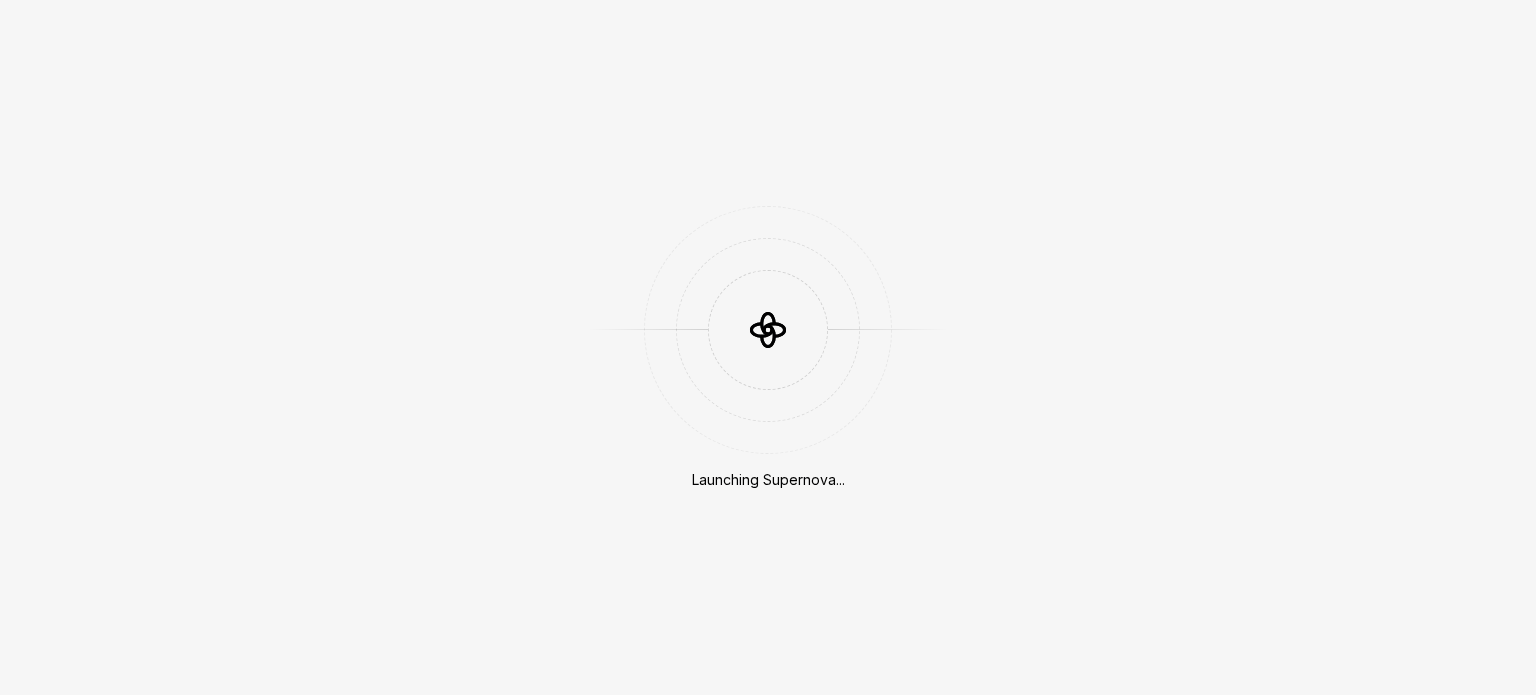 scroll, scrollTop: 0, scrollLeft: 0, axis: both 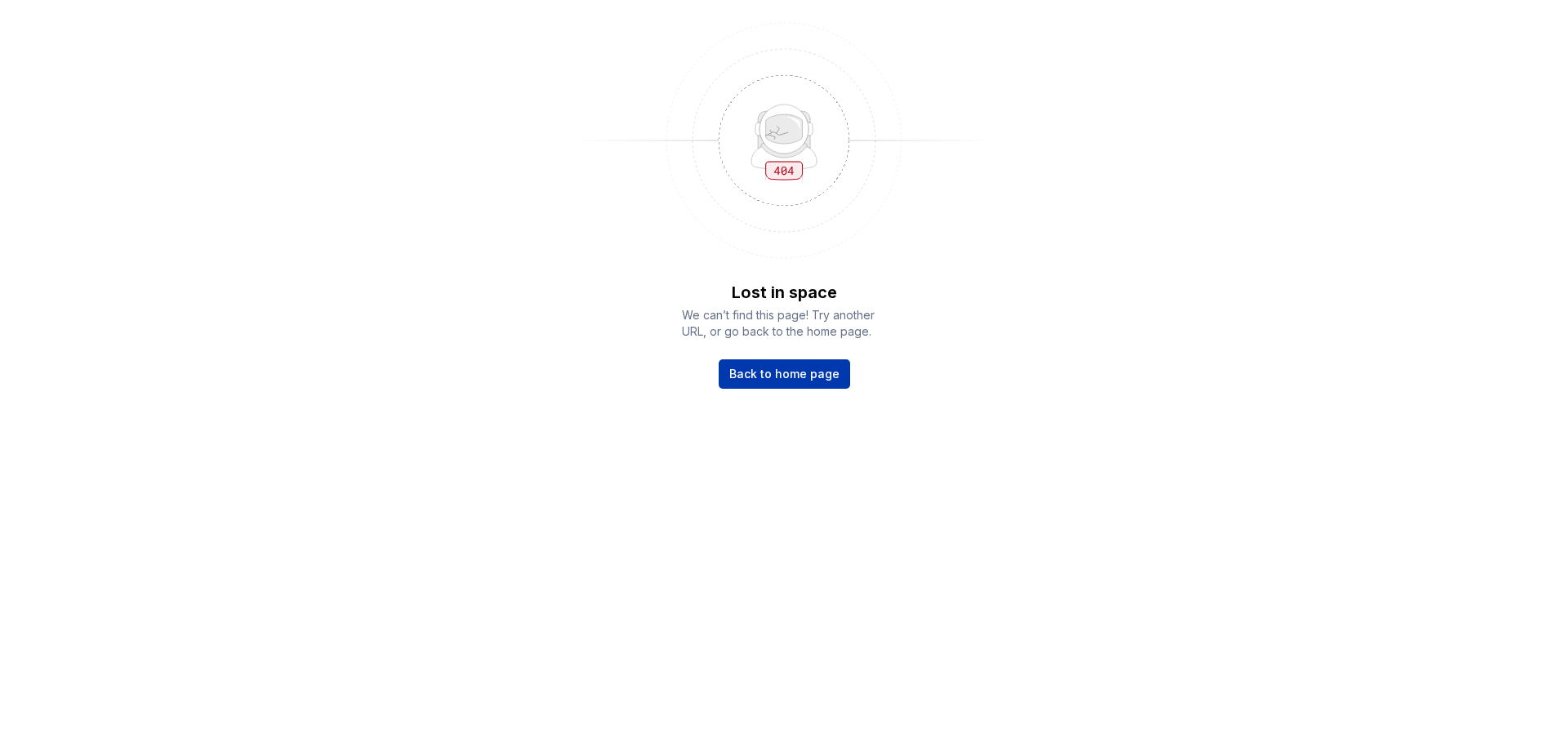 click on "Back to home page" at bounding box center [784, 374] 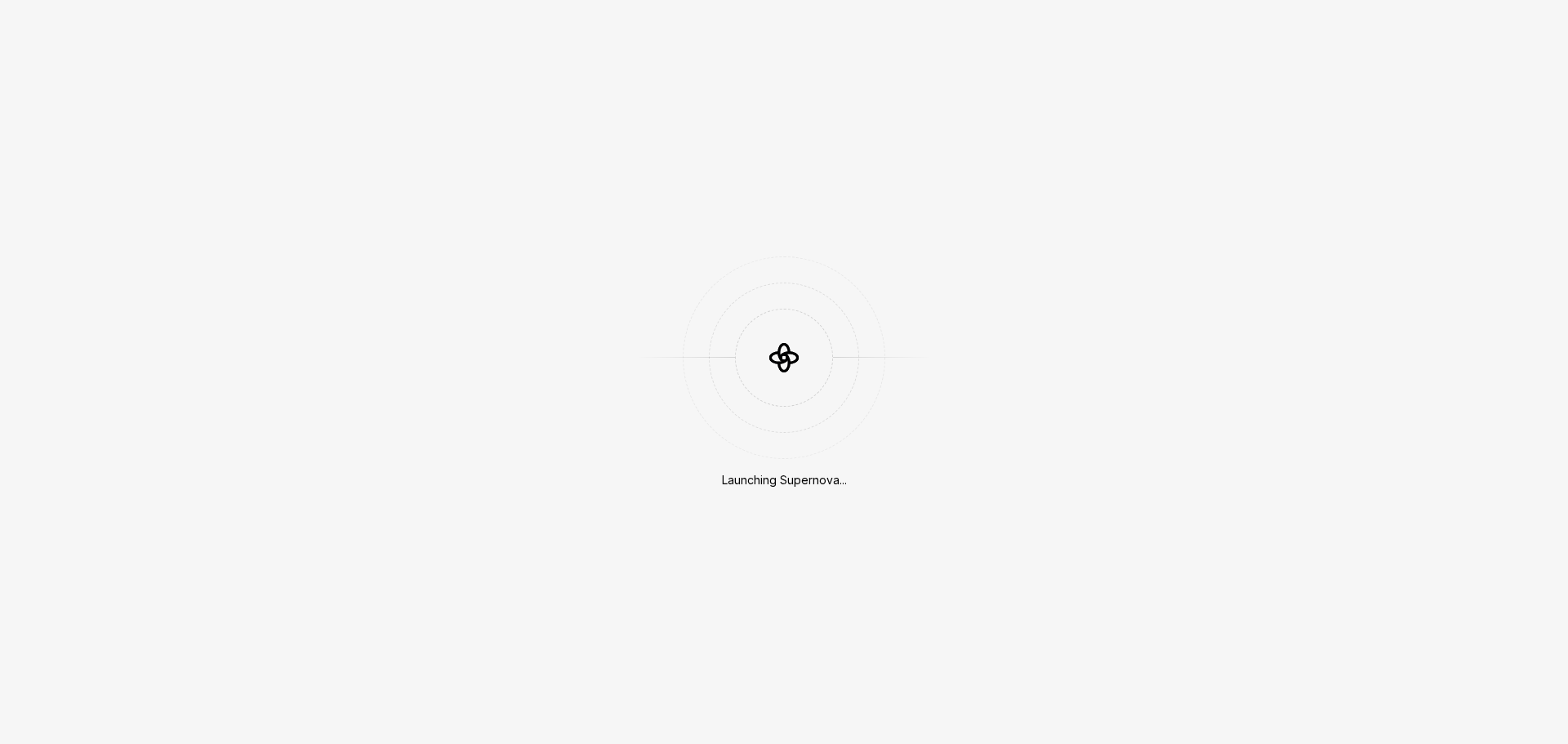 scroll, scrollTop: 0, scrollLeft: 0, axis: both 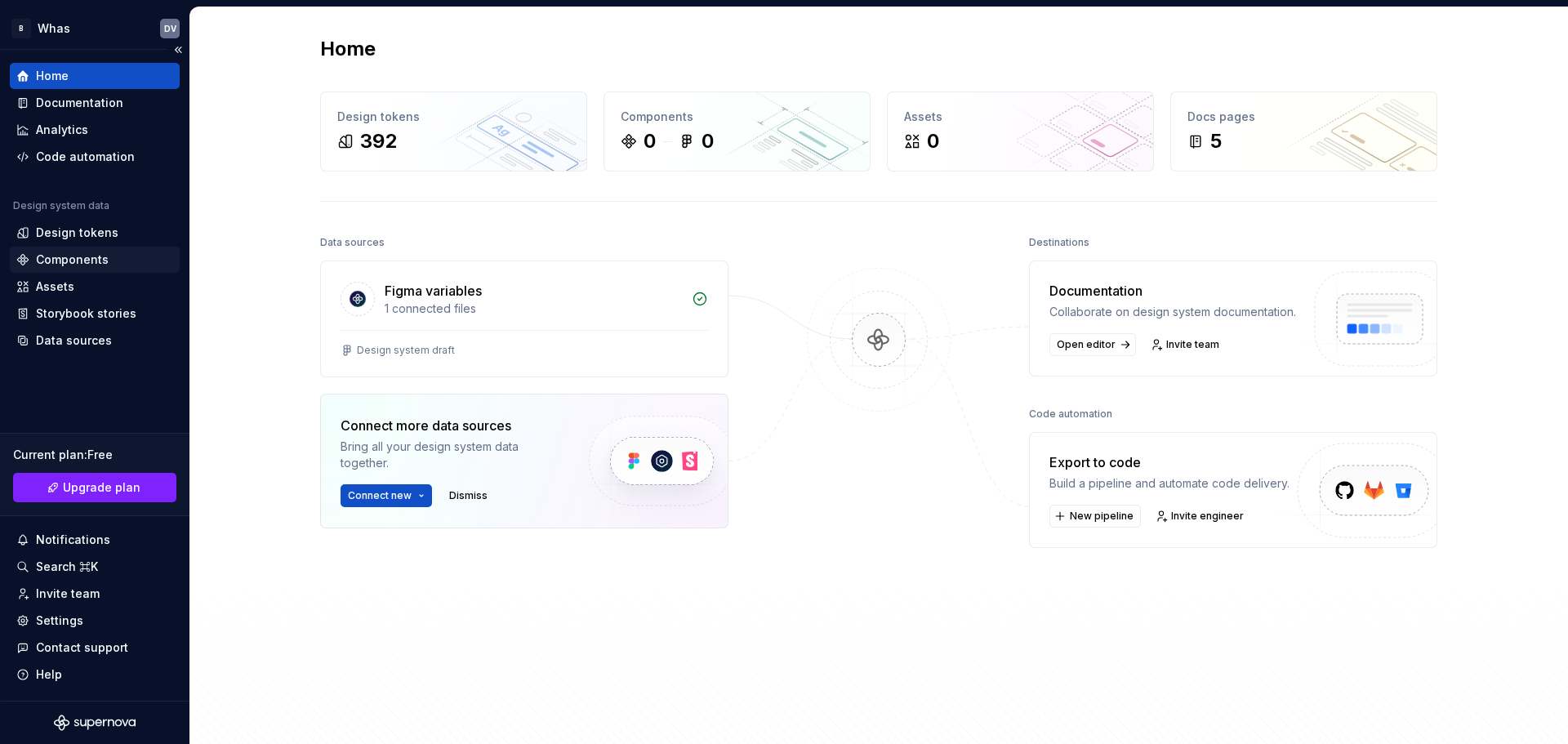 click on "Components" at bounding box center (72, 260) 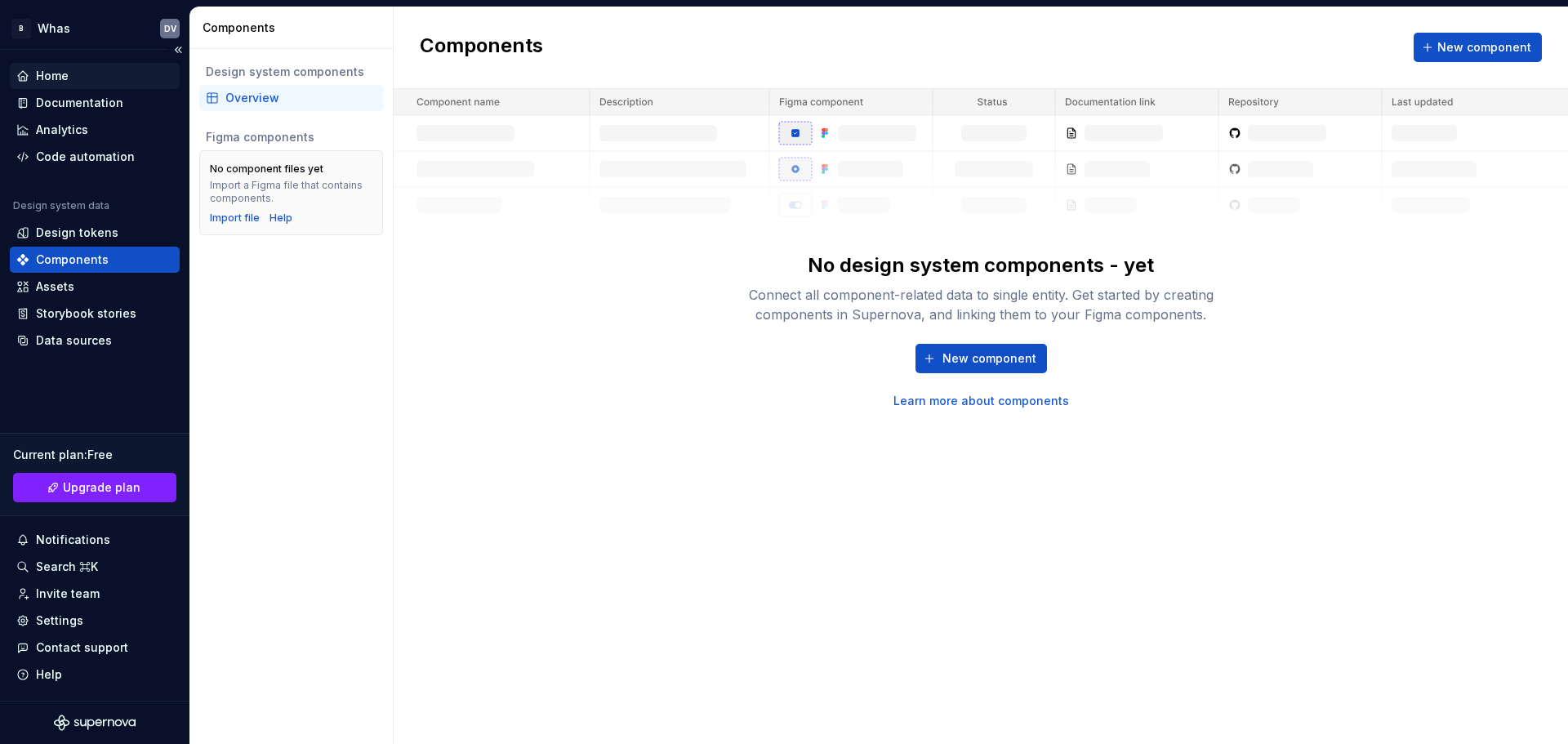 click on "Home" at bounding box center (95, 76) 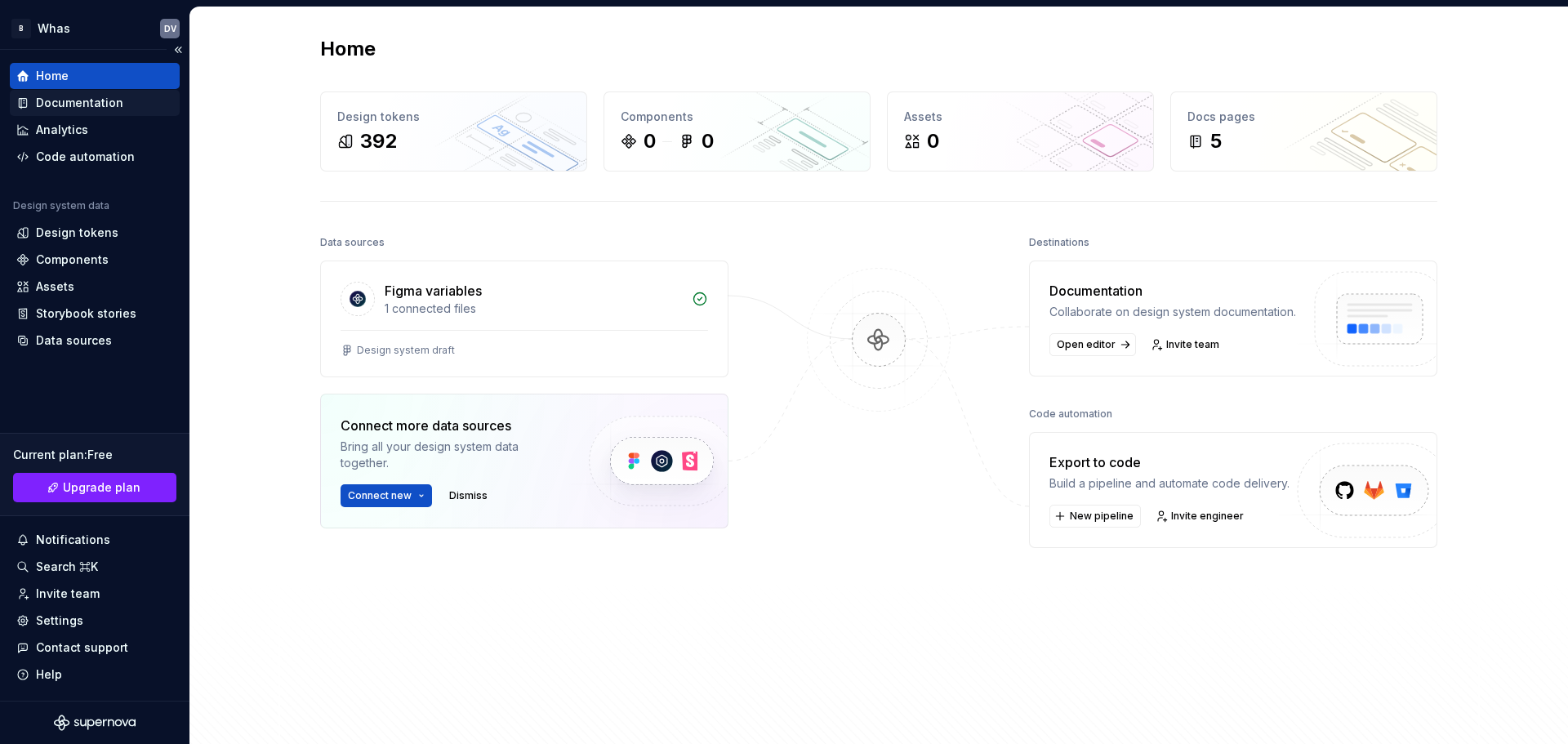 click on "Documentation" at bounding box center [79, 103] 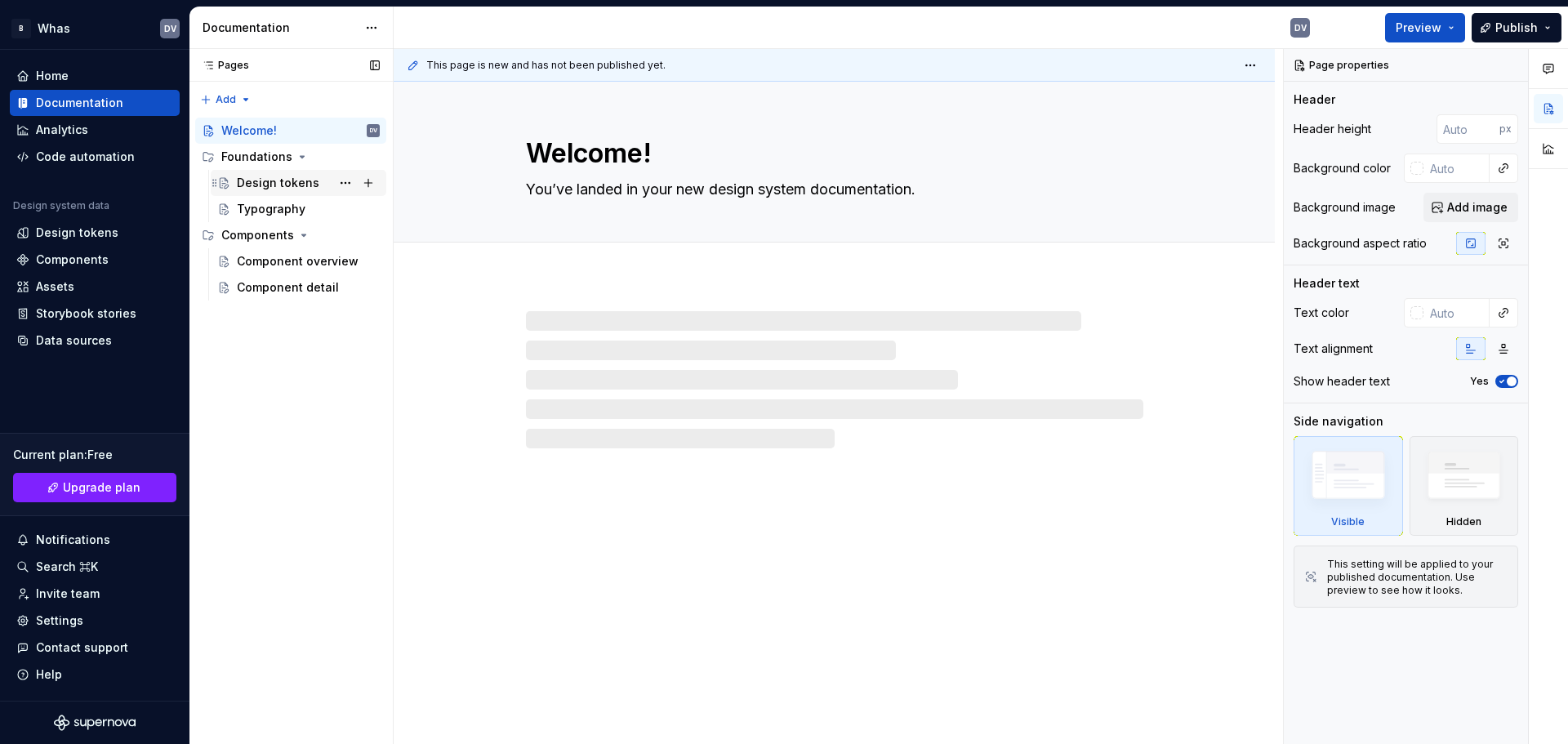 click on "Design tokens" at bounding box center (278, 183) 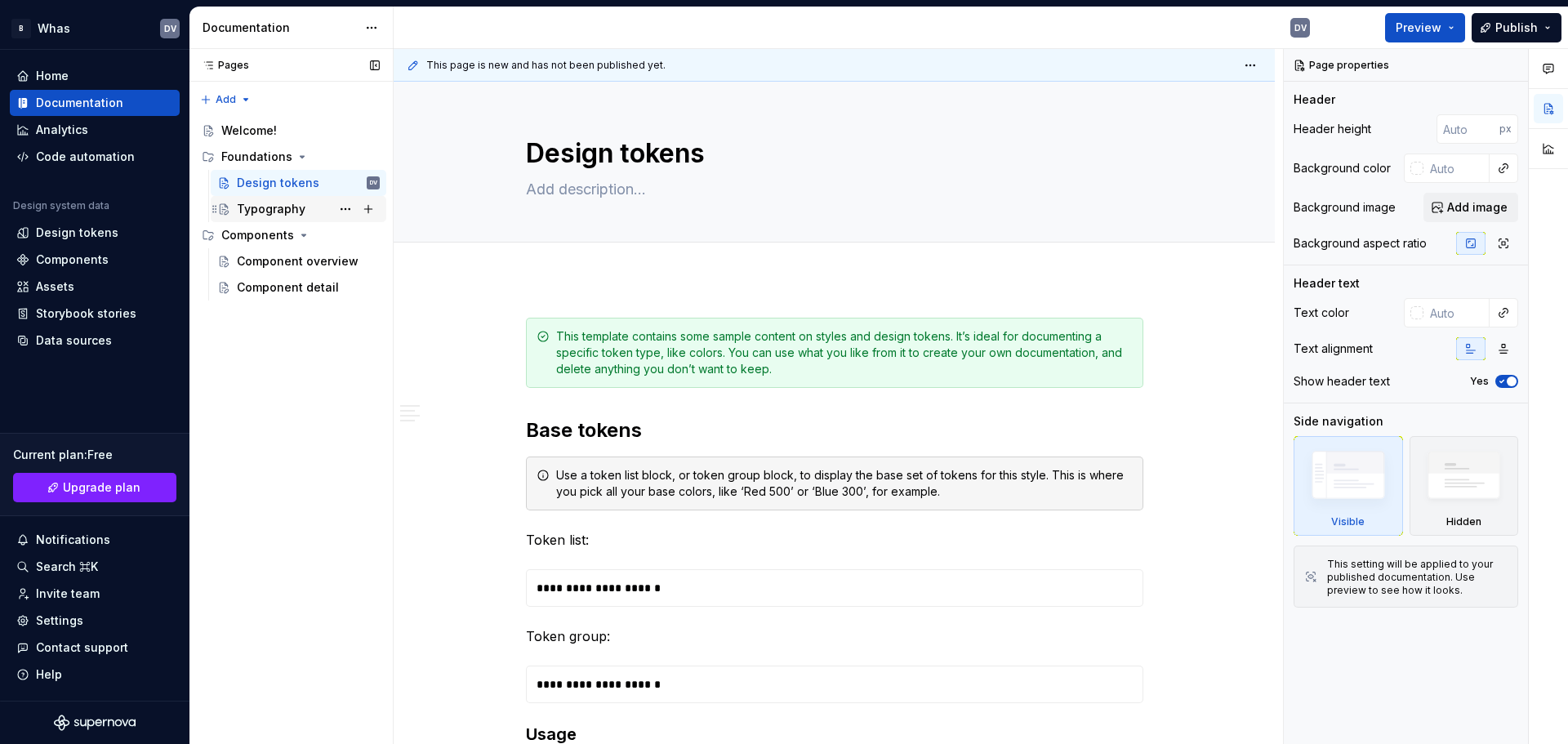 click on "Typography" at bounding box center (271, 209) 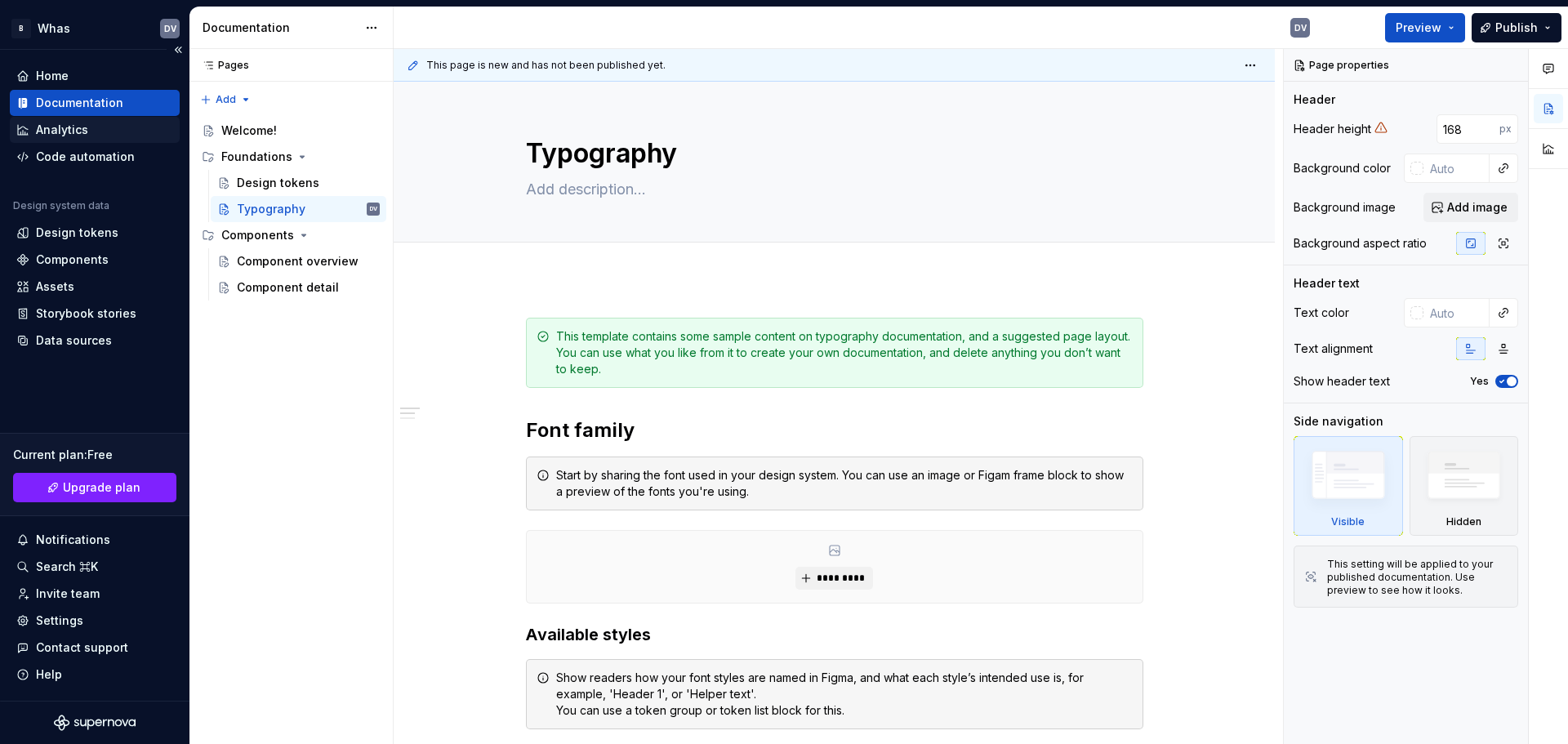 type on "*" 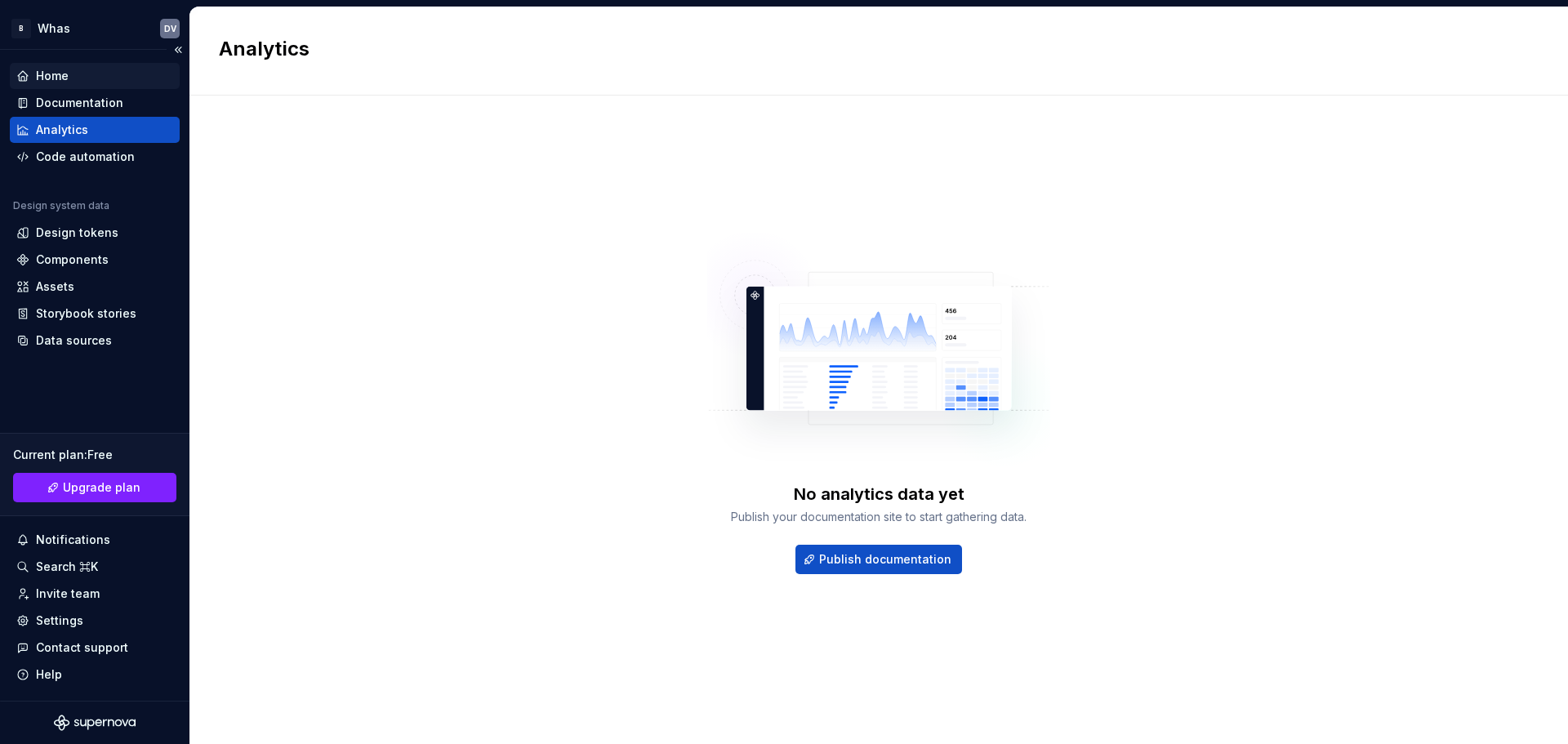 click on "Home" at bounding box center (52, 76) 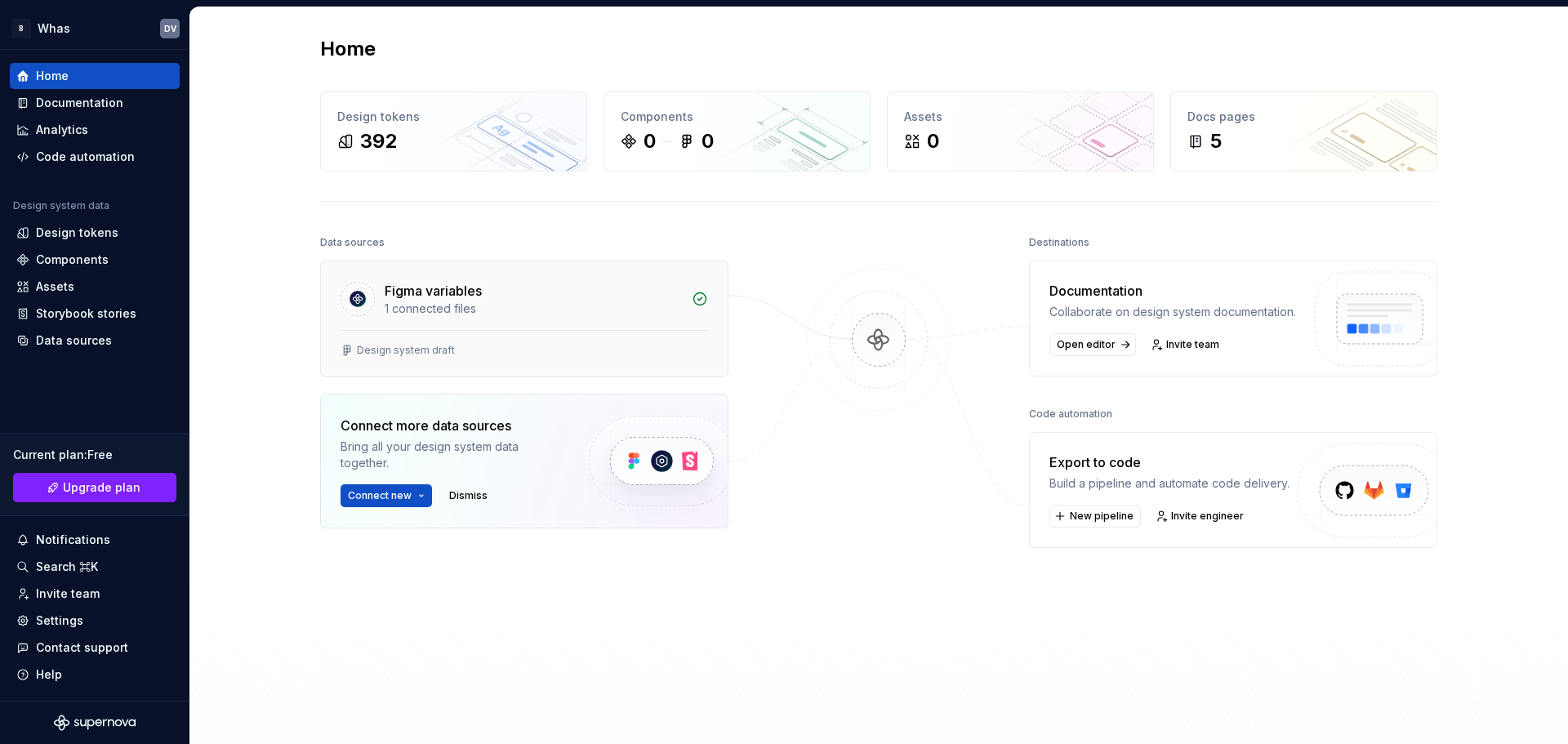 click on "Figma variables" at bounding box center (533, 291) 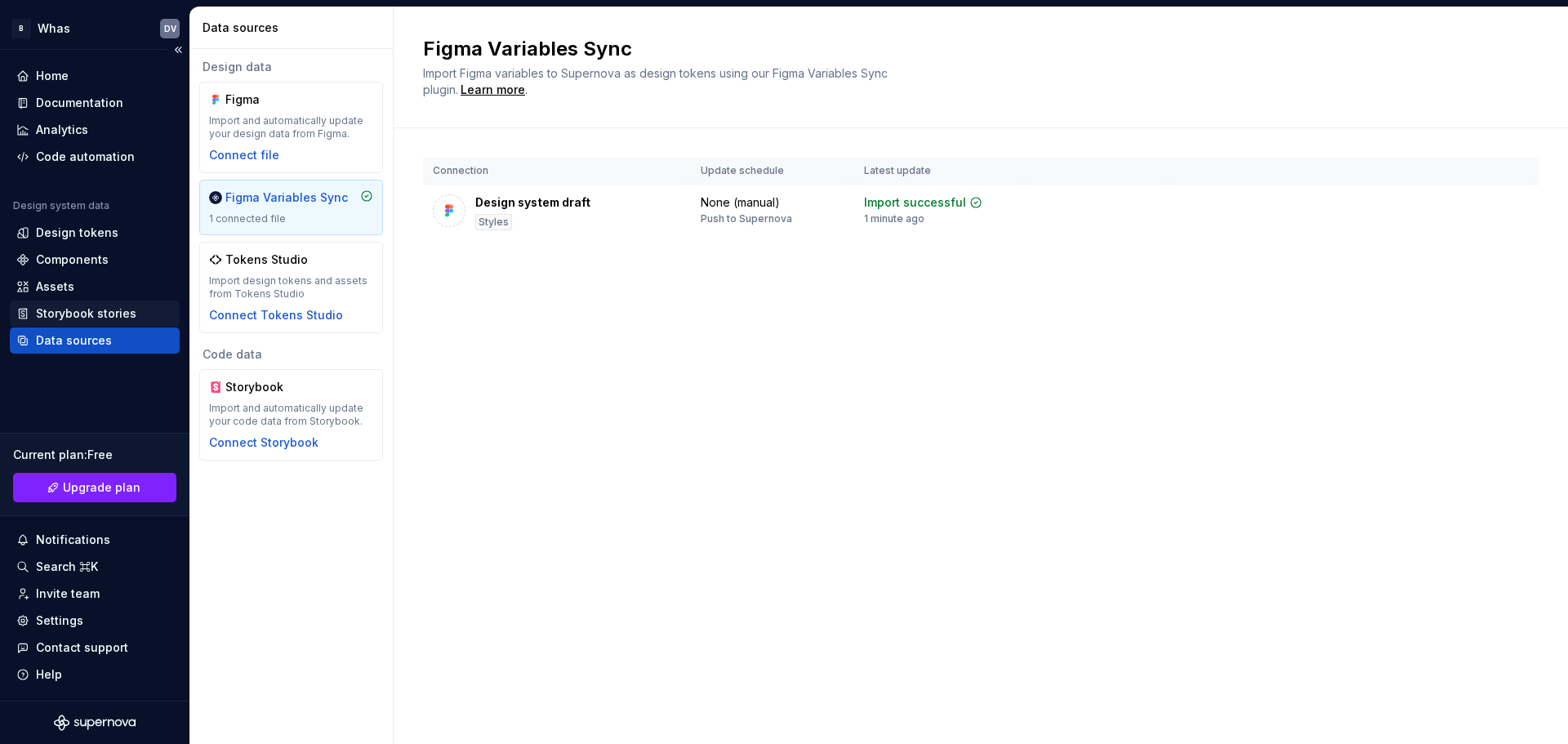 click on "Storybook stories" at bounding box center (86, 314) 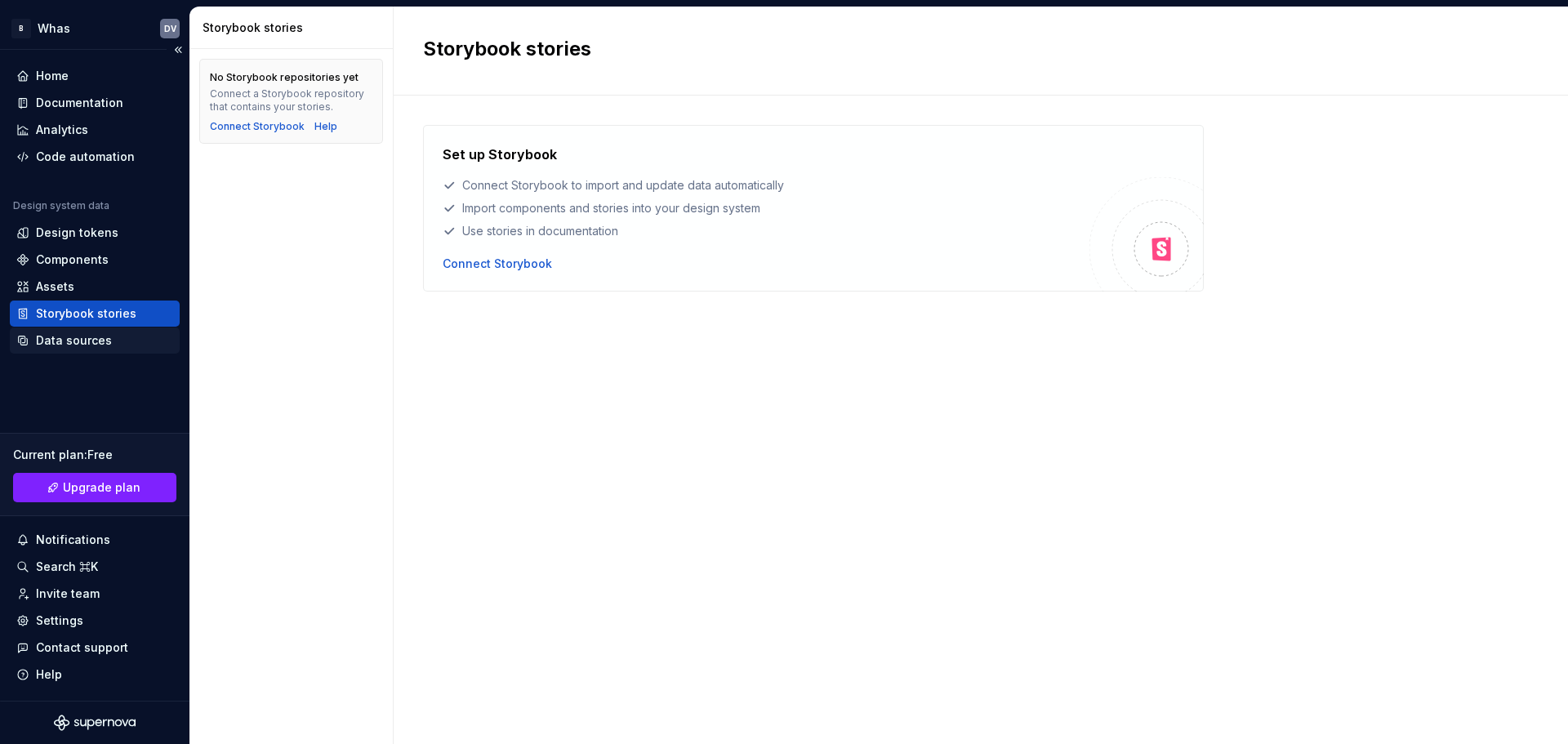 click on "Data sources" at bounding box center [95, 341] 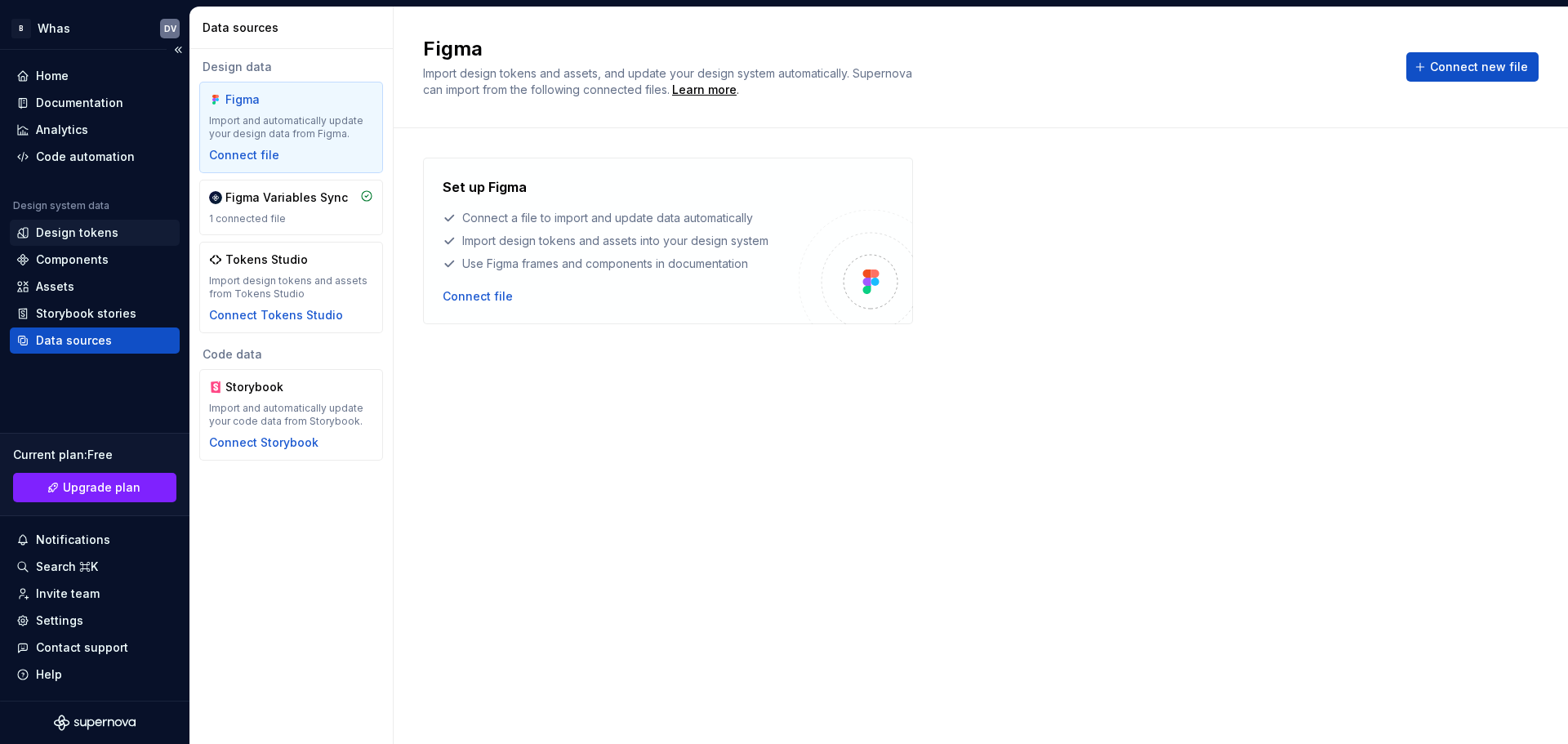 click on "Design tokens" at bounding box center [77, 233] 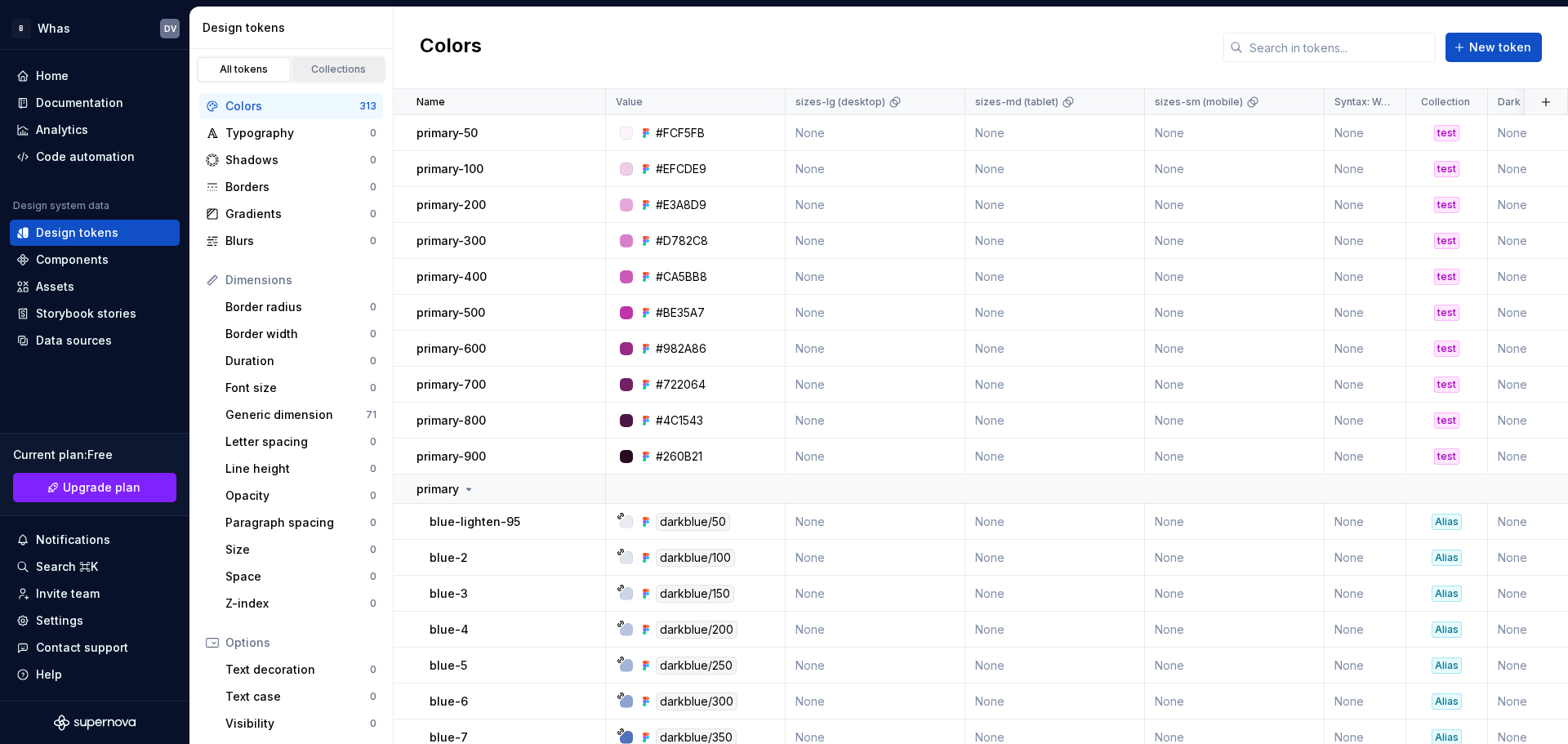 click on "Collections" at bounding box center (339, 69) 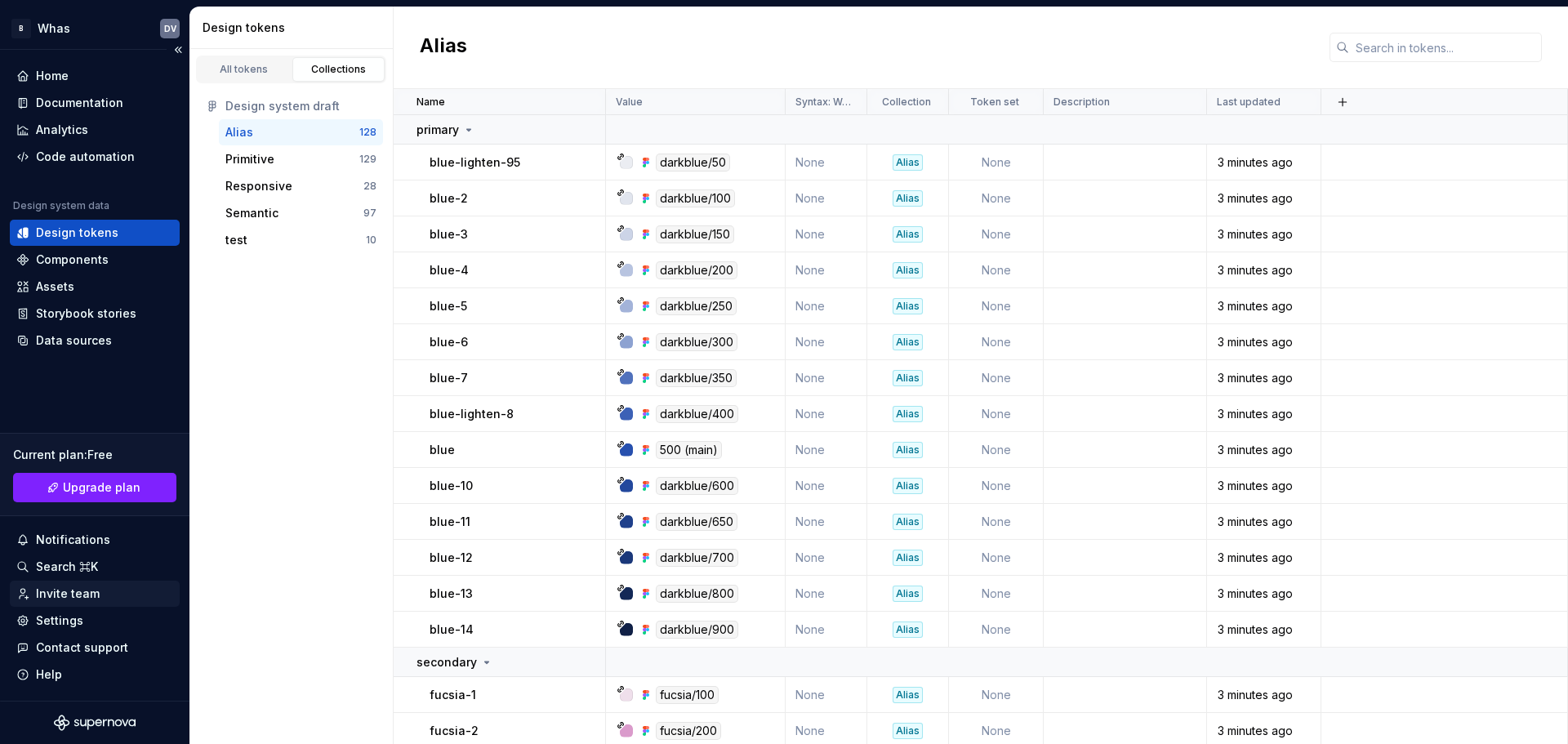 click on "Invite team" at bounding box center (95, 594) 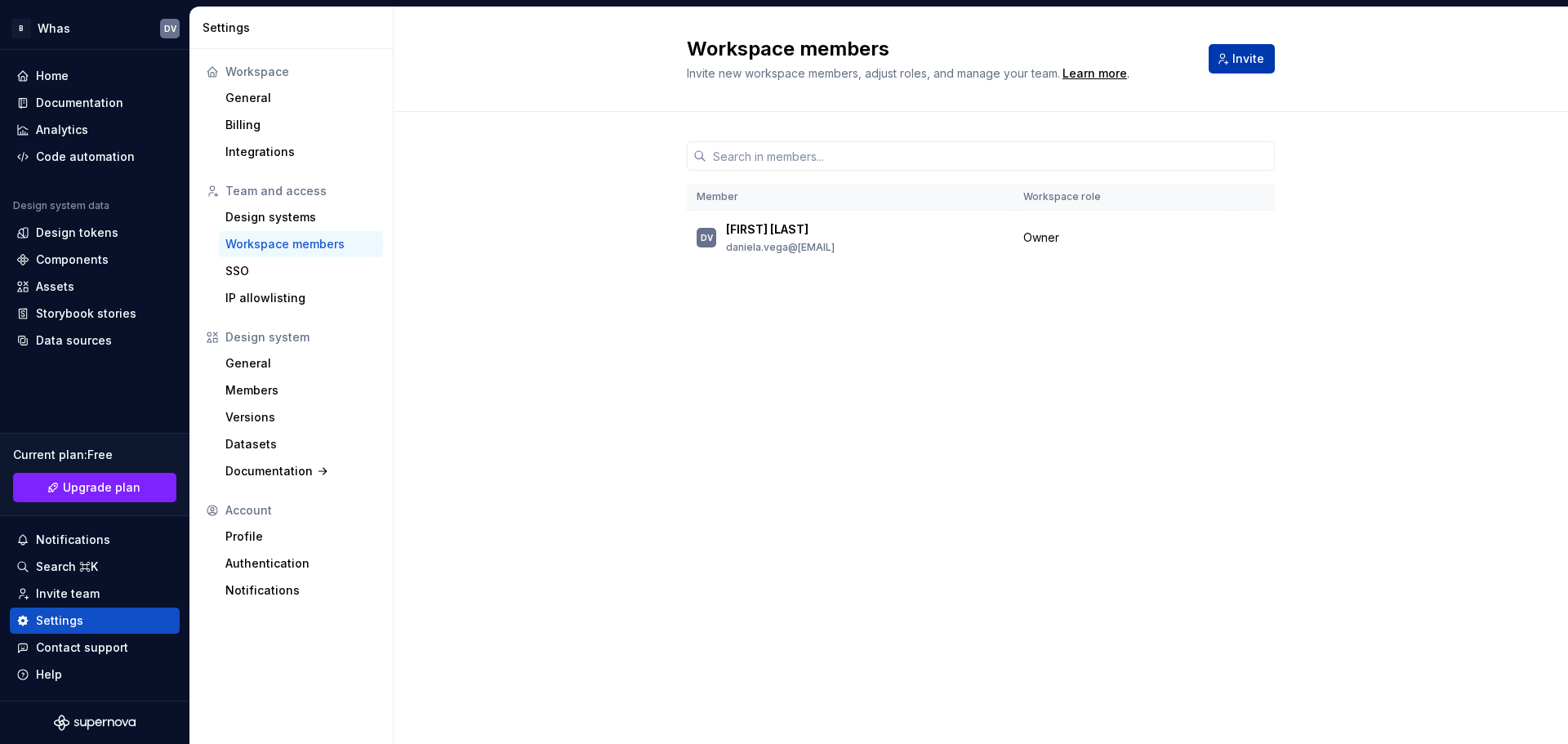 click on "Invite" at bounding box center [1248, 59] 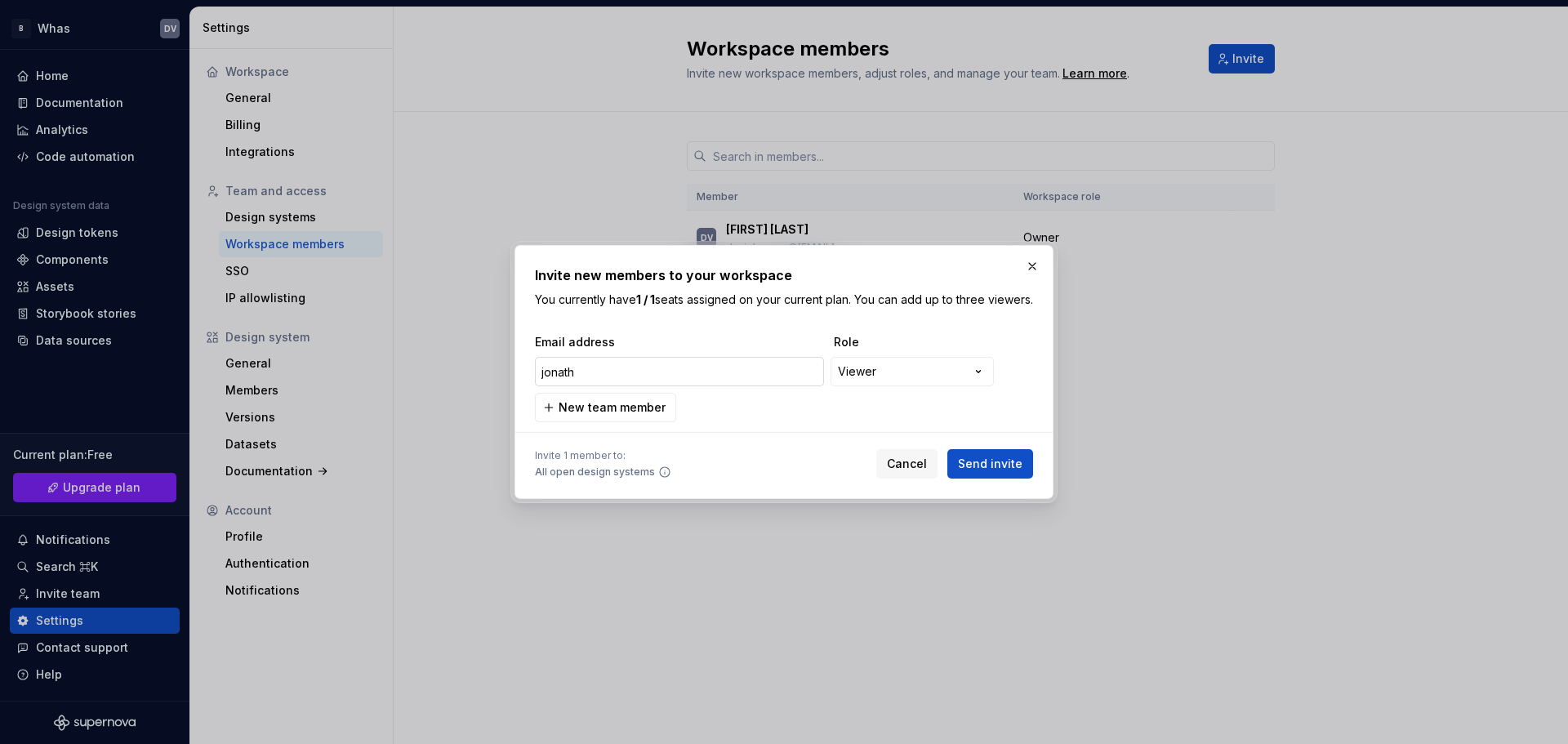 click on "jonath" at bounding box center (679, 372) 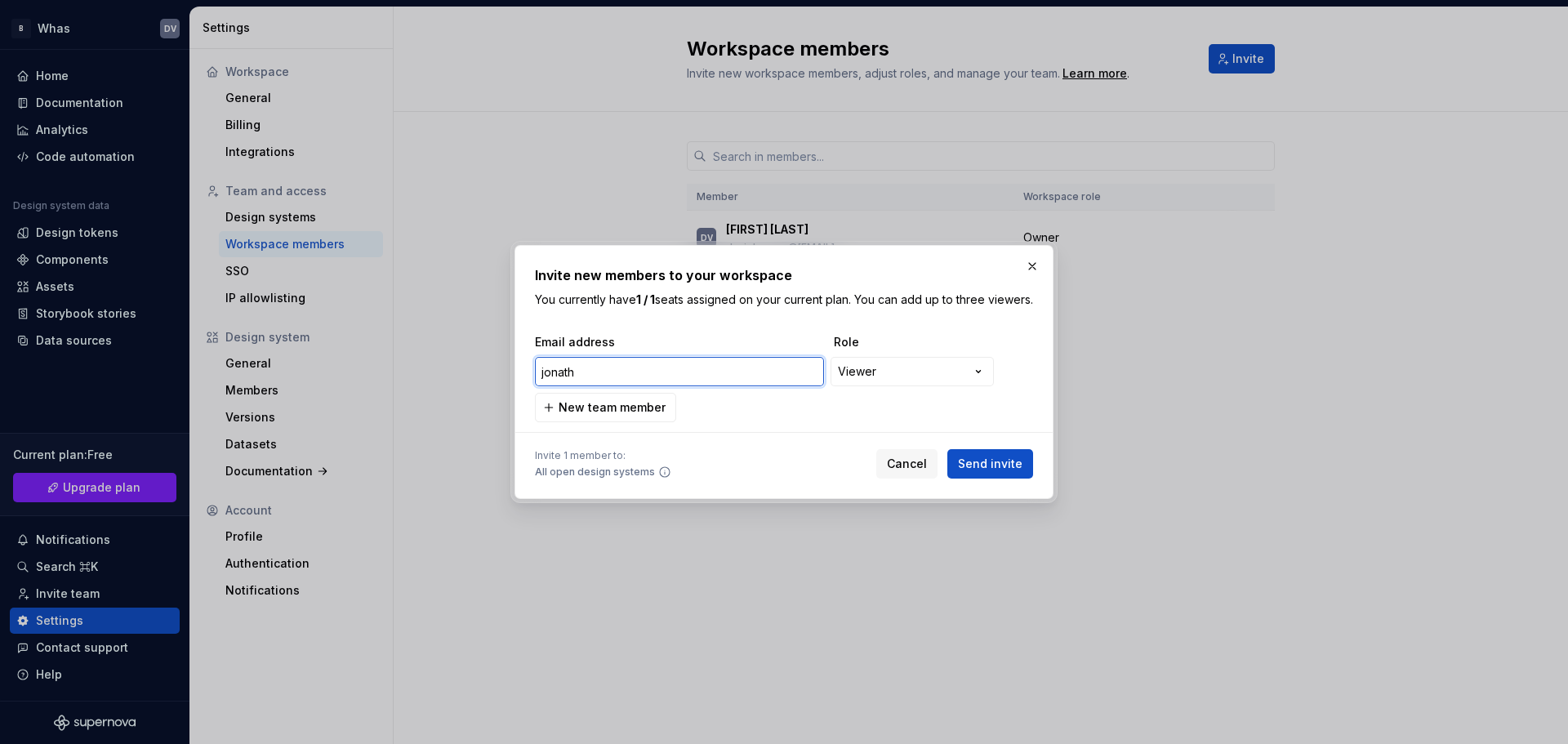 click on "jonath" at bounding box center [679, 372] 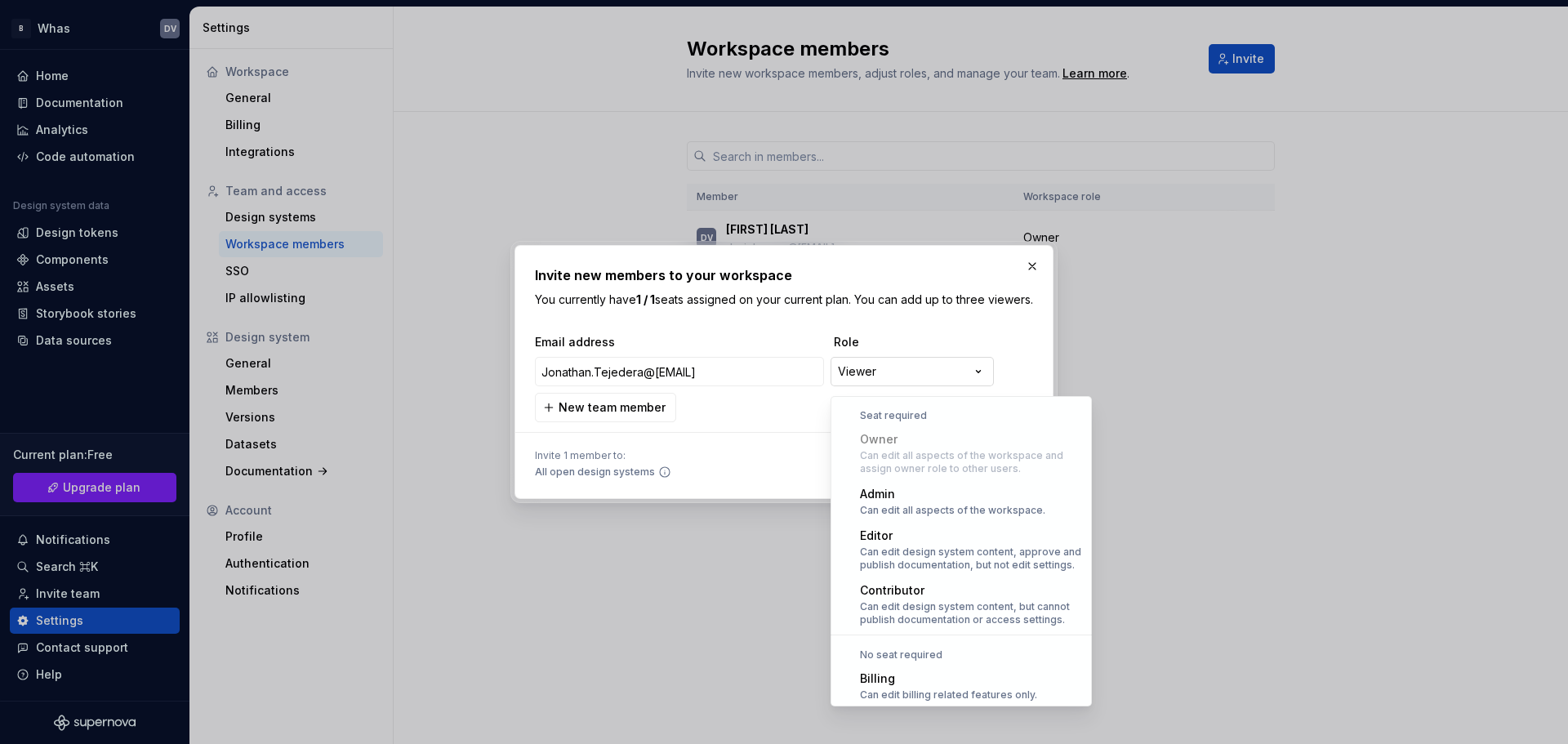 click on "**********" at bounding box center [784, 372] 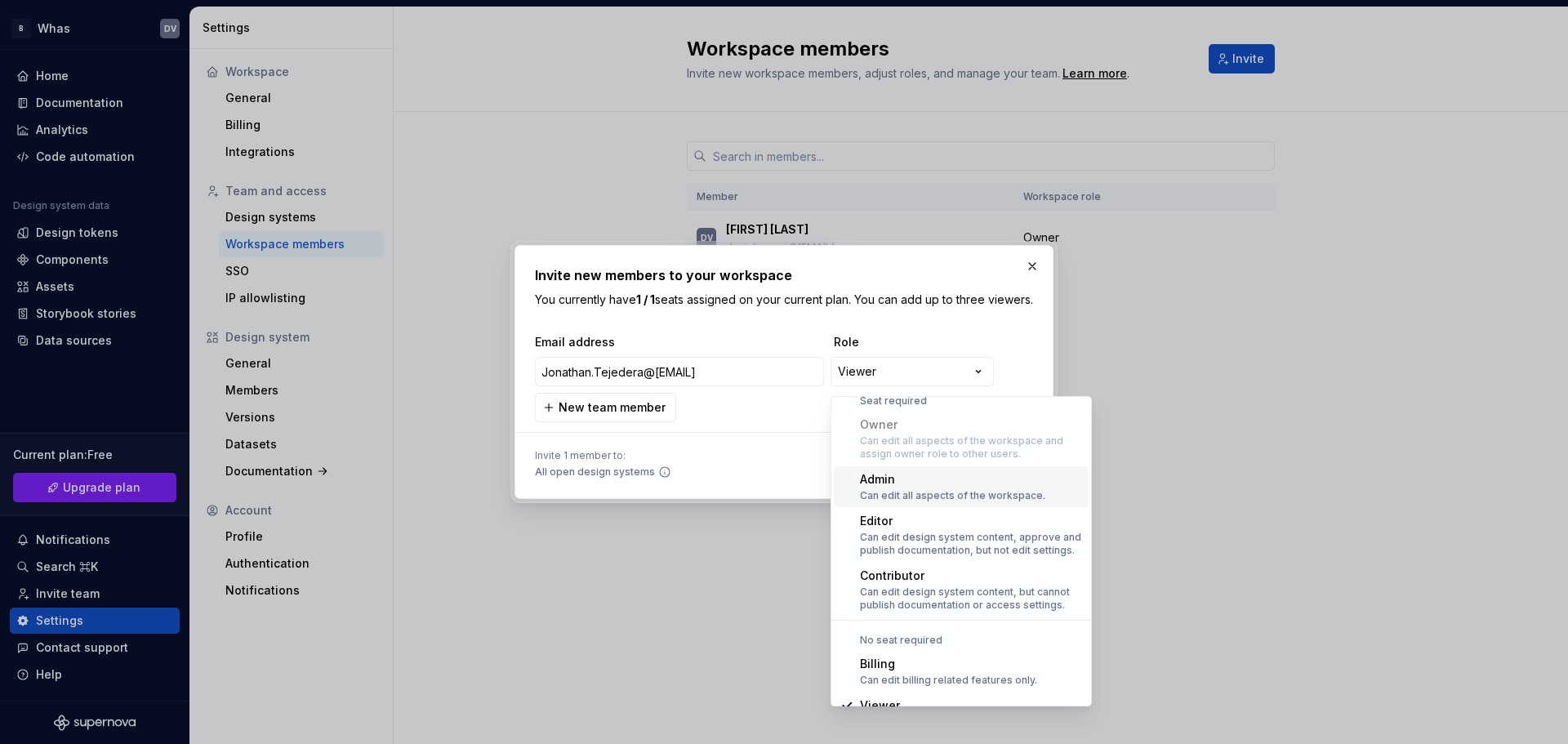 scroll, scrollTop: 0, scrollLeft: 0, axis: both 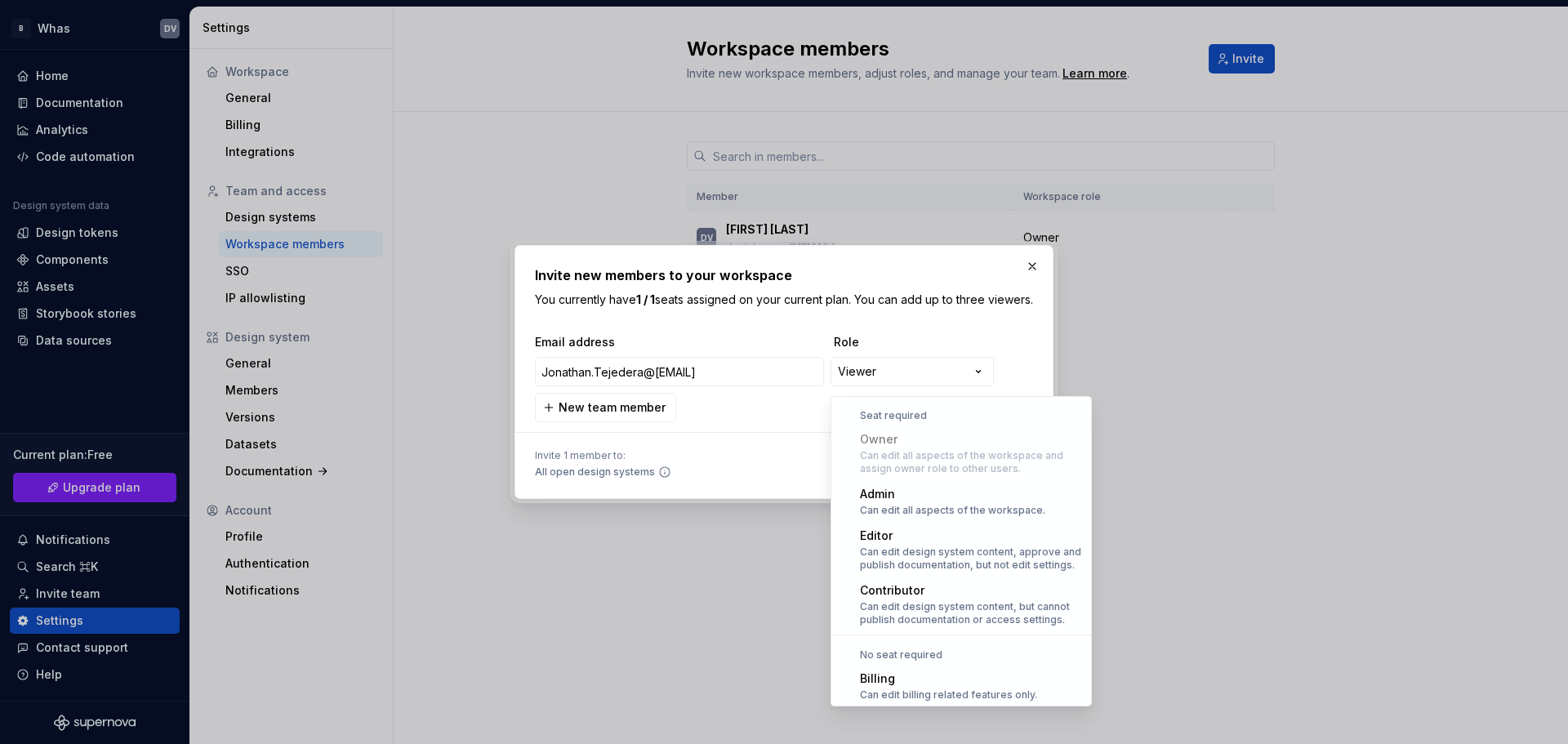 select on "**********" 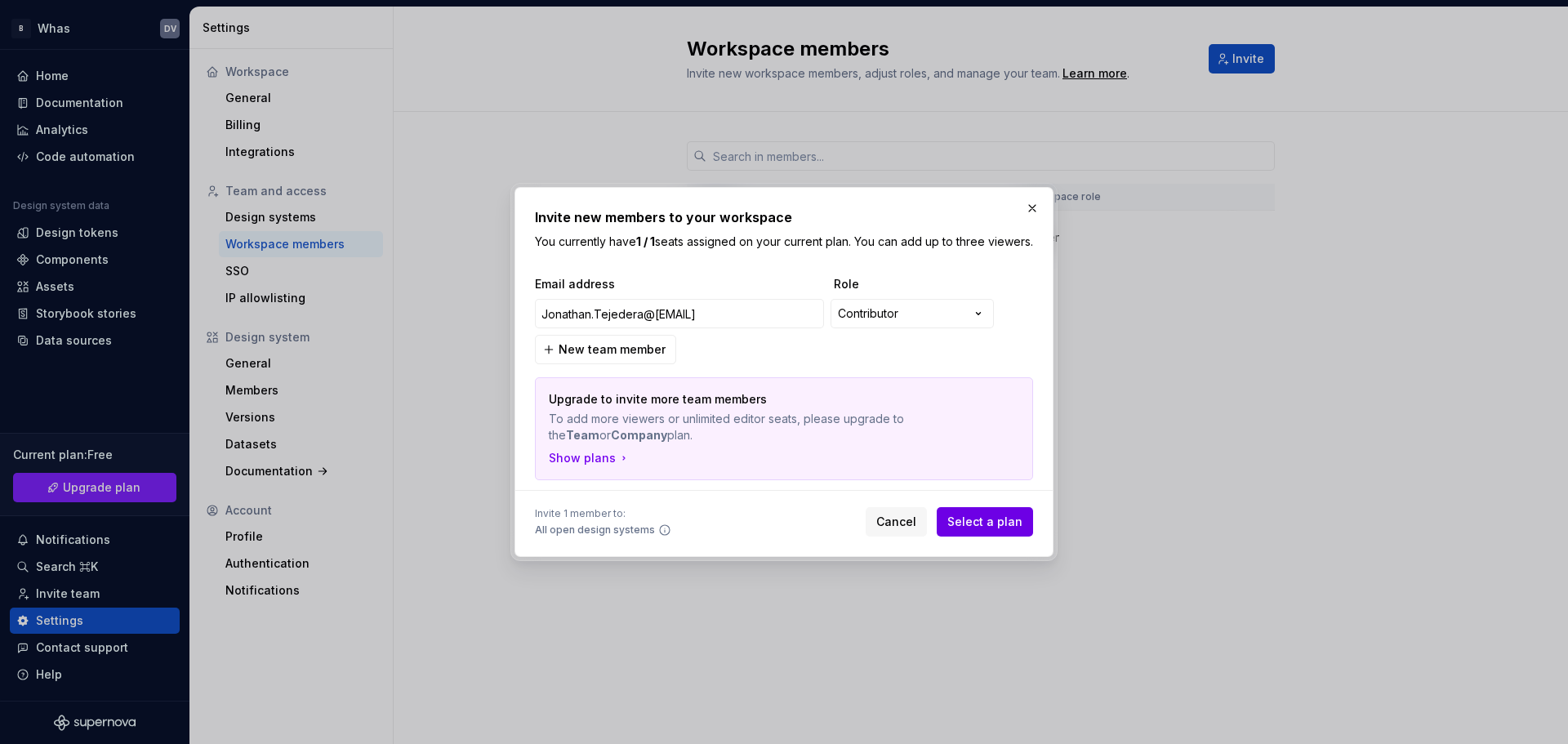 click on "Select a plan" at bounding box center (985, 522) 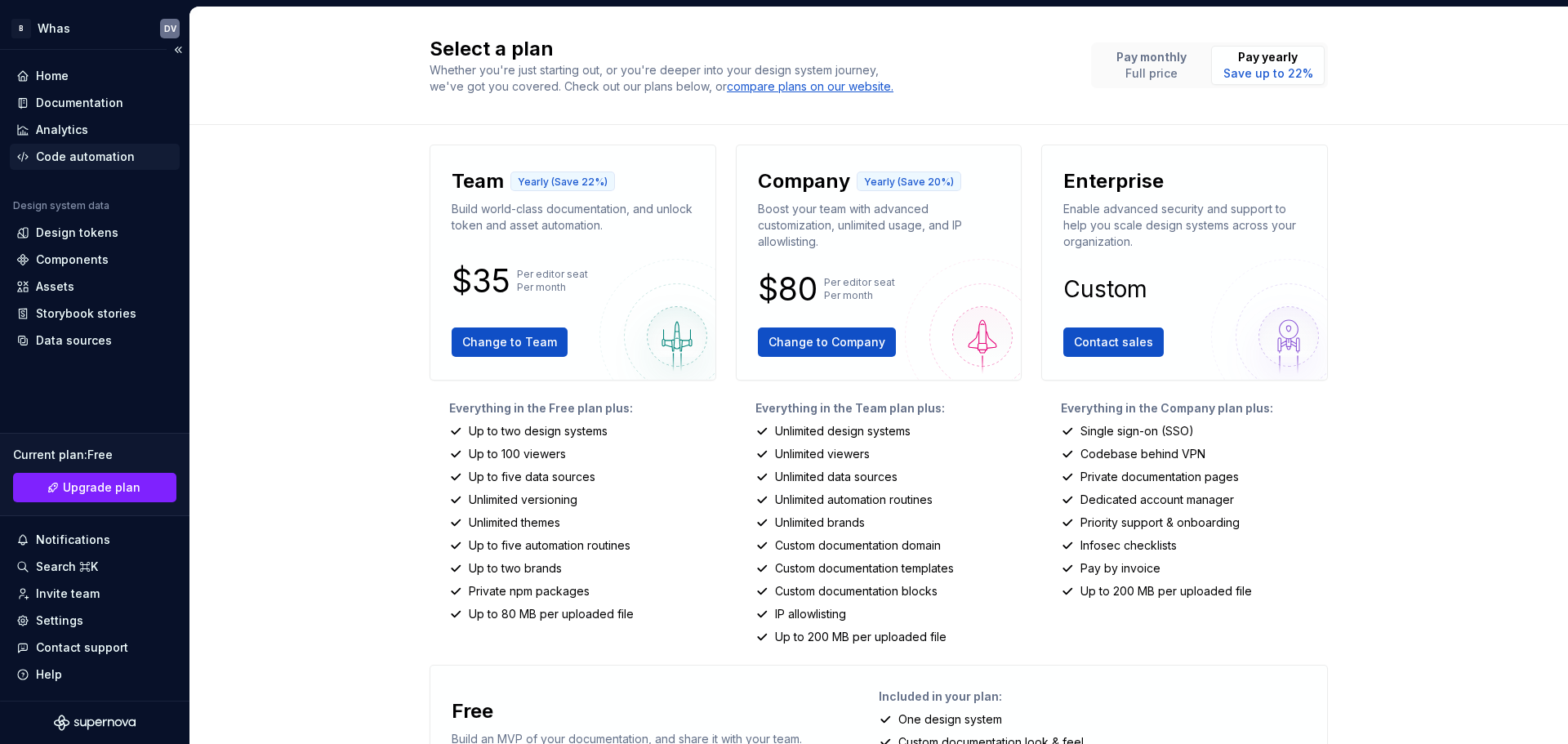 click on "Code automation" at bounding box center [85, 157] 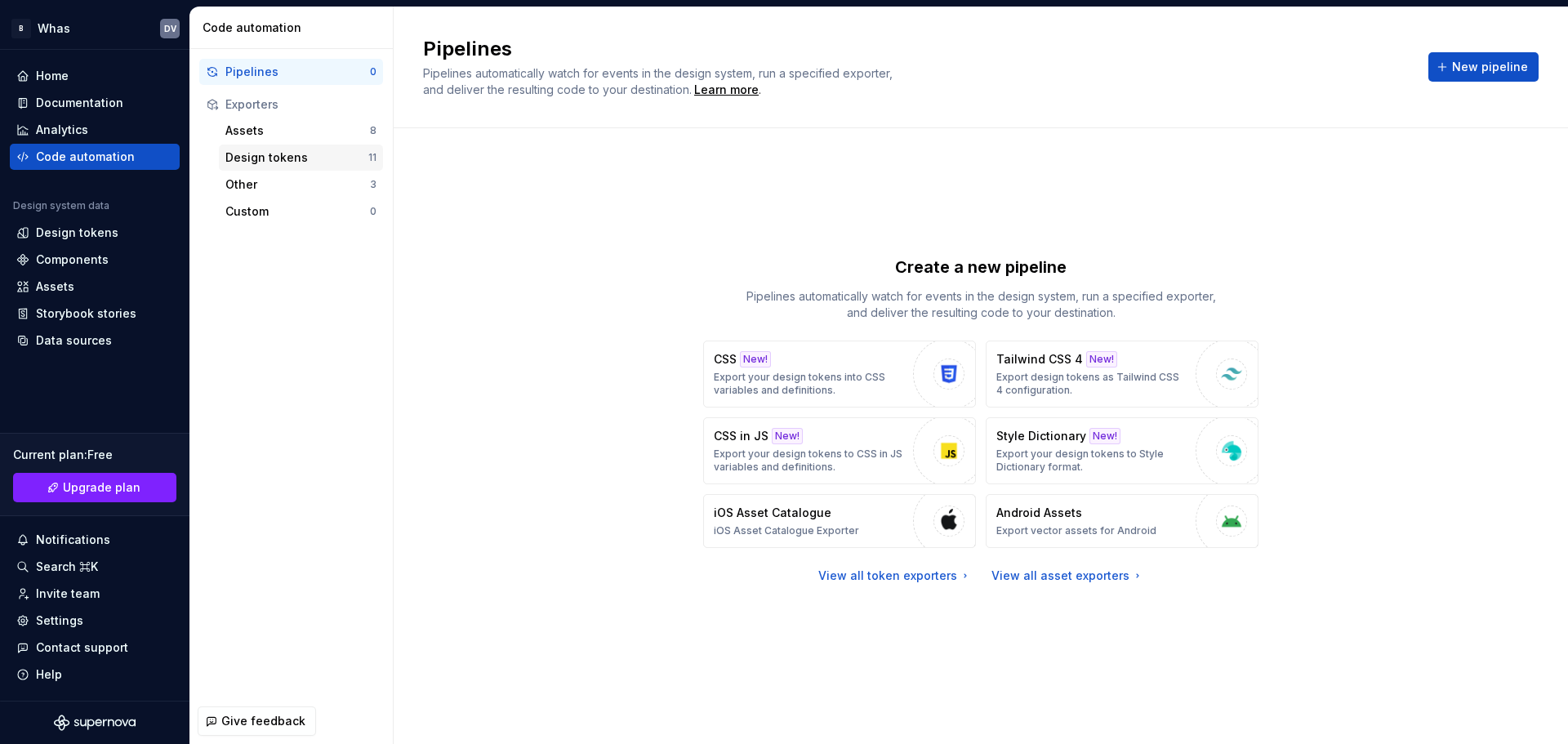 click on "Design tokens" at bounding box center [296, 158] 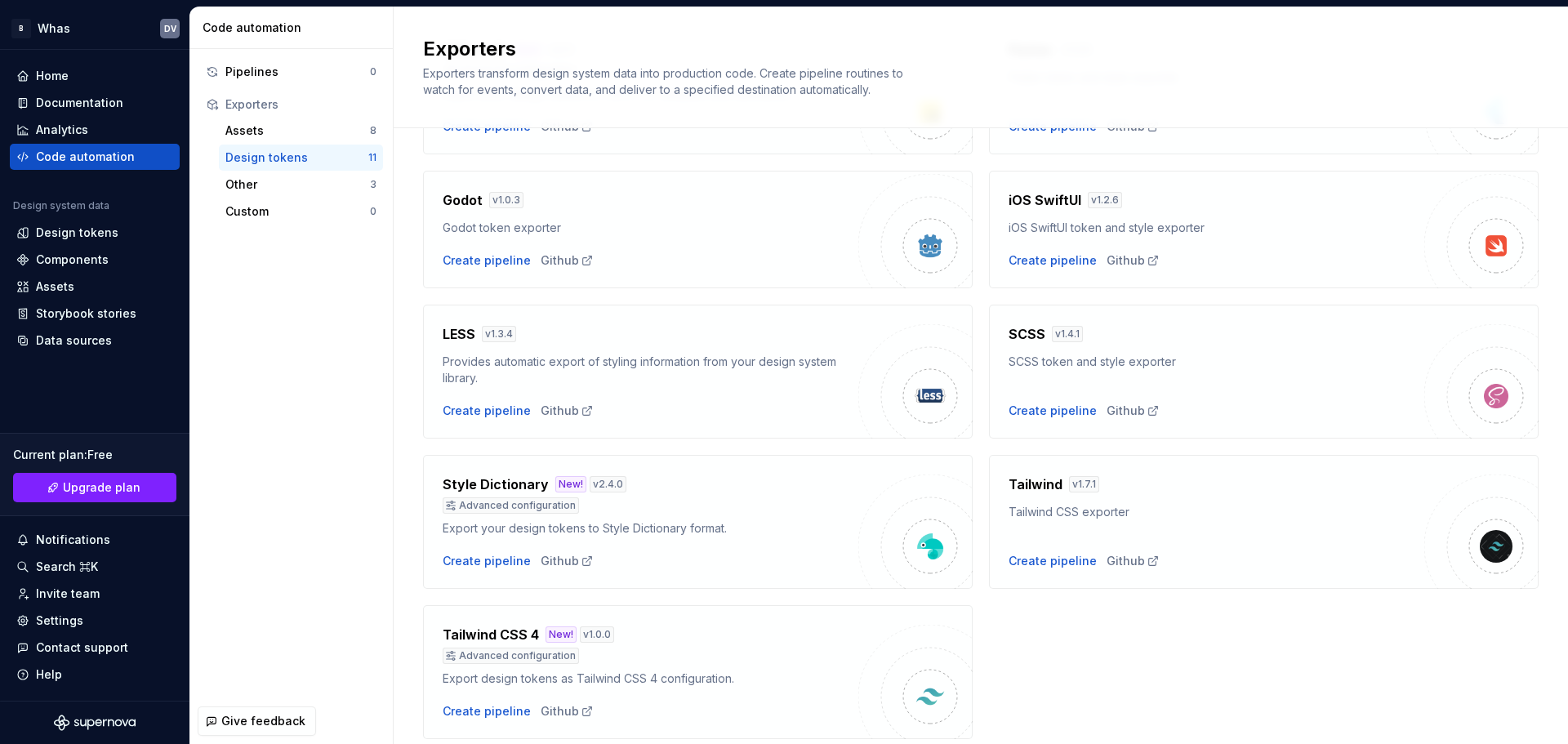 scroll, scrollTop: 384, scrollLeft: 0, axis: vertical 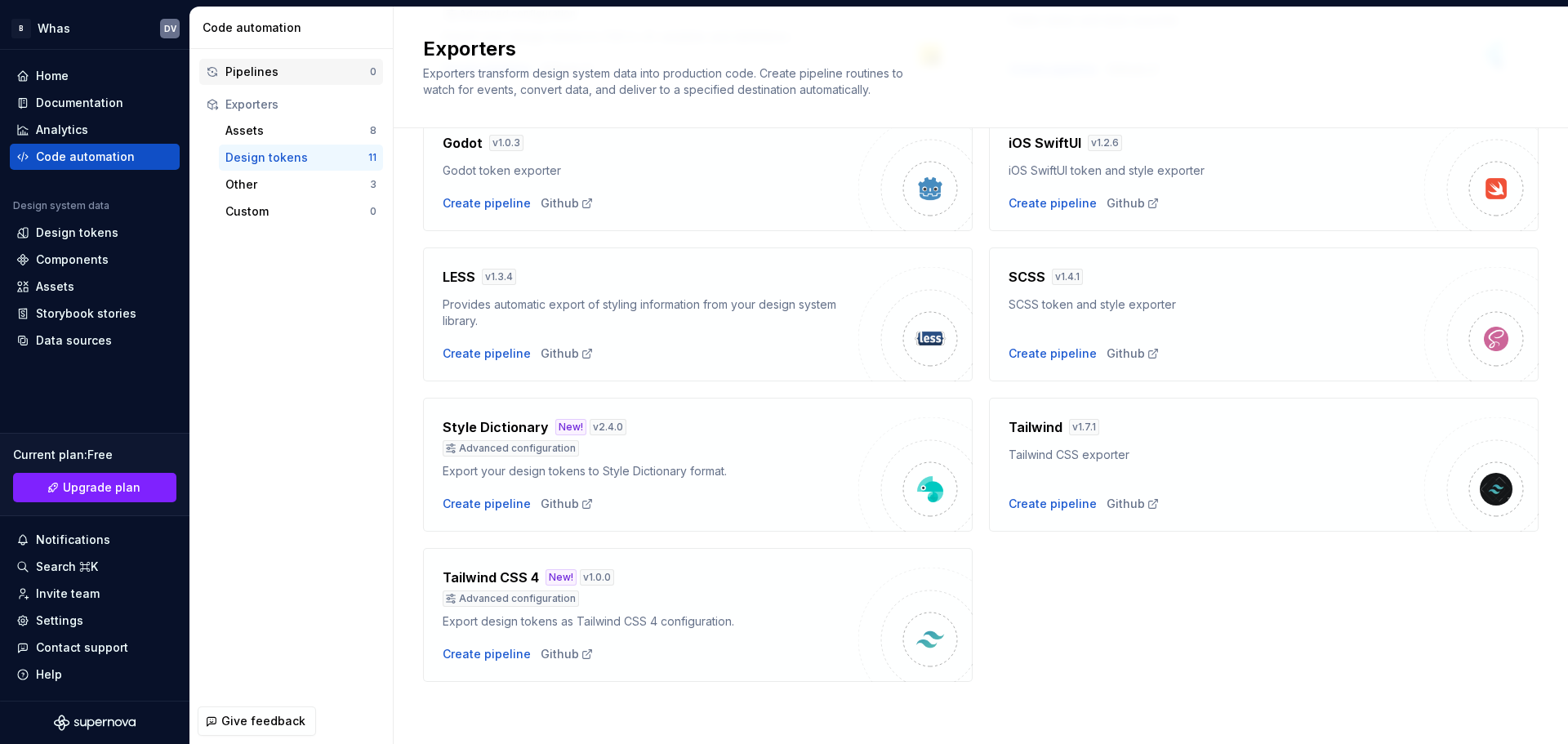 click on "Pipelines 0" at bounding box center (291, 72) 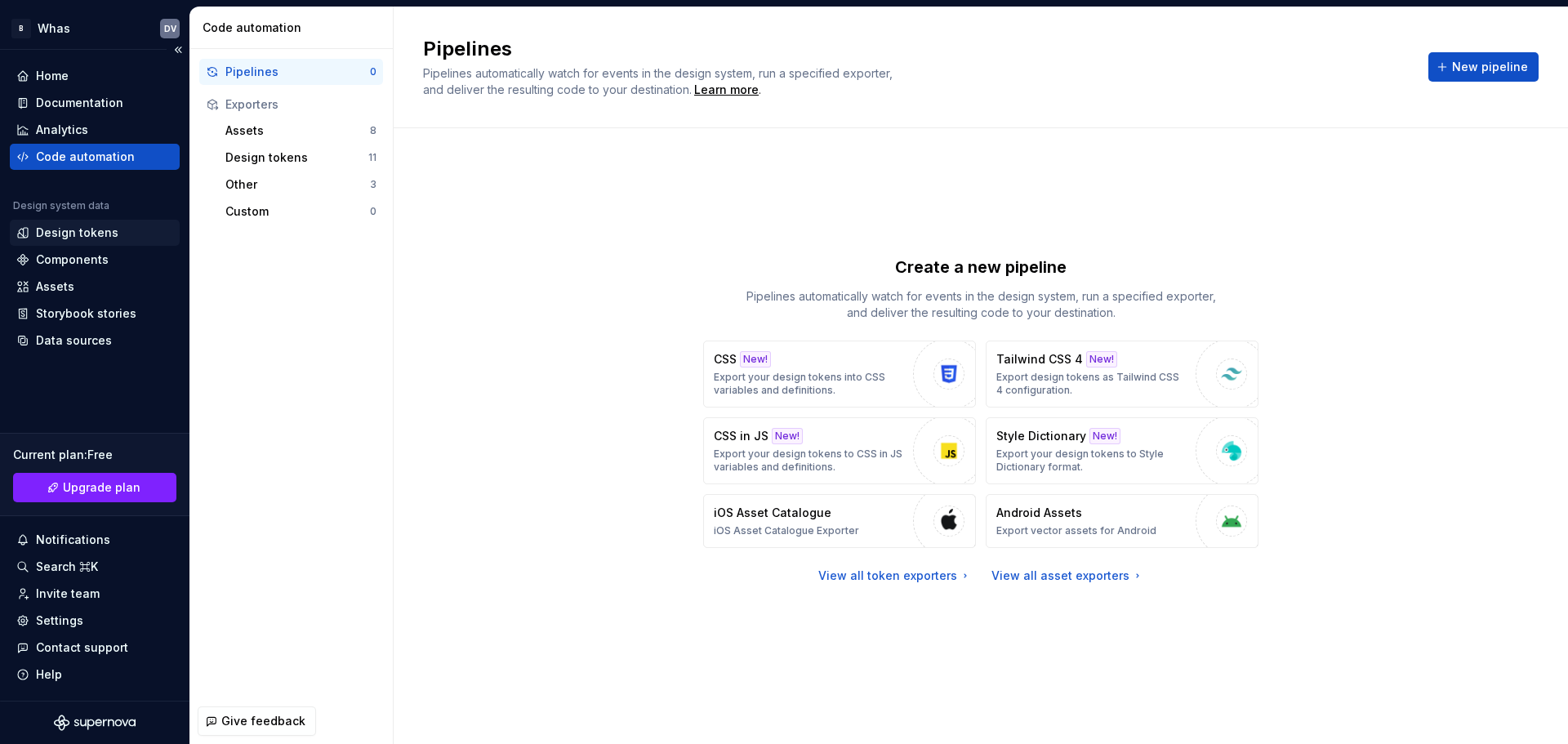 click on "Design tokens" at bounding box center [95, 233] 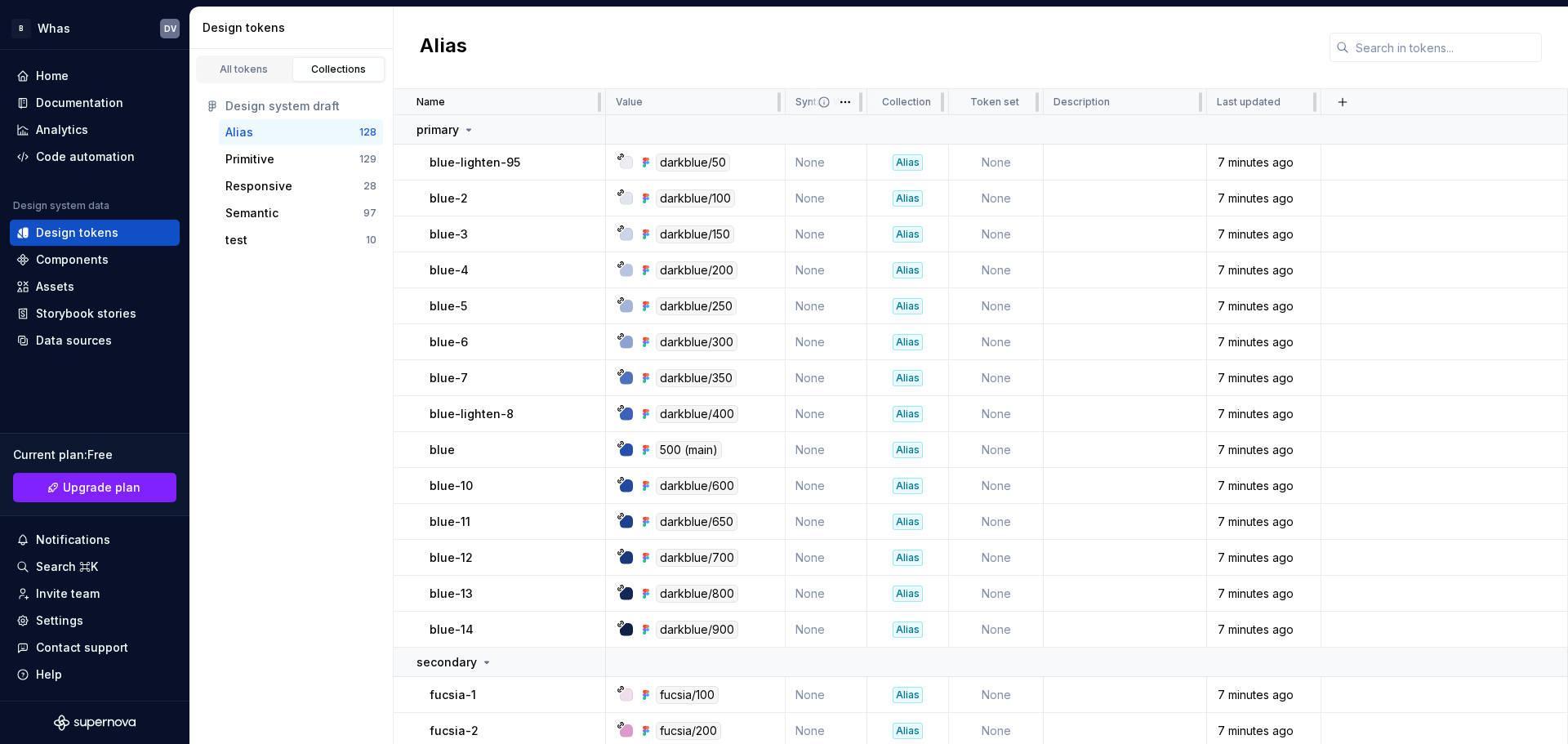 click 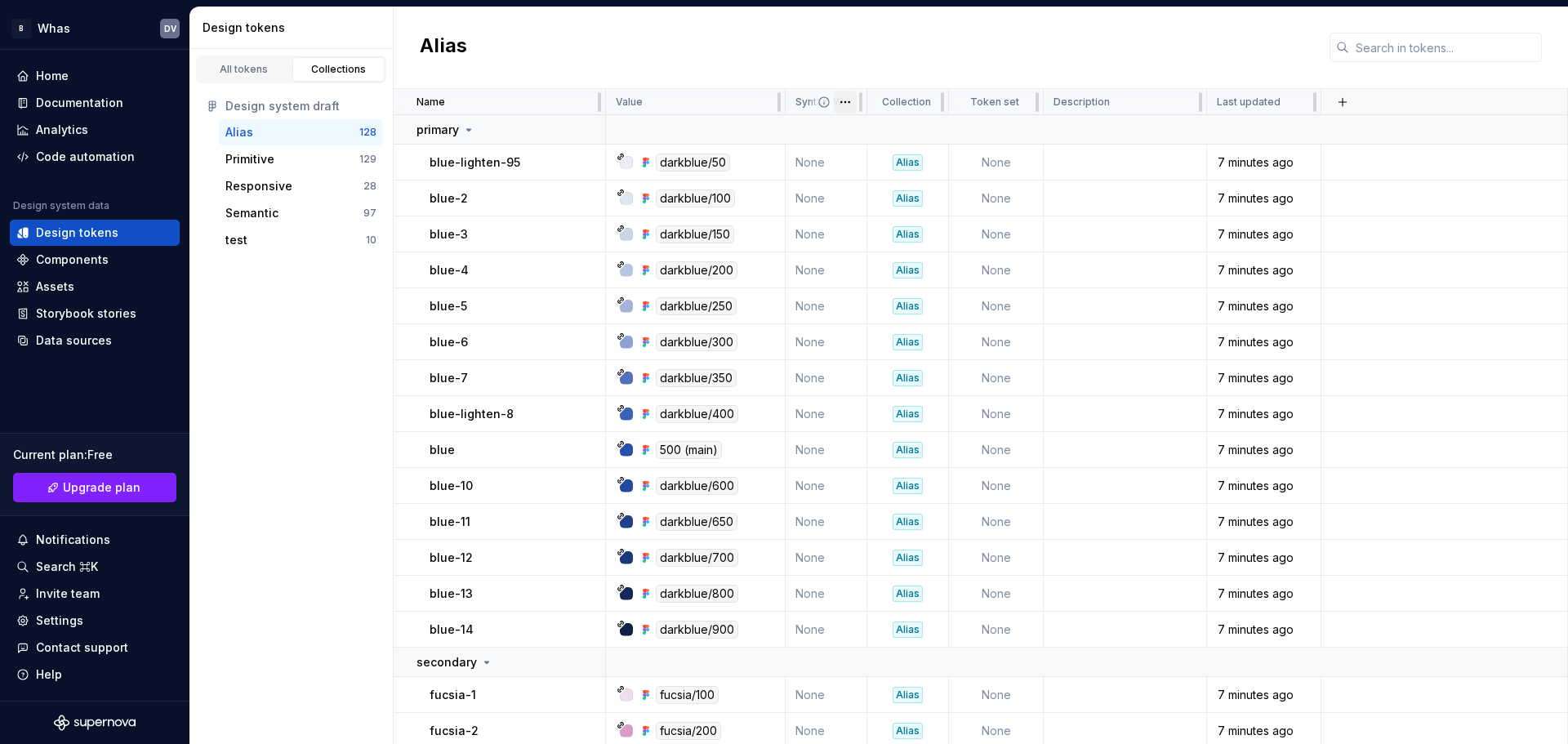 click on "Alias Name Value Syntax: Web Collection Token set Description Last updated primary blue-lighten-95 darkblue/50 None Alias None 7 minutes ago blue-2 darkblue/100 None Alias None 7 minutes ago blue-3 darkblue/150 None Alias None 7 minutes ago blue-4 darkblue/200 None Alias None 7 minutes ago blue-5 darkblue/250 None Alias None 7 minutes ago blue-6 darkblue/300 None Alias None 7 minutes ago blue-7 darkblue/350 None Alias None 7 minutes ago blue-lighten-8 darkblue/400 None Alias None 7 minutes ago blue 500 (main) None Alias None 7 minutes ago blue-10 darkblue/600 None Alias None 7 minutes ago blue-11 darkblue/650 None Alias None 7 minutes ago blue-12 darkblue/700" at bounding box center [784, 372] 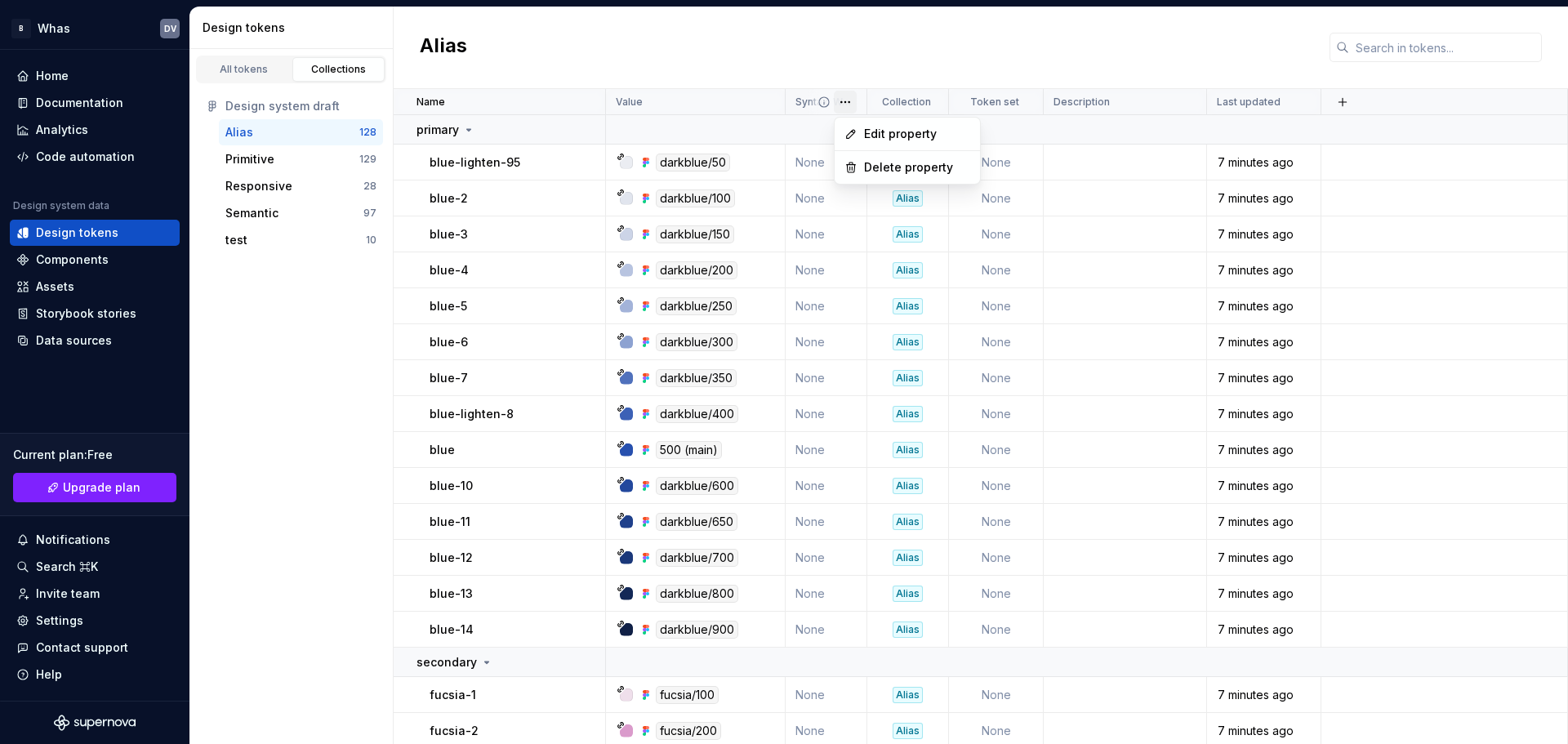 click on "Alias Name Value Syntax: Web Collection Token set Description Last updated primary blue-lighten-95 darkblue/50 None Alias None 7 minutes ago blue-2 darkblue/100 None Alias None 7 minutes ago blue-3 darkblue/150 None Alias None 7 minutes ago blue-4 darkblue/200 None Alias None 7 minutes ago blue-5 darkblue/250 None Alias None 7 minutes ago blue-6 darkblue/300 None Alias None 7 minutes ago blue-7 darkblue/350 None Alias None 7 minutes ago blue-lighten-8 darkblue/400 None Alias None 7 minutes ago blue 500 (main) None Alias None 7 minutes ago blue-10 darkblue/600 None Alias None 7 minutes ago blue-11 darkblue/650 None Alias None 7 minutes ago blue-12 darkblue/700" at bounding box center (784, 372) 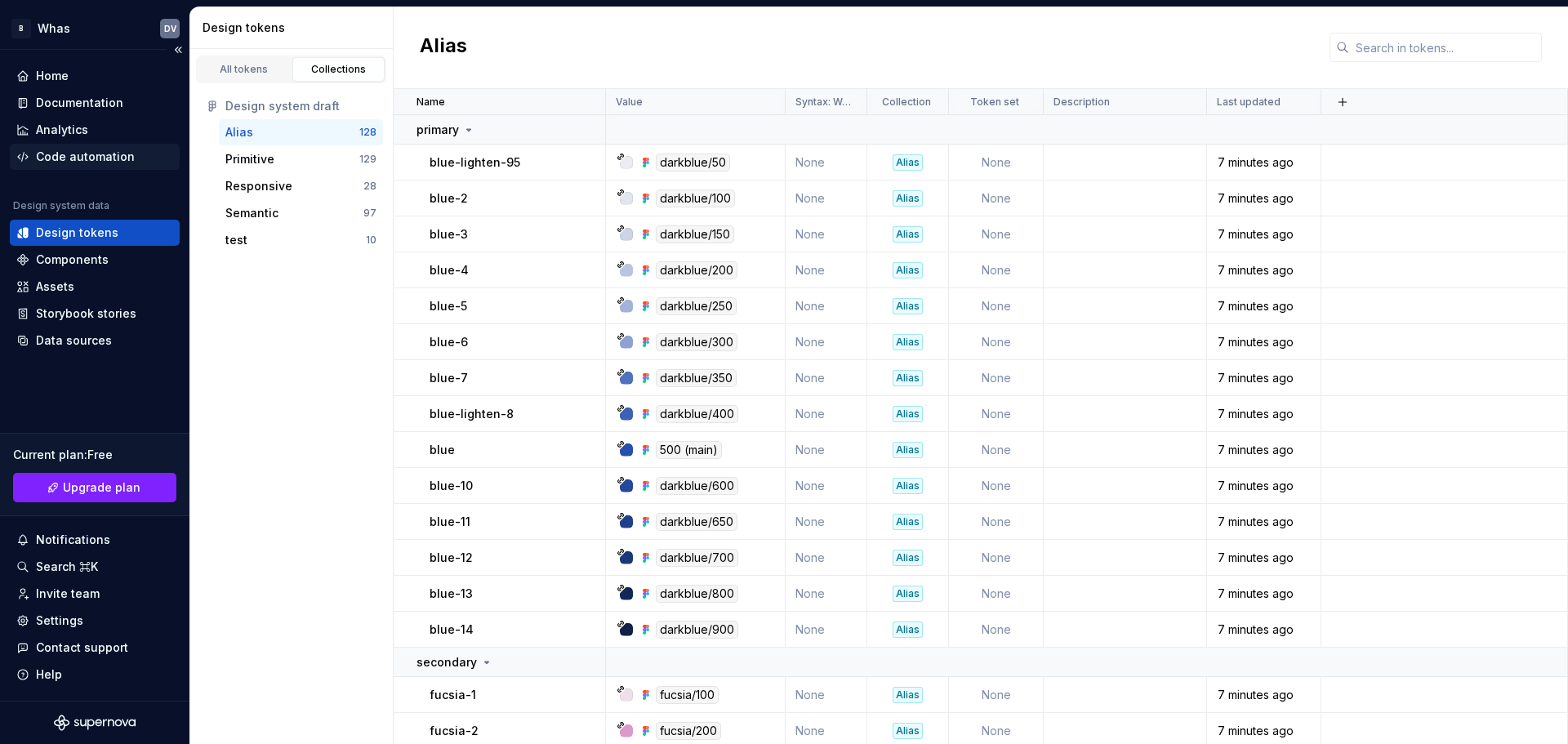 click on "Code automation" at bounding box center (85, 157) 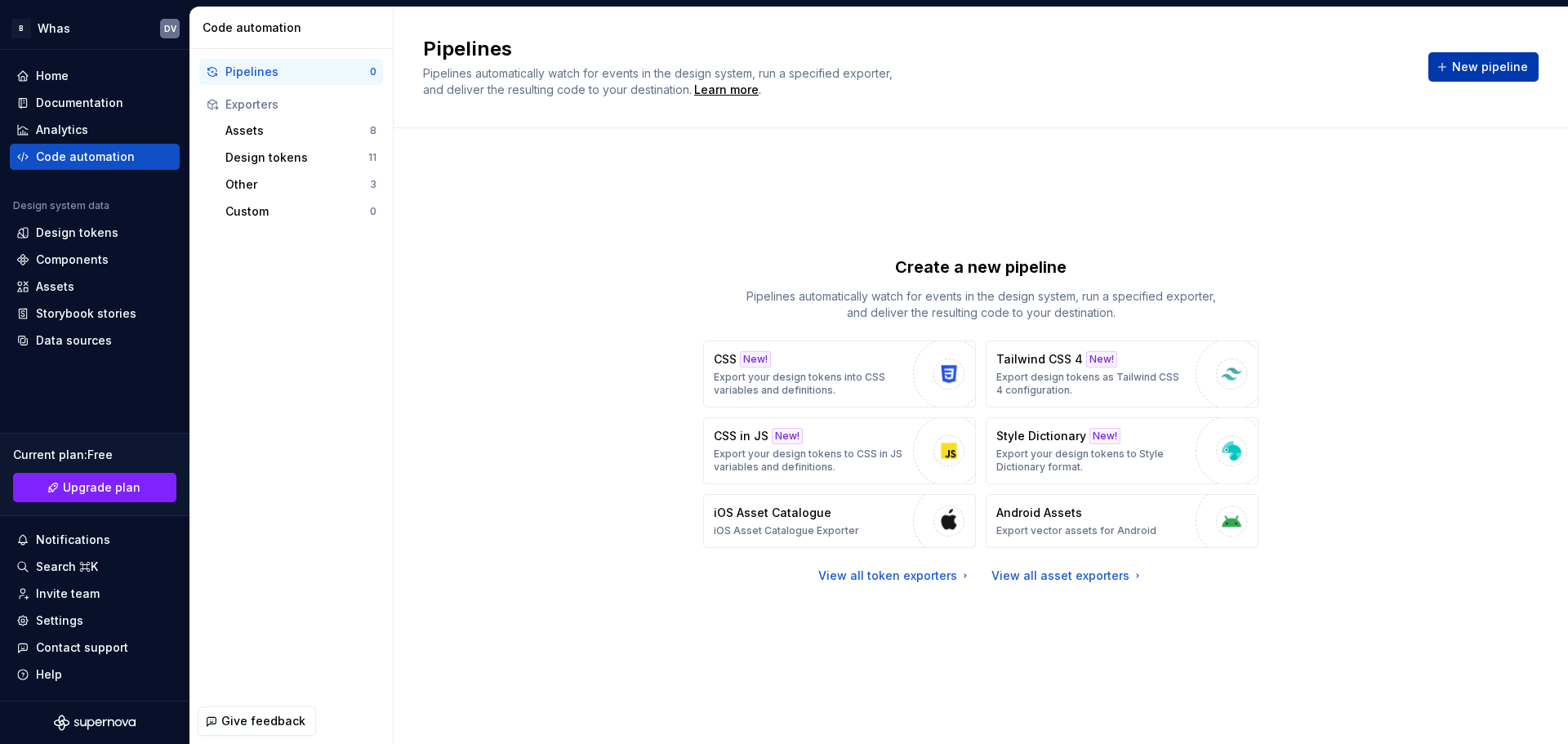 click on "New pipeline" at bounding box center [1483, 67] 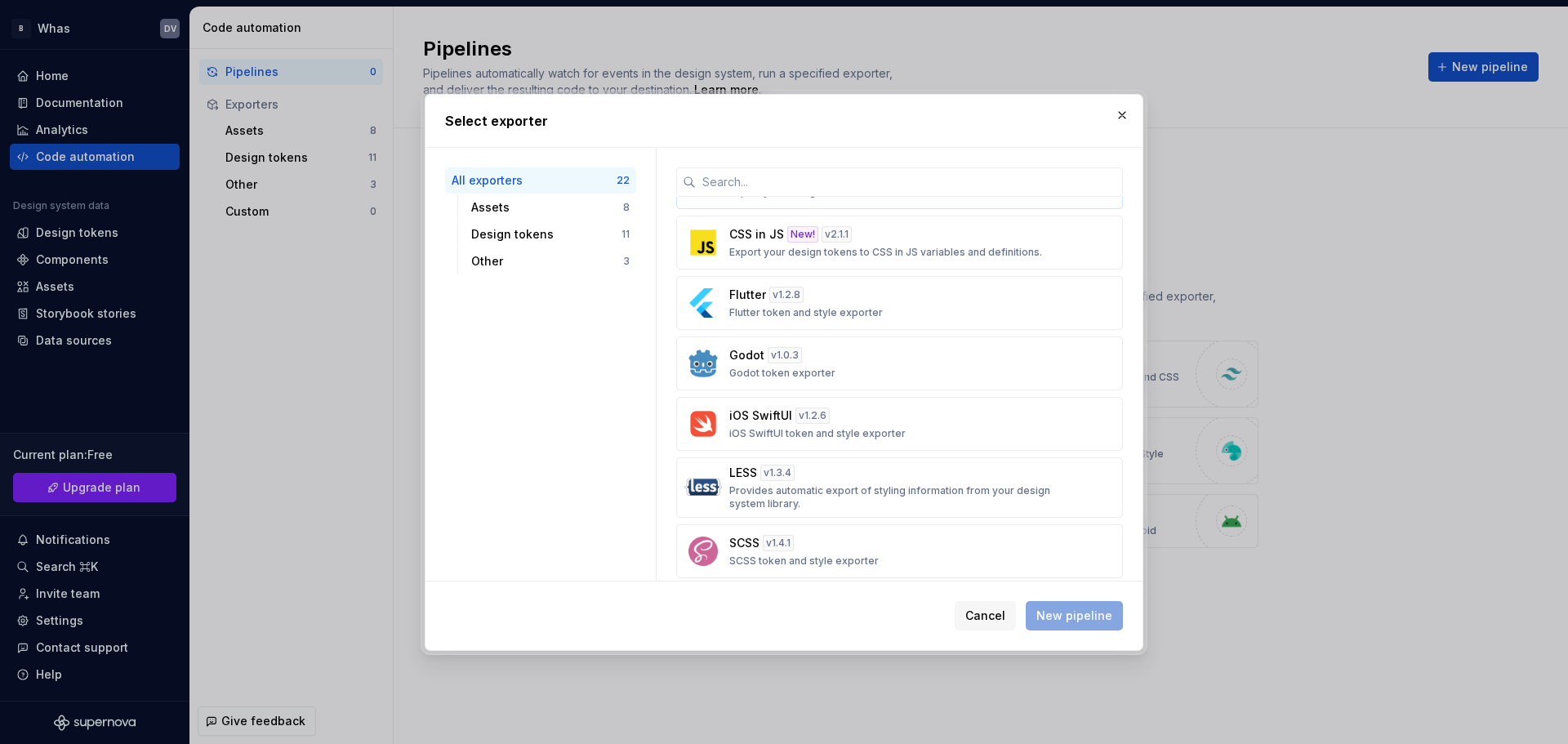 scroll, scrollTop: 573, scrollLeft: 0, axis: vertical 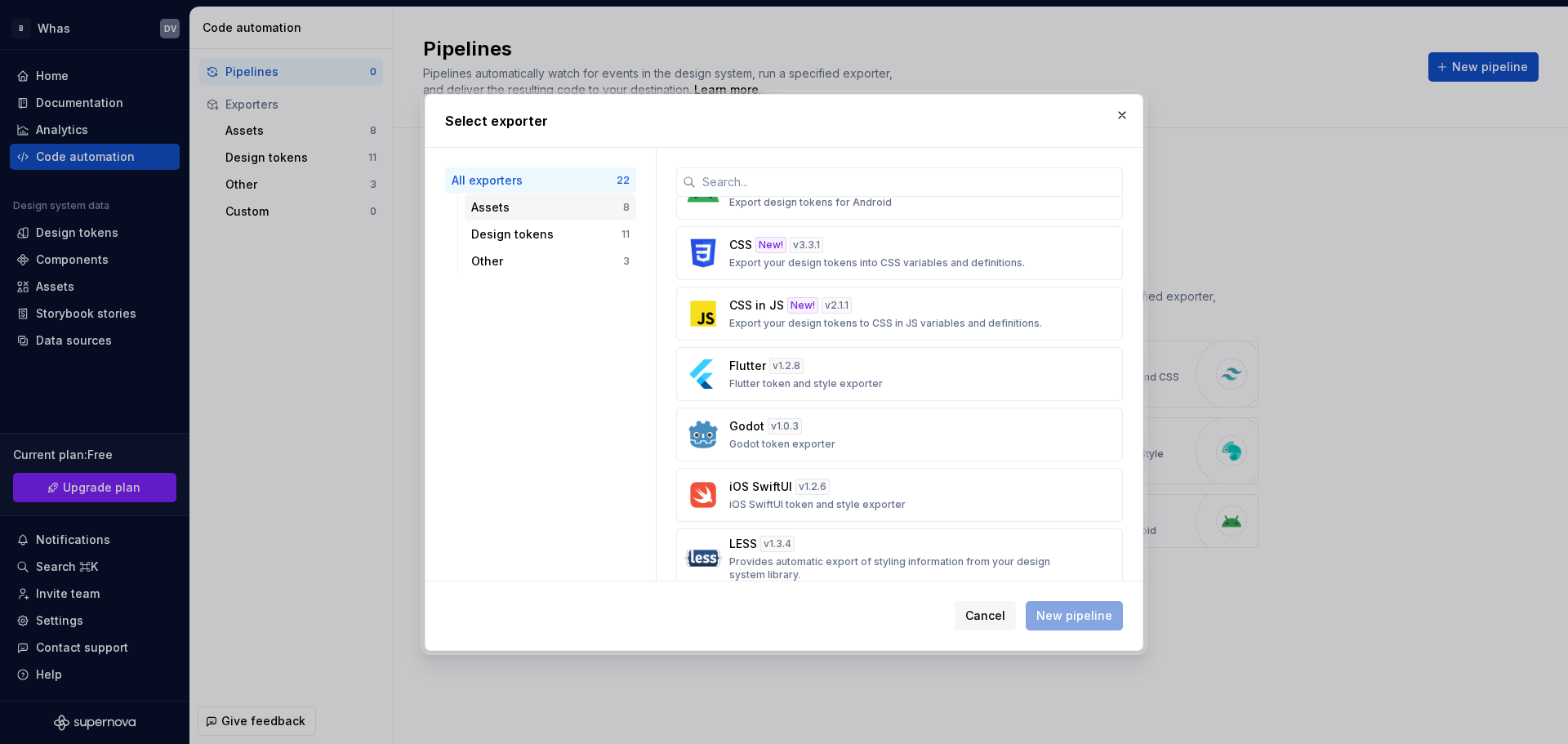 click on "Assets" at bounding box center (547, 207) 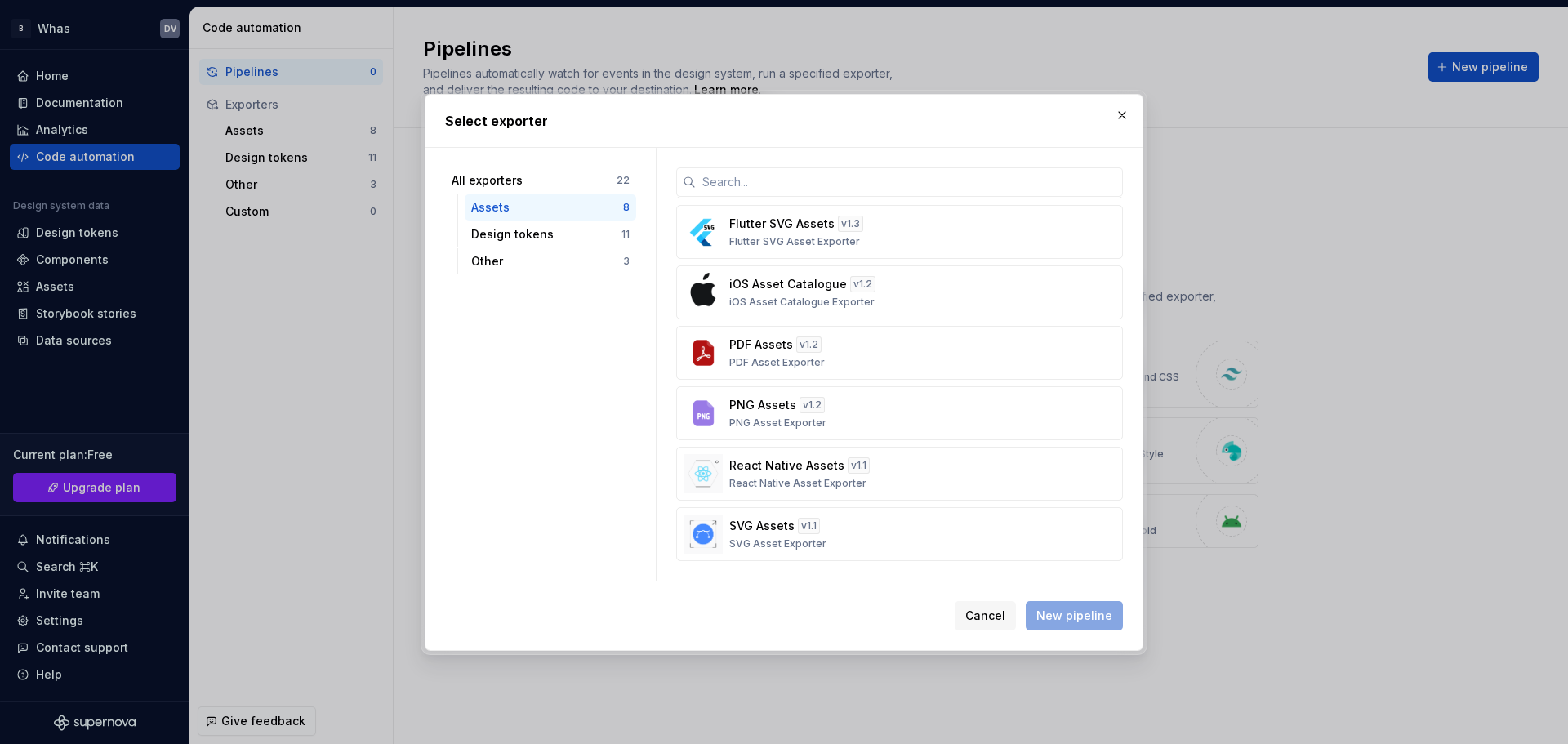 scroll, scrollTop: 0, scrollLeft: 0, axis: both 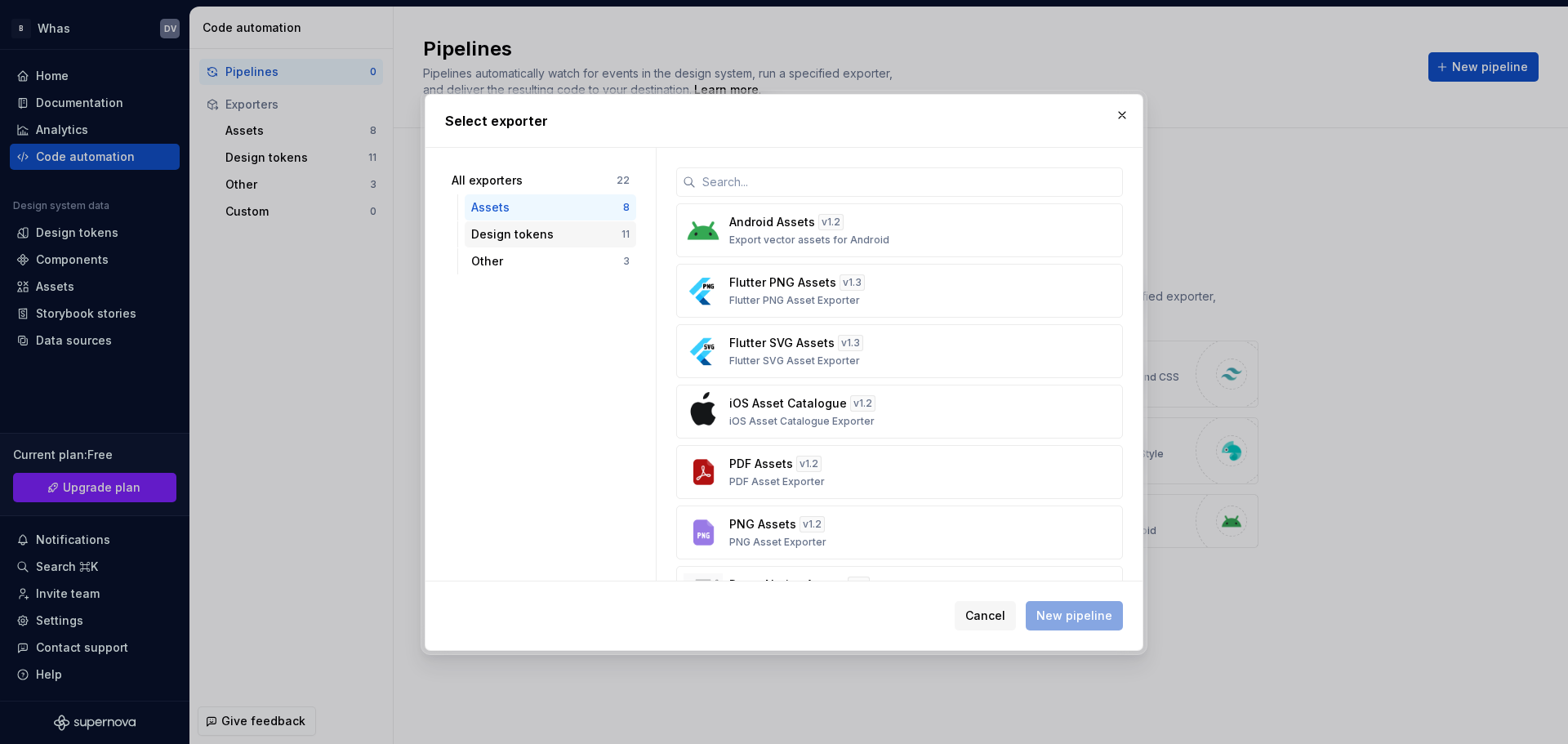 click on "Design tokens" at bounding box center [546, 234] 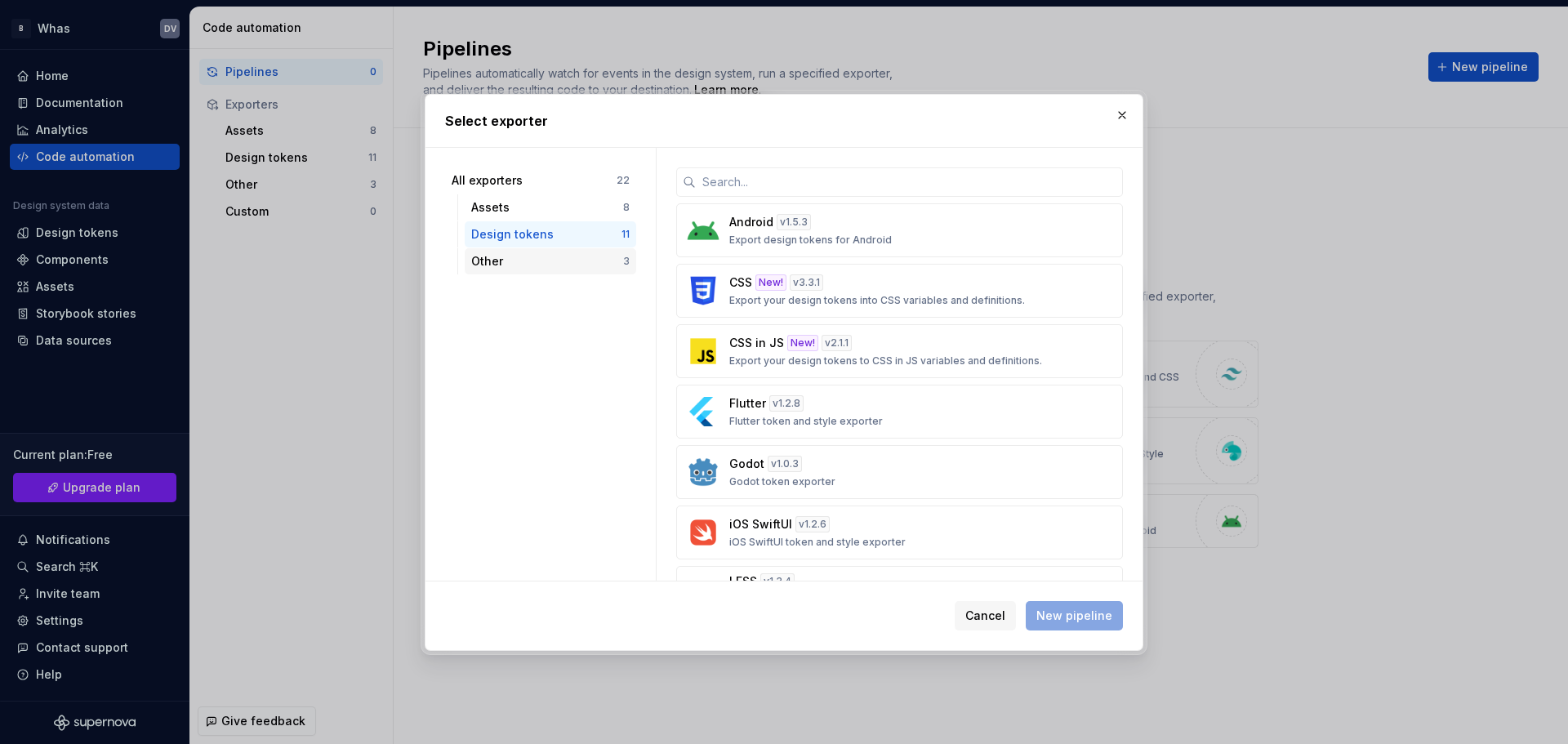 click on "Other" at bounding box center (547, 261) 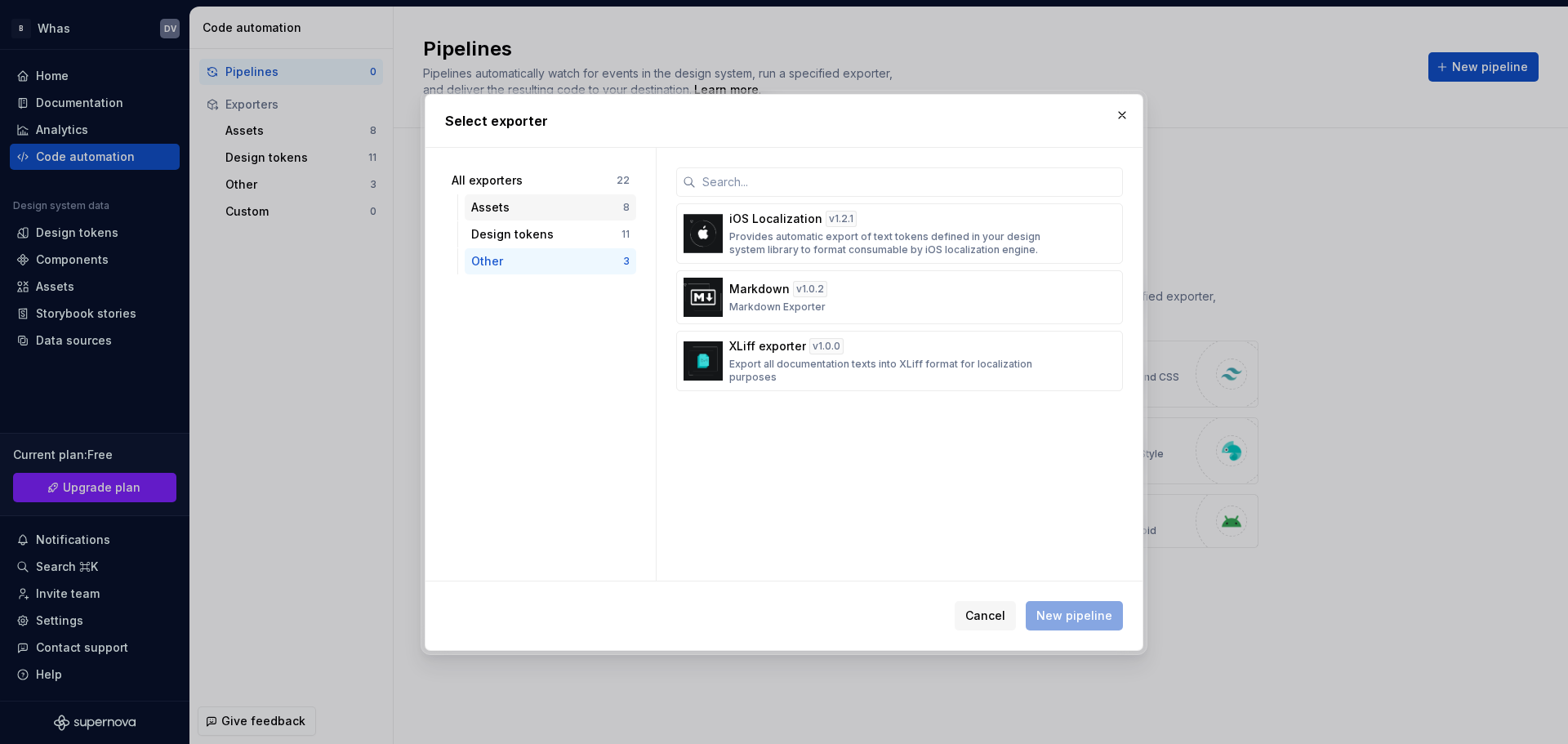 click on "Assets 8" at bounding box center (550, 207) 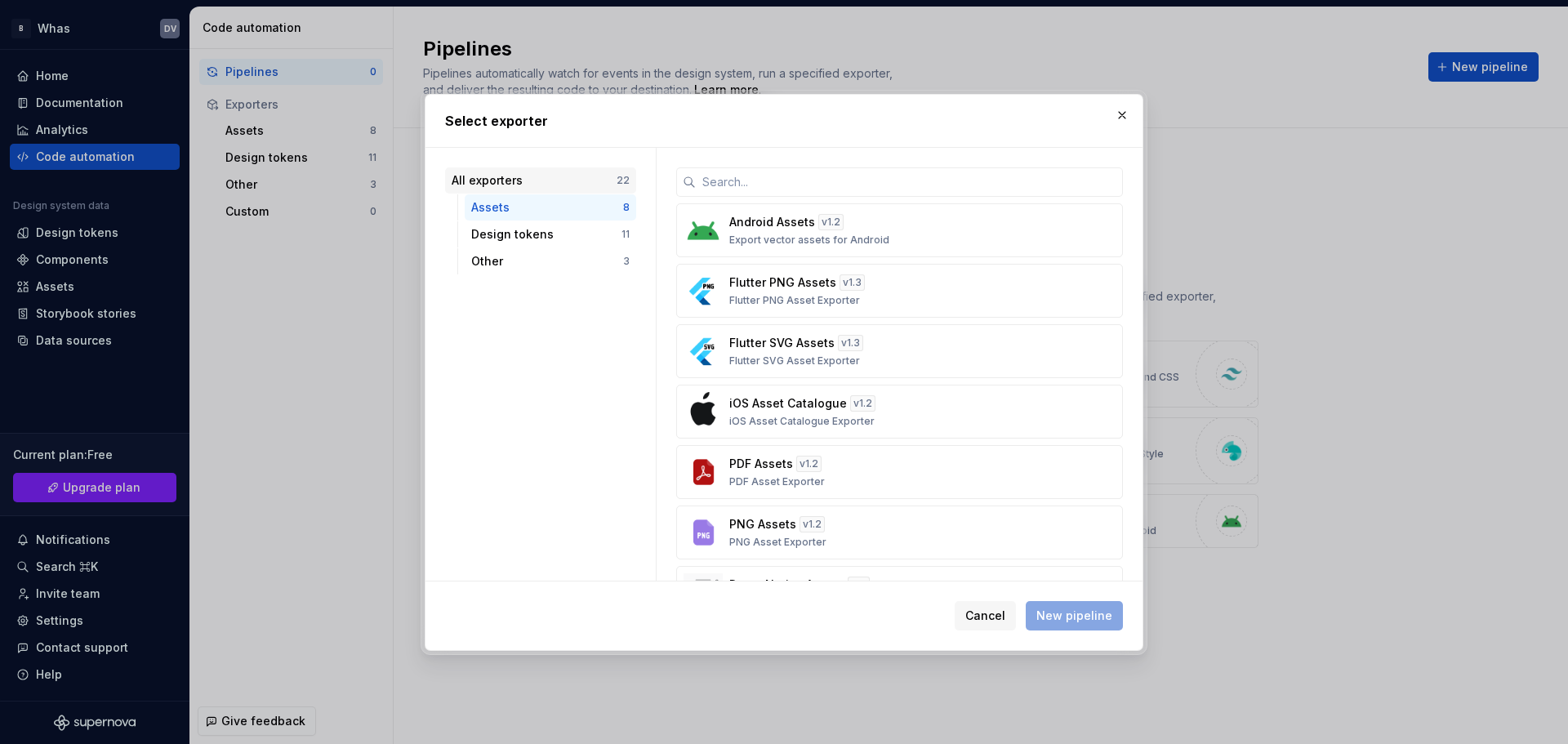 click on "All exporters" at bounding box center [534, 180] 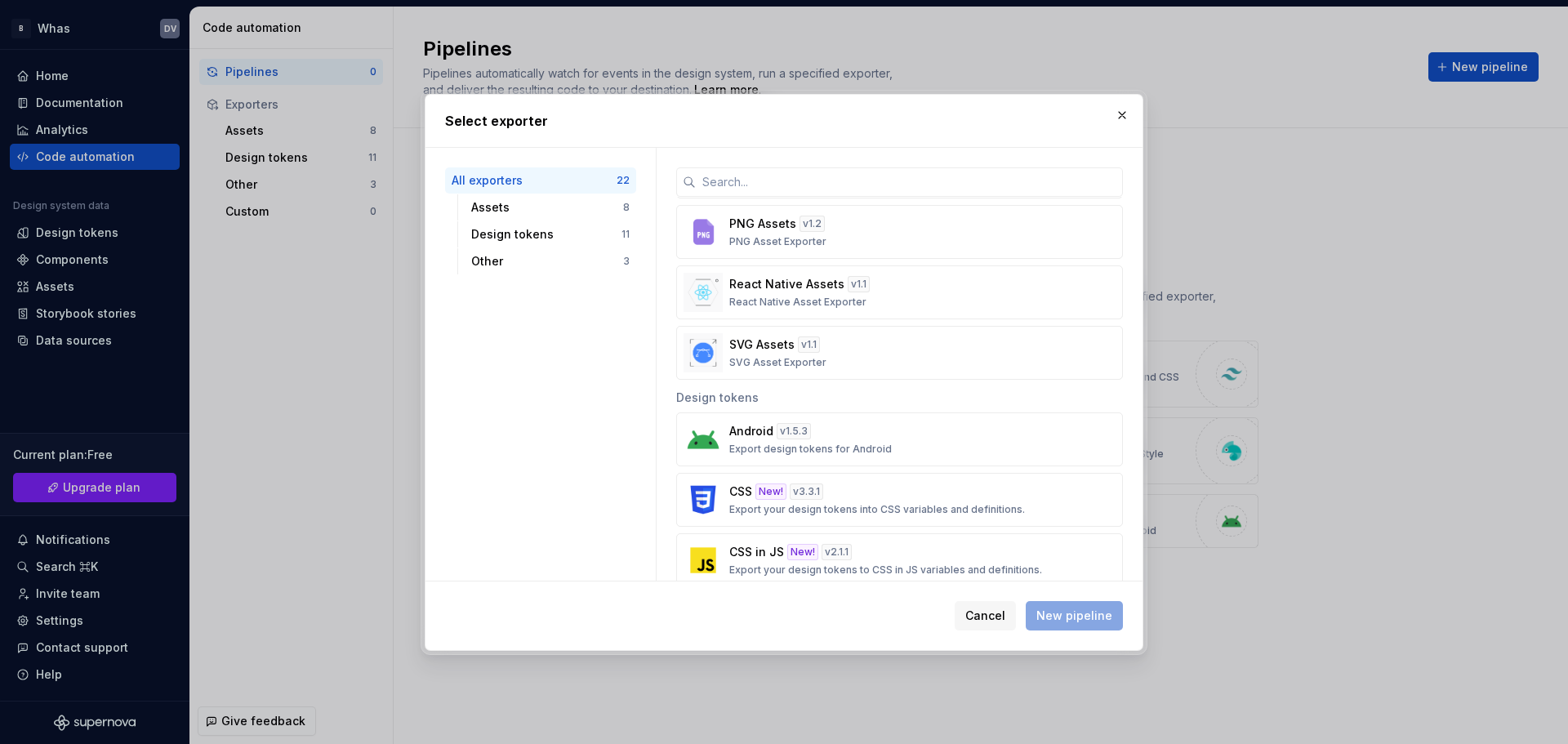 scroll, scrollTop: 0, scrollLeft: 0, axis: both 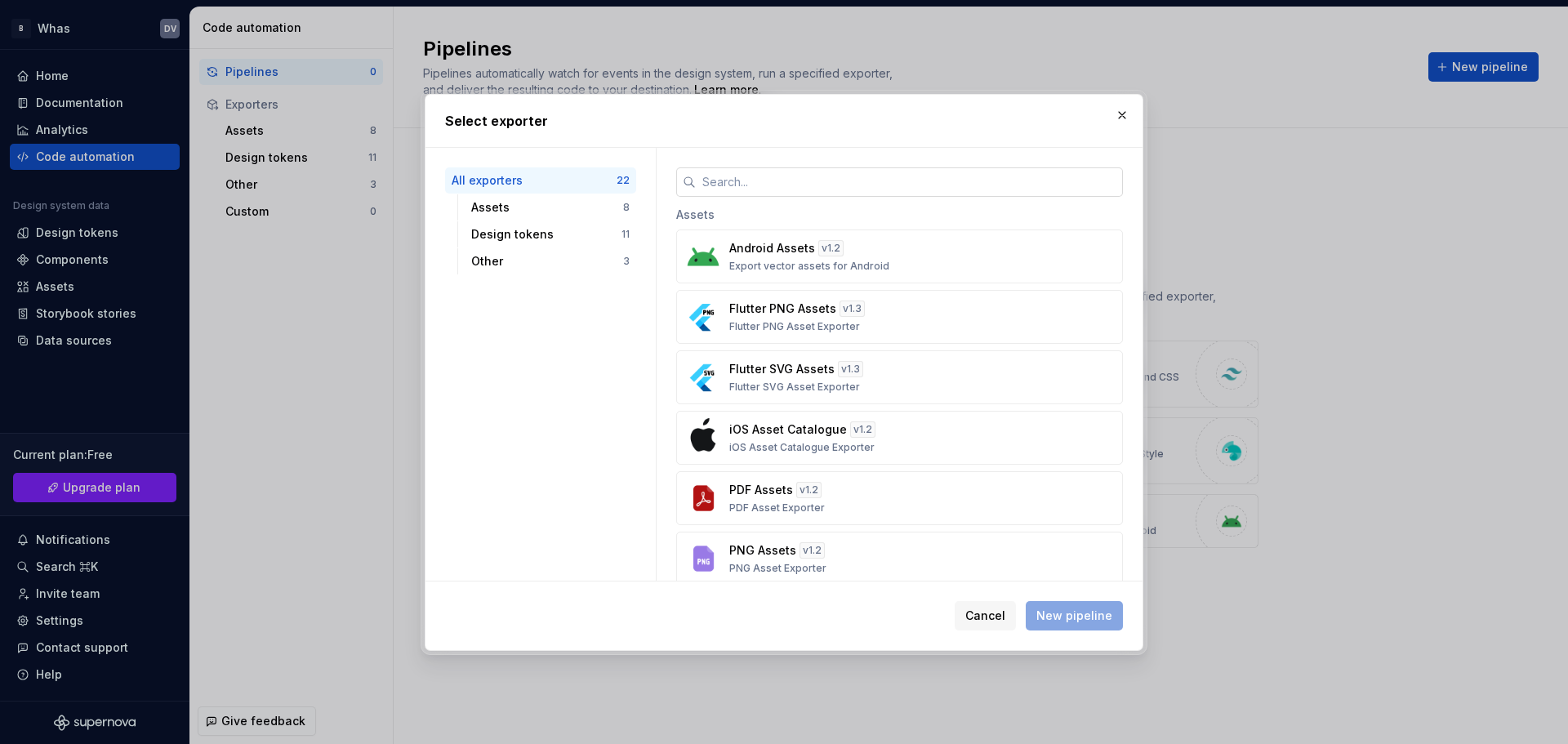 click at bounding box center [909, 182] 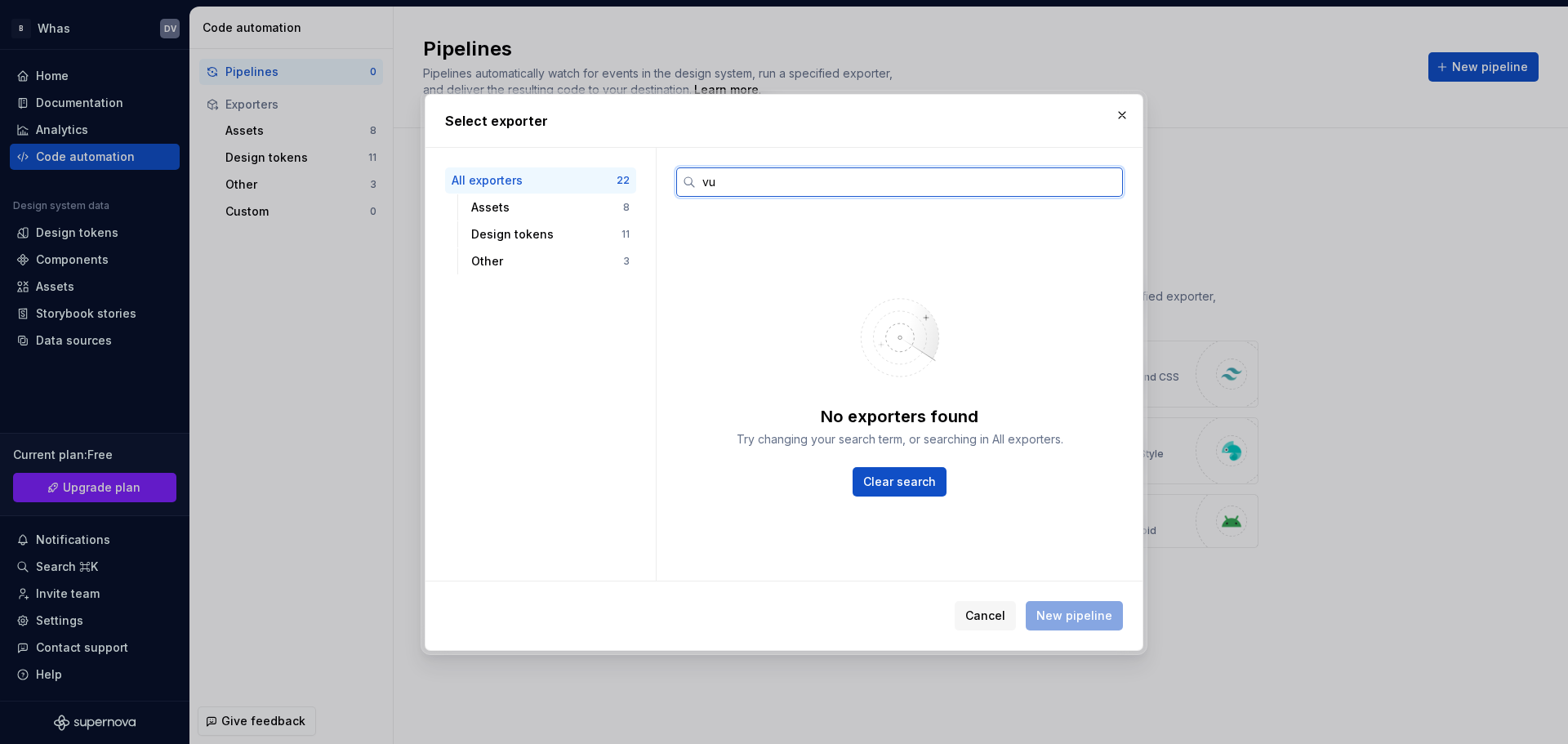 type on "v" 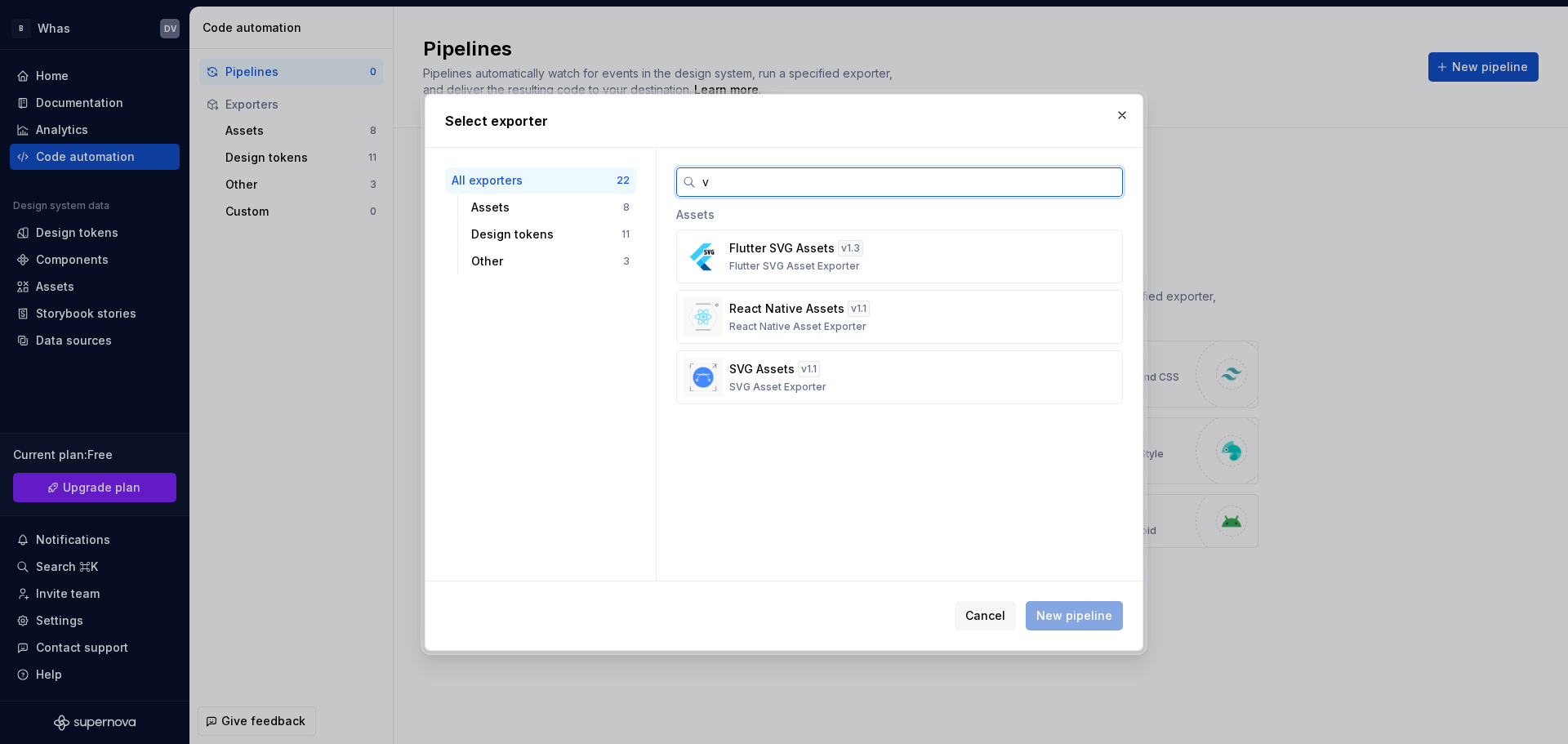 type 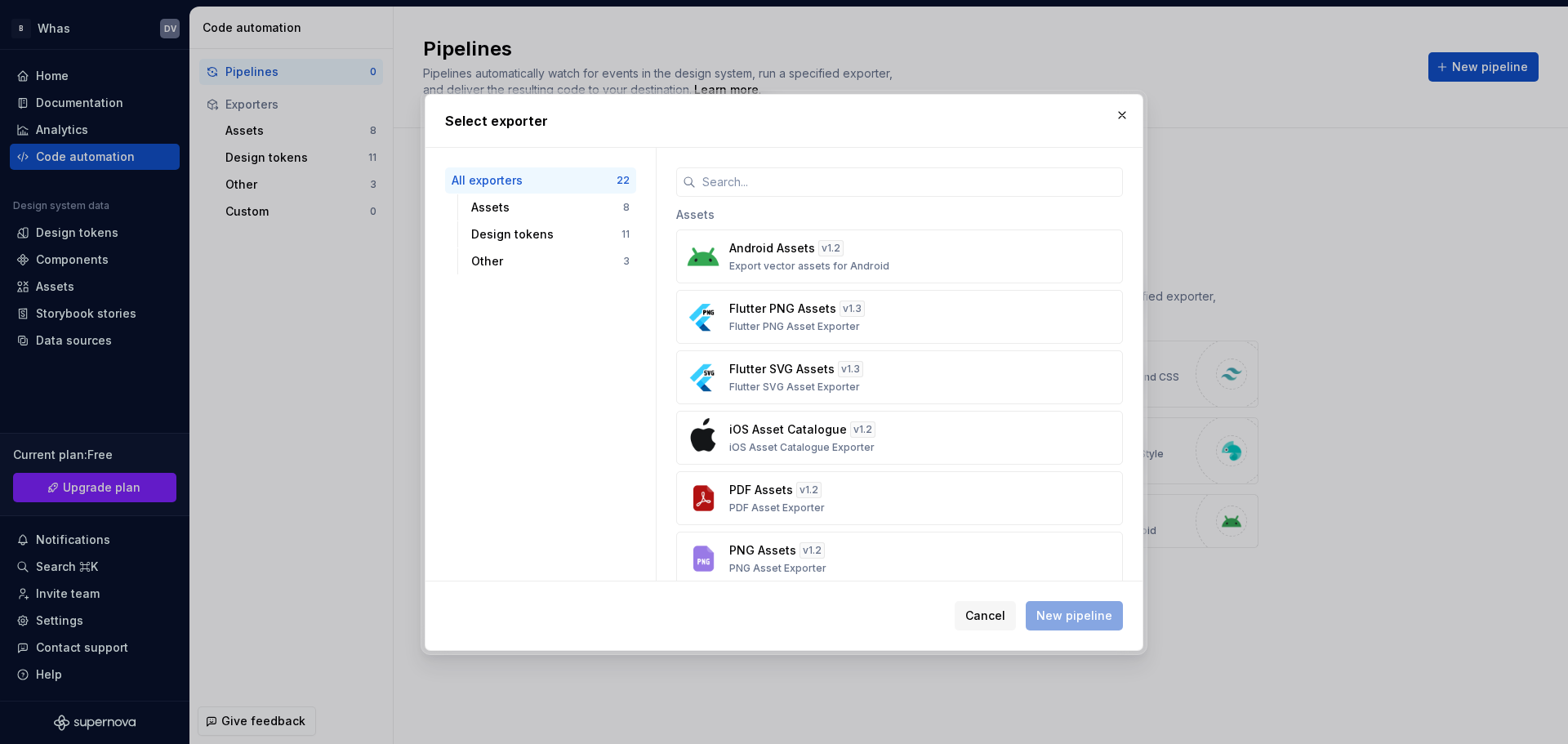 click on "All exporters 22" at bounding box center (541, 180) 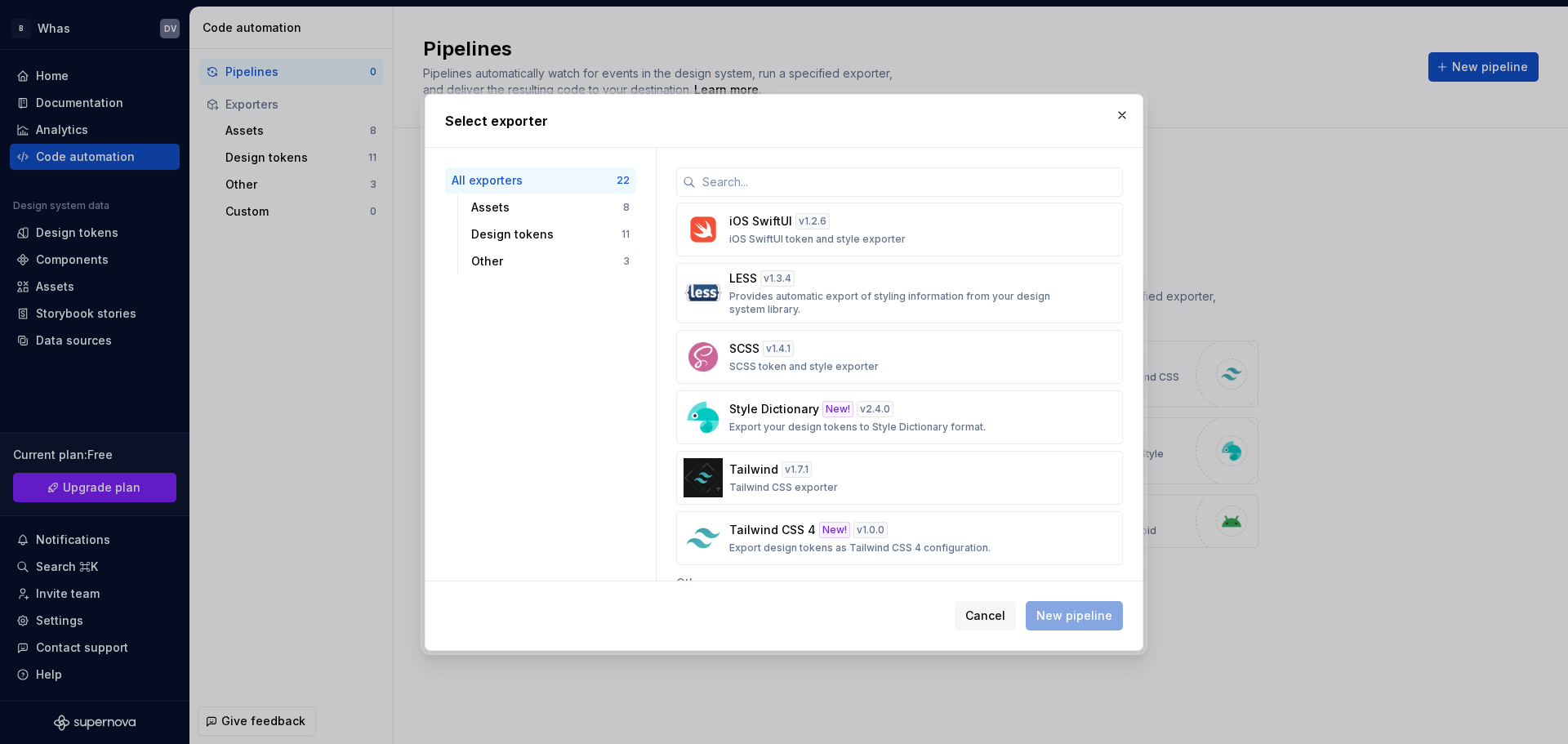 scroll, scrollTop: 817, scrollLeft: 0, axis: vertical 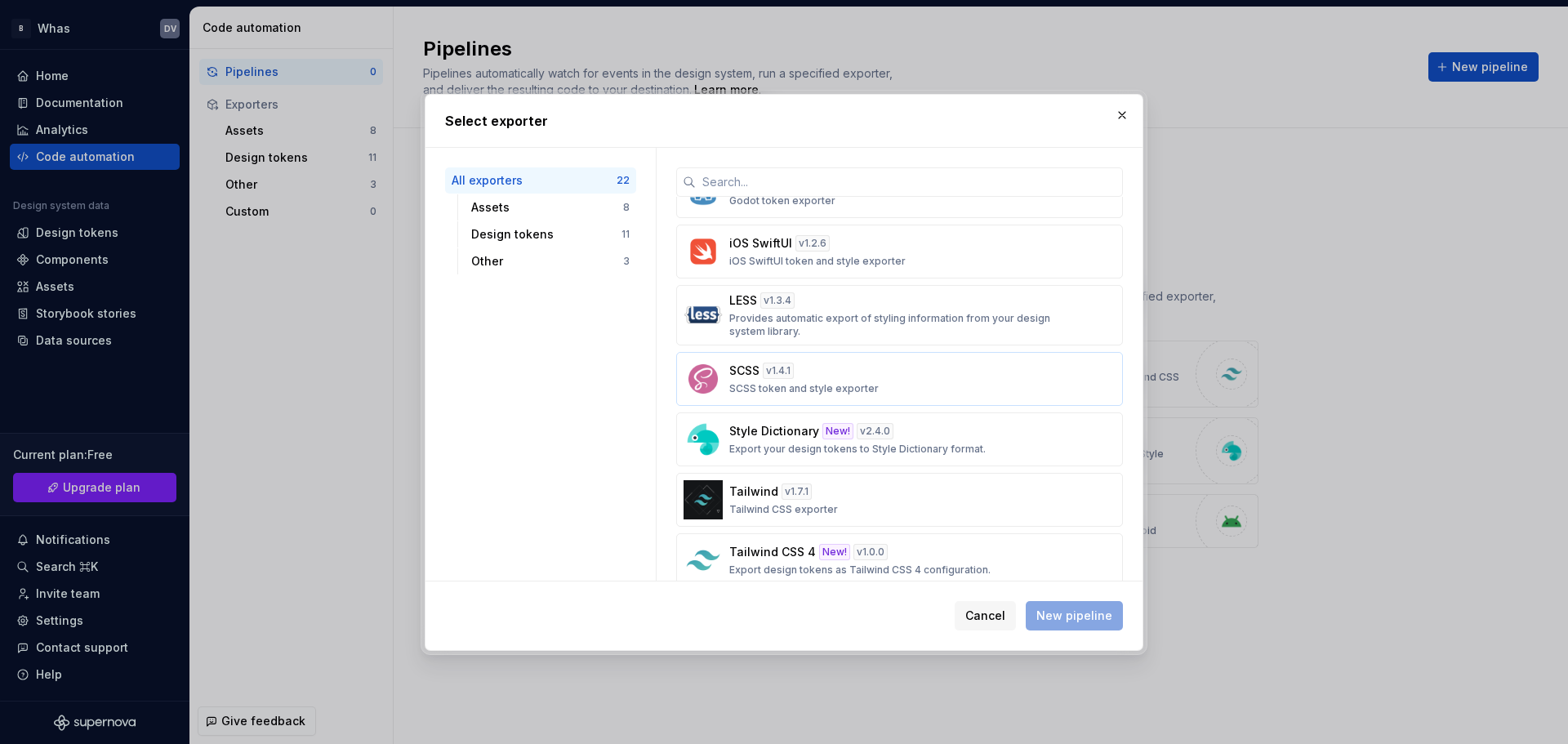 click on "SCSS v 1.4.1 SCSS token and style exporter" at bounding box center [894, 379] 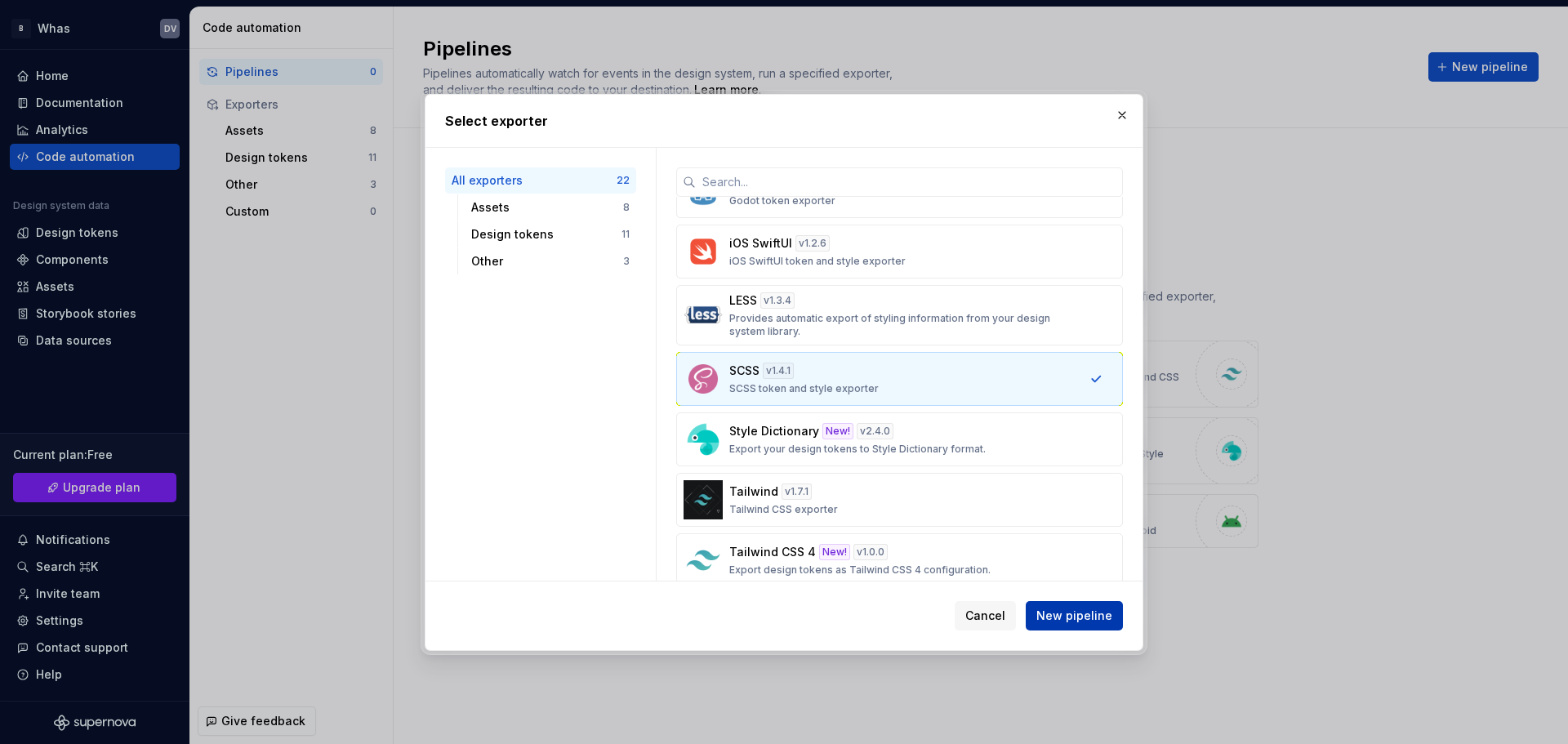 click on "New pipeline" at bounding box center (1074, 616) 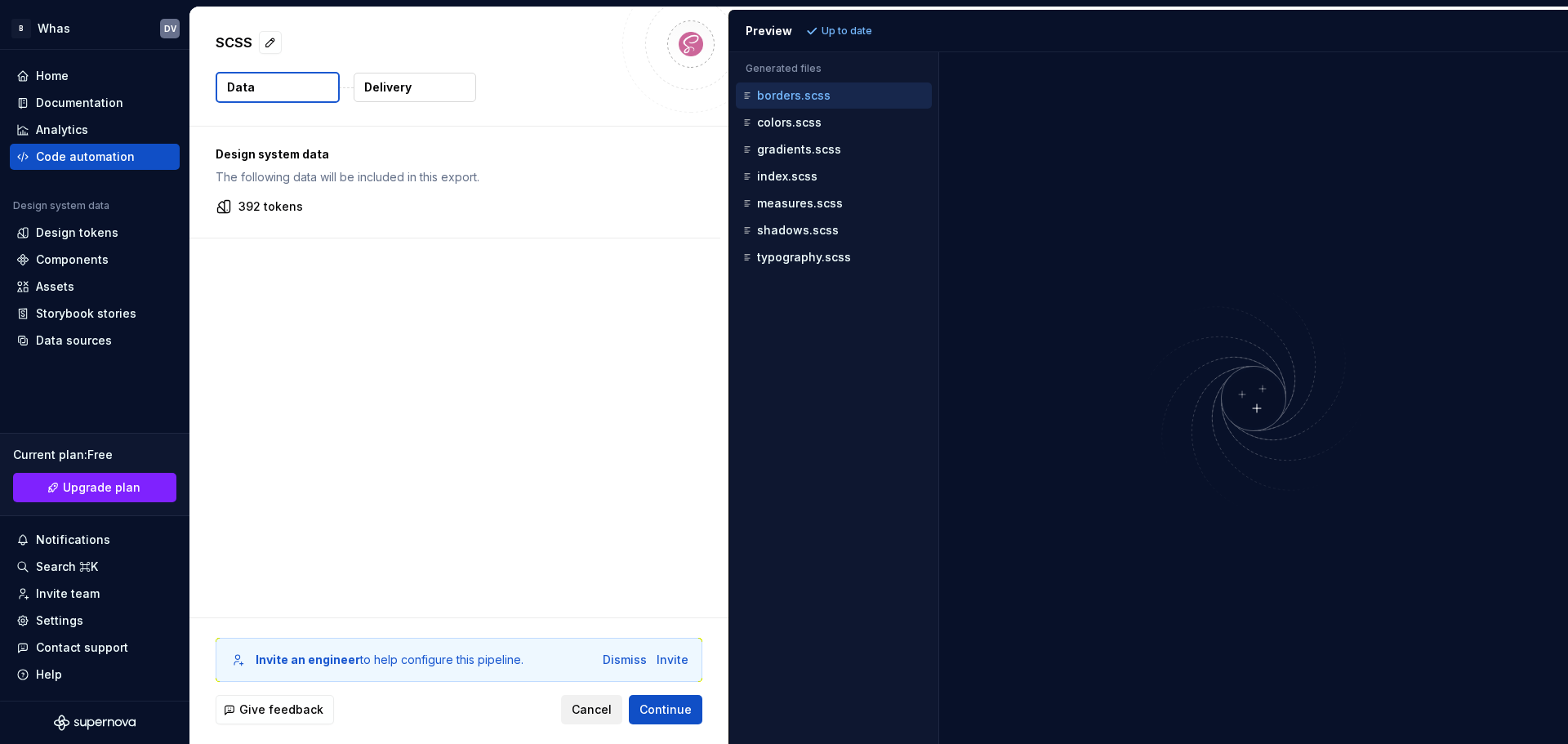 click on "Cancel" at bounding box center [591, 710] 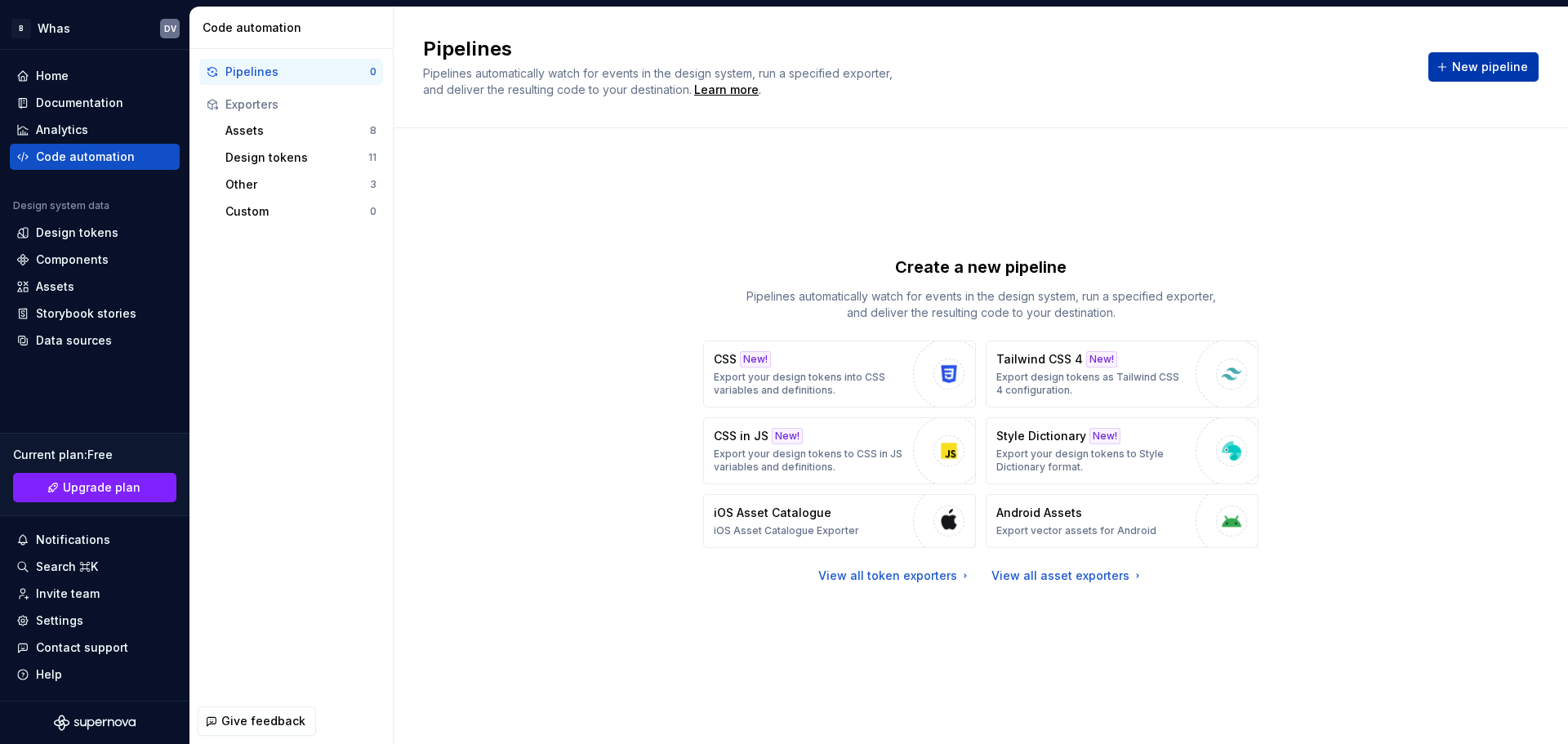 click on "New pipeline" at bounding box center [1490, 67] 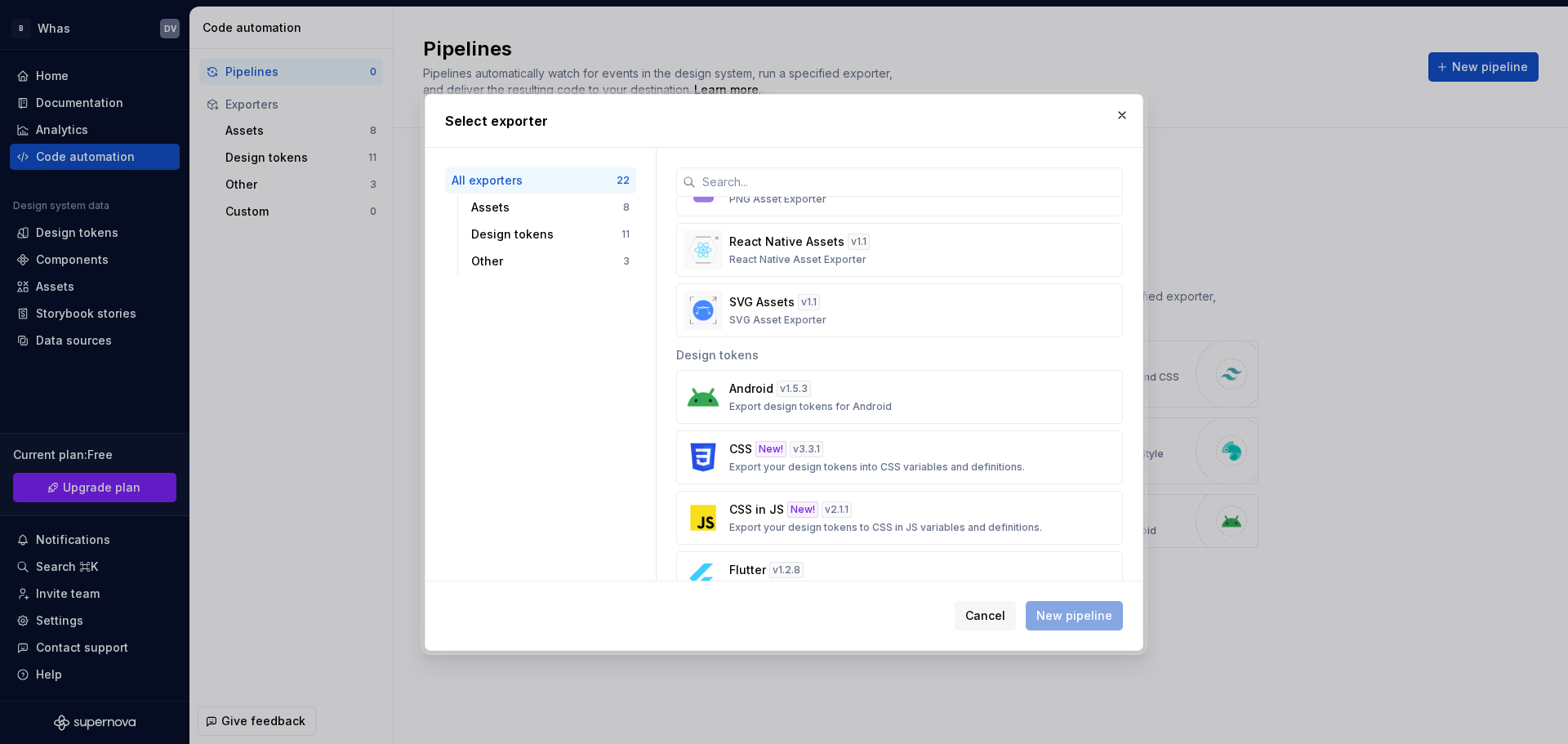 scroll, scrollTop: 408, scrollLeft: 0, axis: vertical 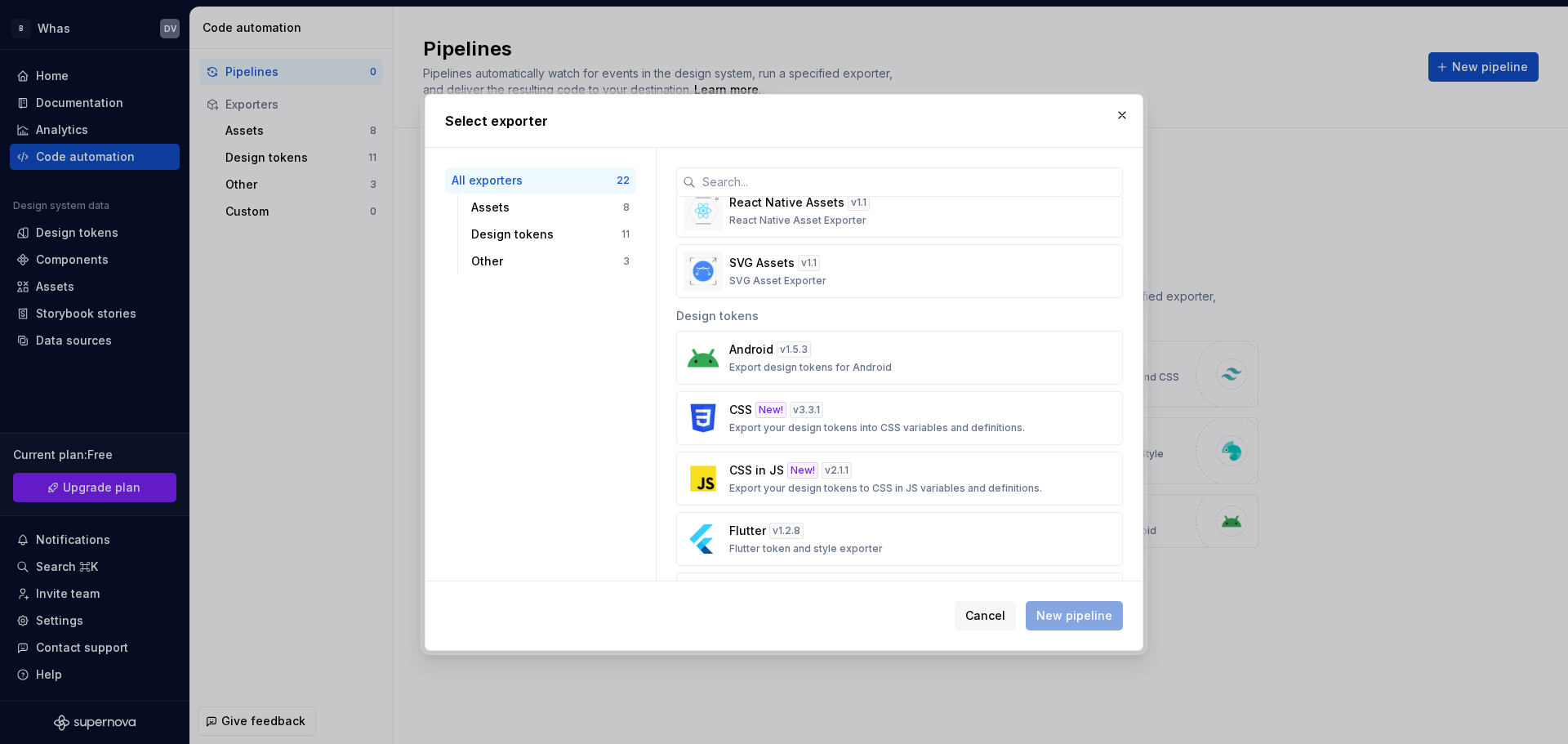 click on "CSS New! v 3.3.1 Export your design tokens into CSS variables and definitions." at bounding box center [899, 418] 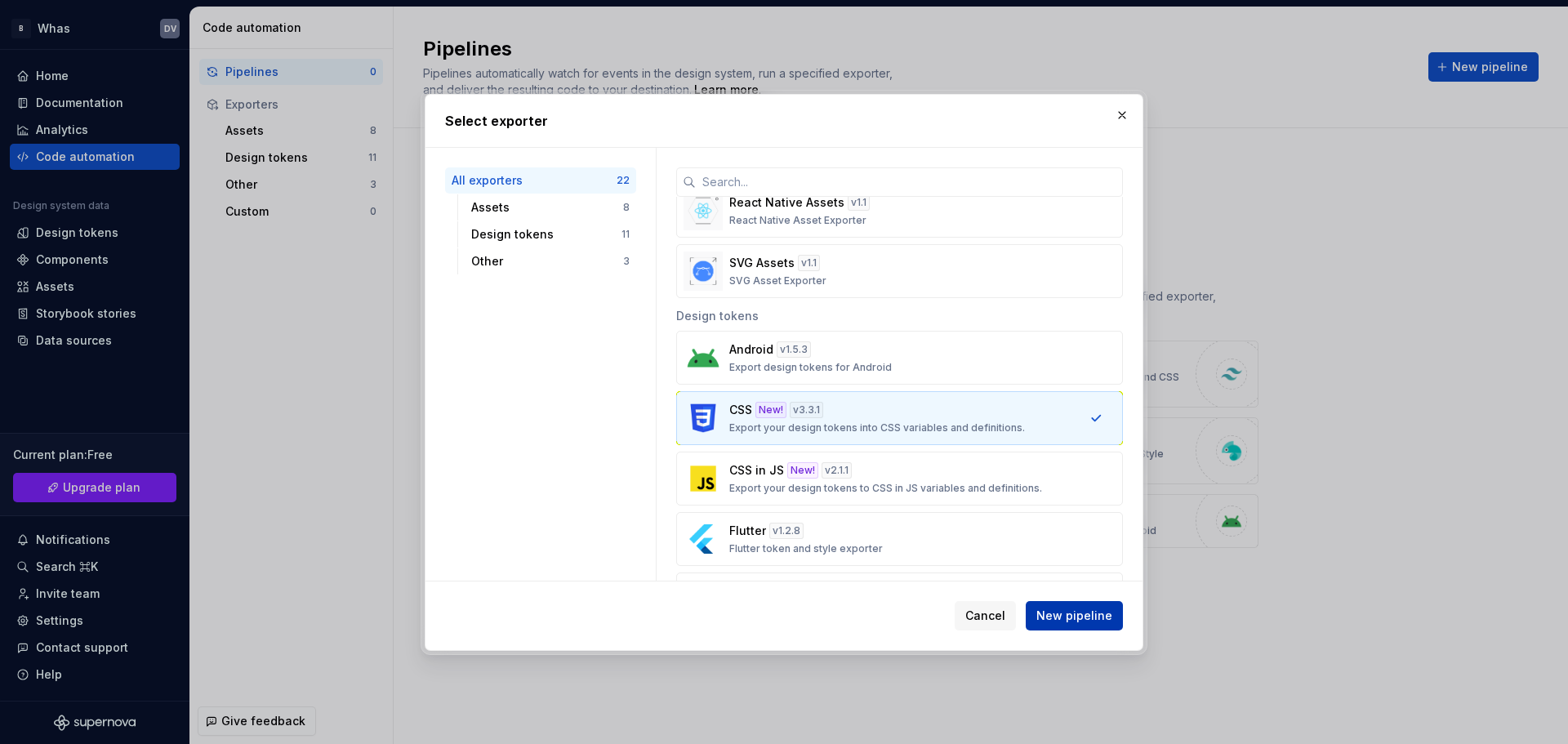 click on "New pipeline" at bounding box center [1074, 616] 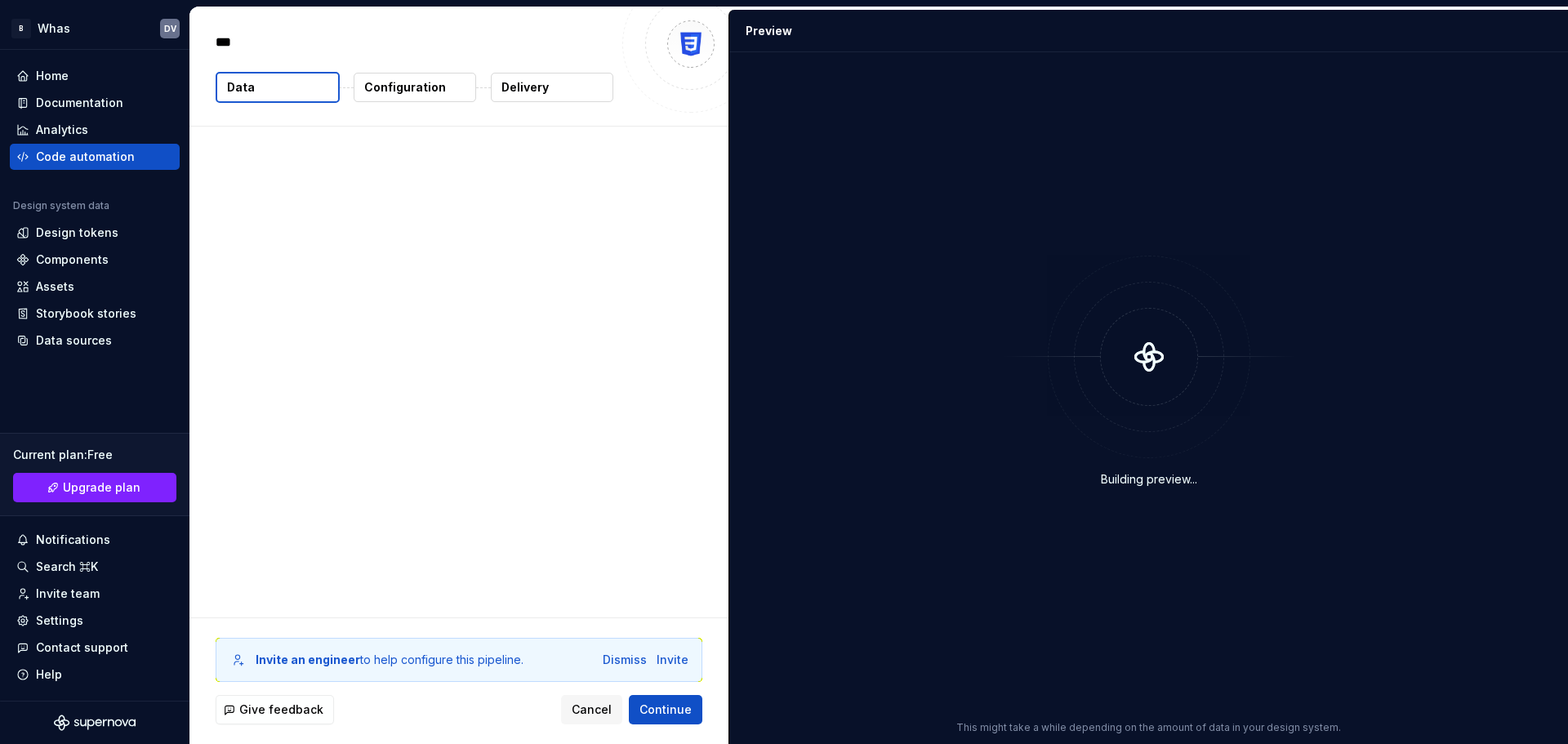 type on "*" 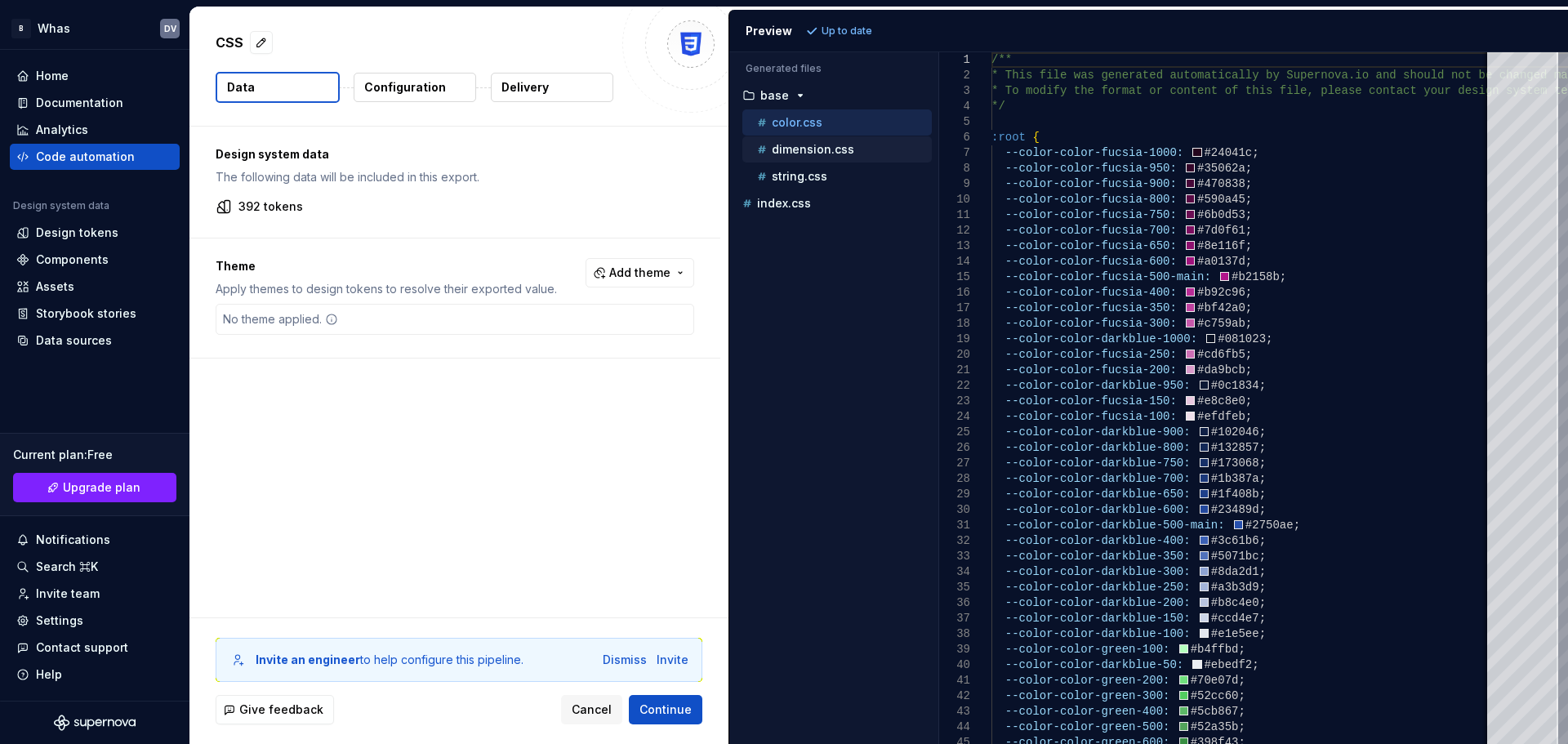 click on "dimension.css" at bounding box center (813, 149) 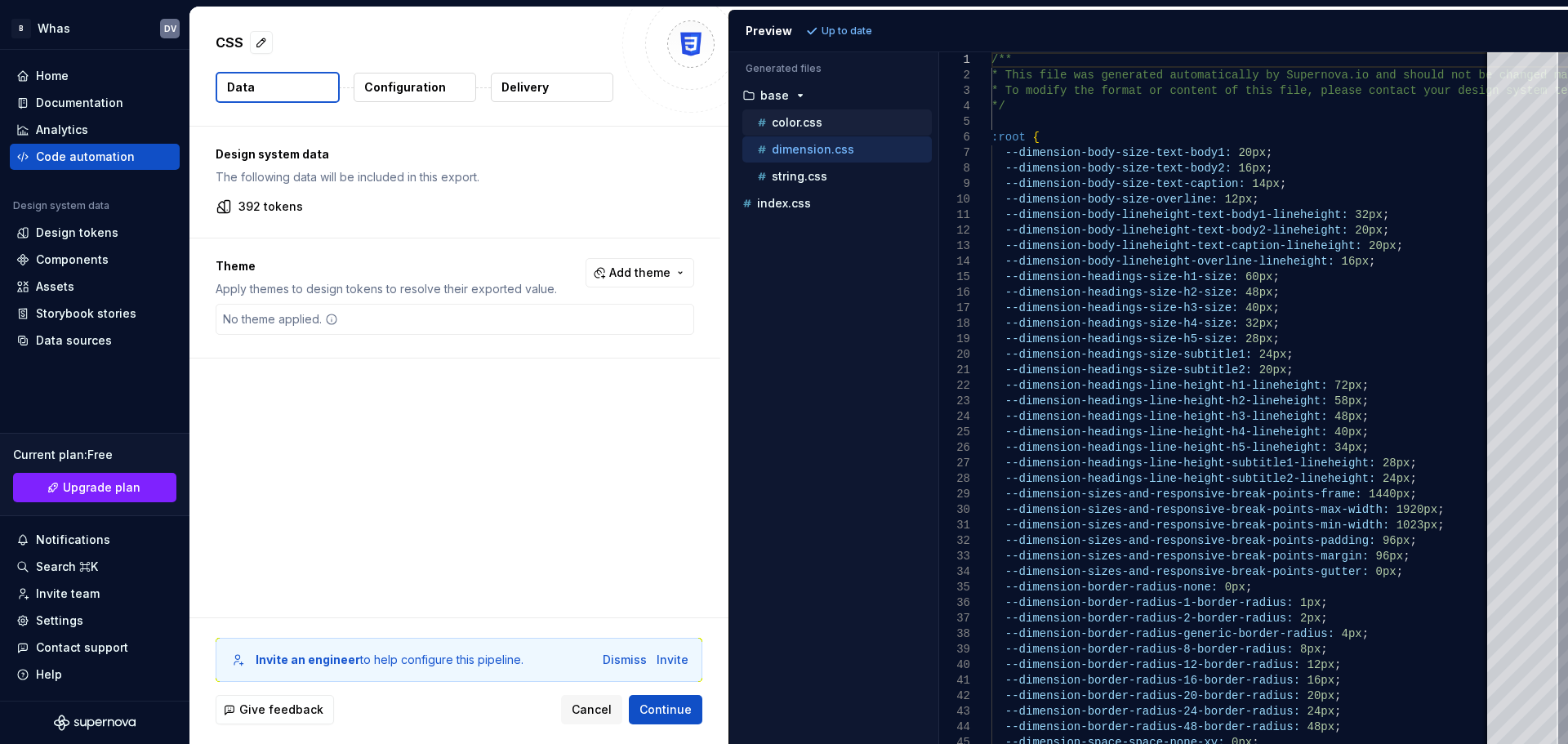 click on "color.css" at bounding box center (843, 123) 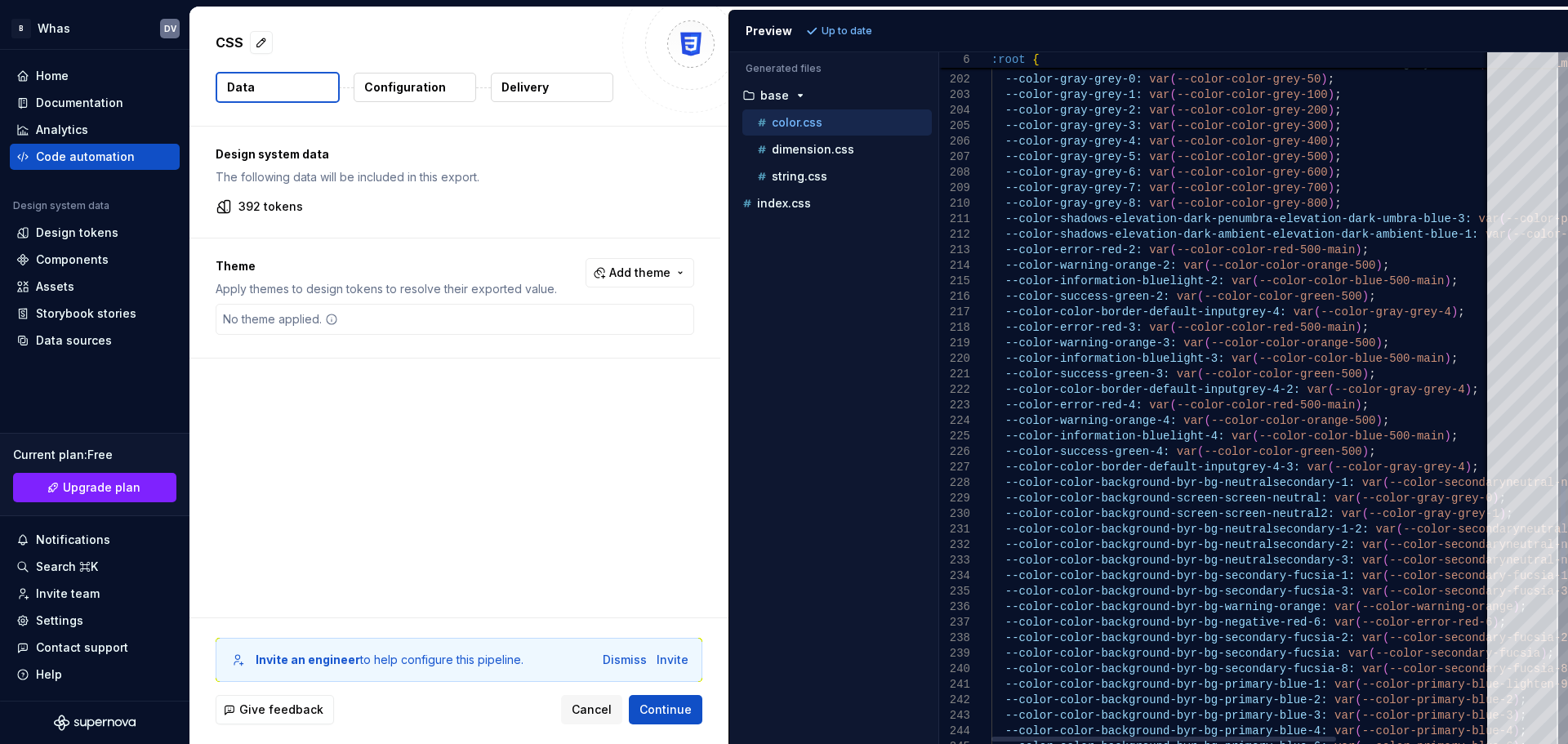 type on "**********" 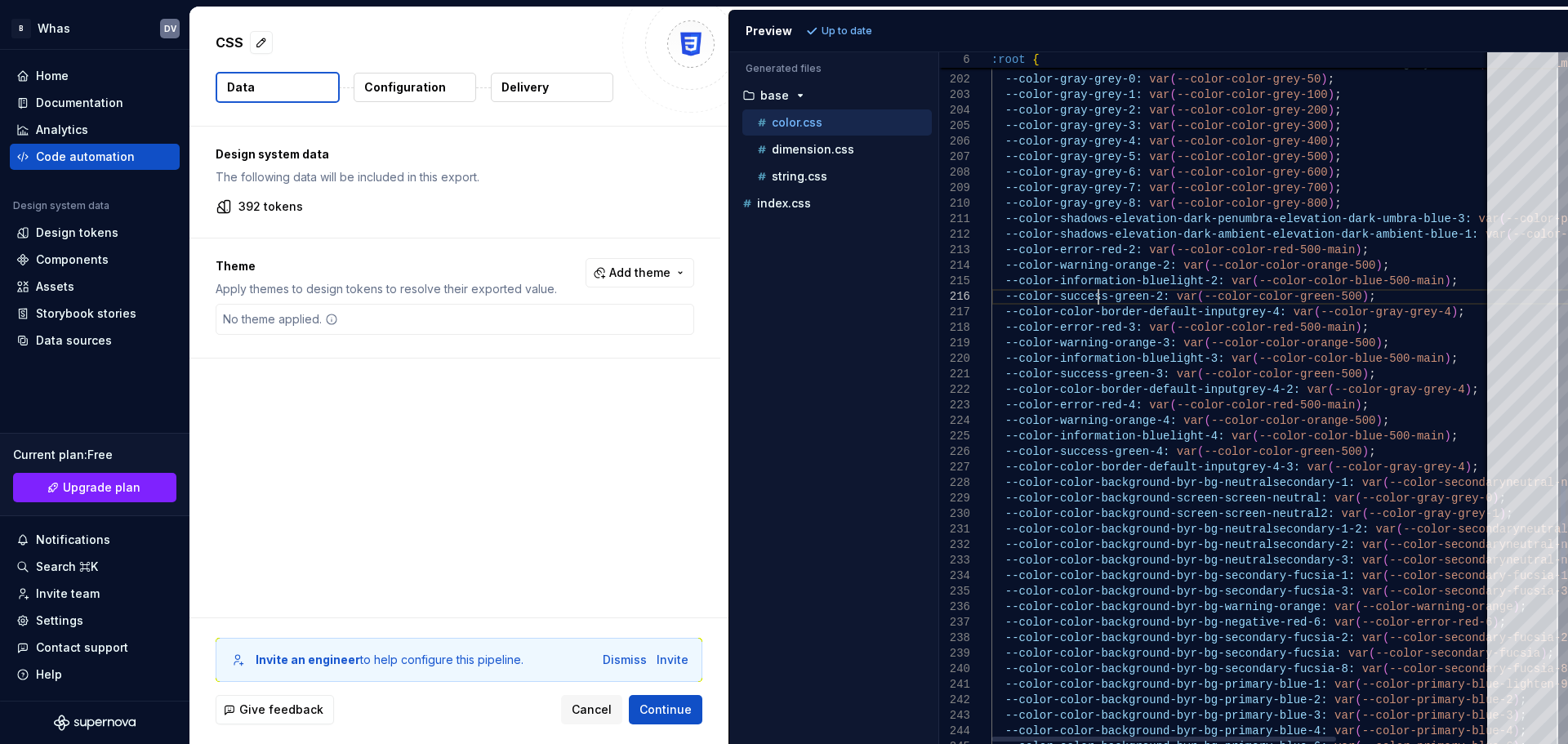 scroll, scrollTop: 0, scrollLeft: 0, axis: both 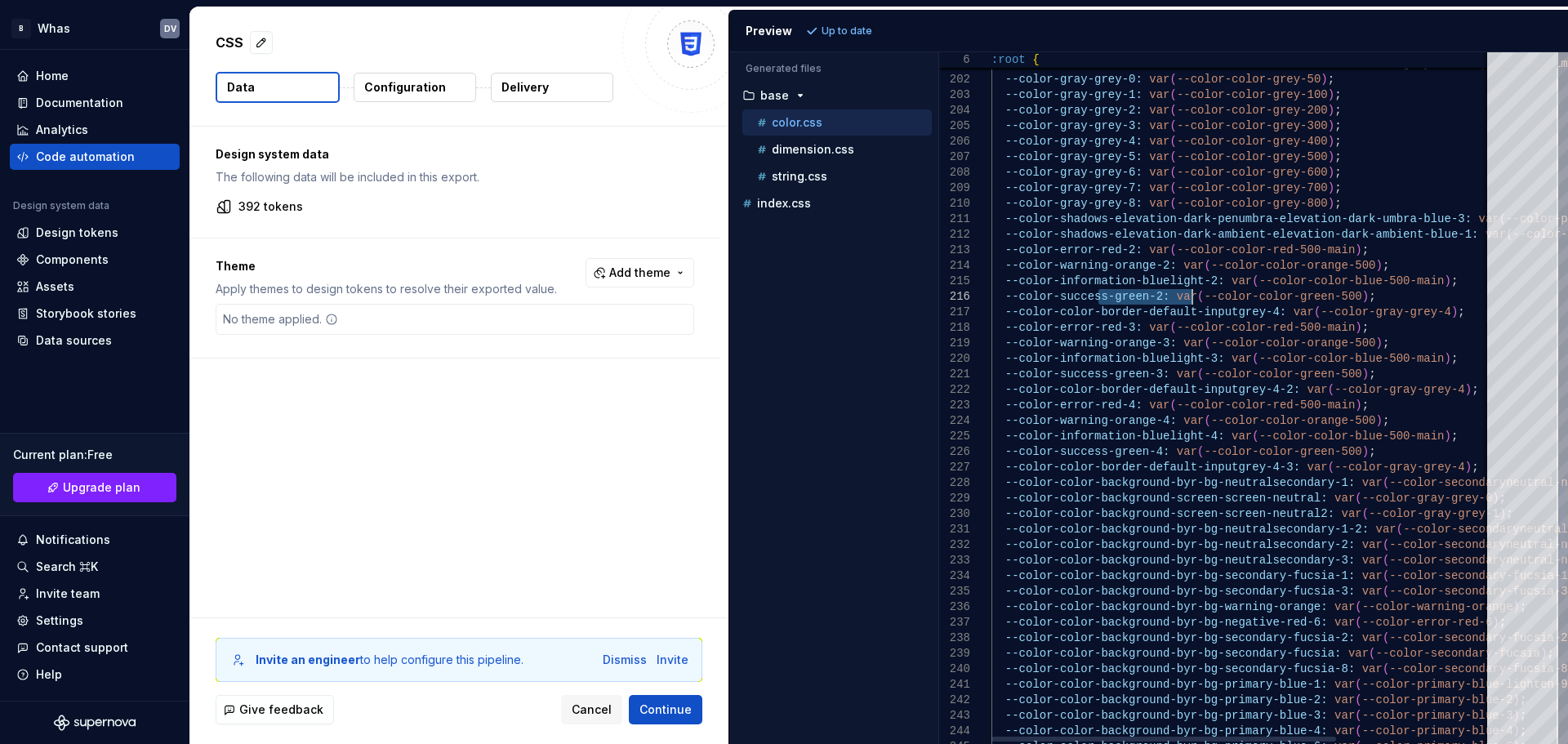 drag, startPoint x: 1100, startPoint y: 296, endPoint x: 1195, endPoint y: 296, distance: 95 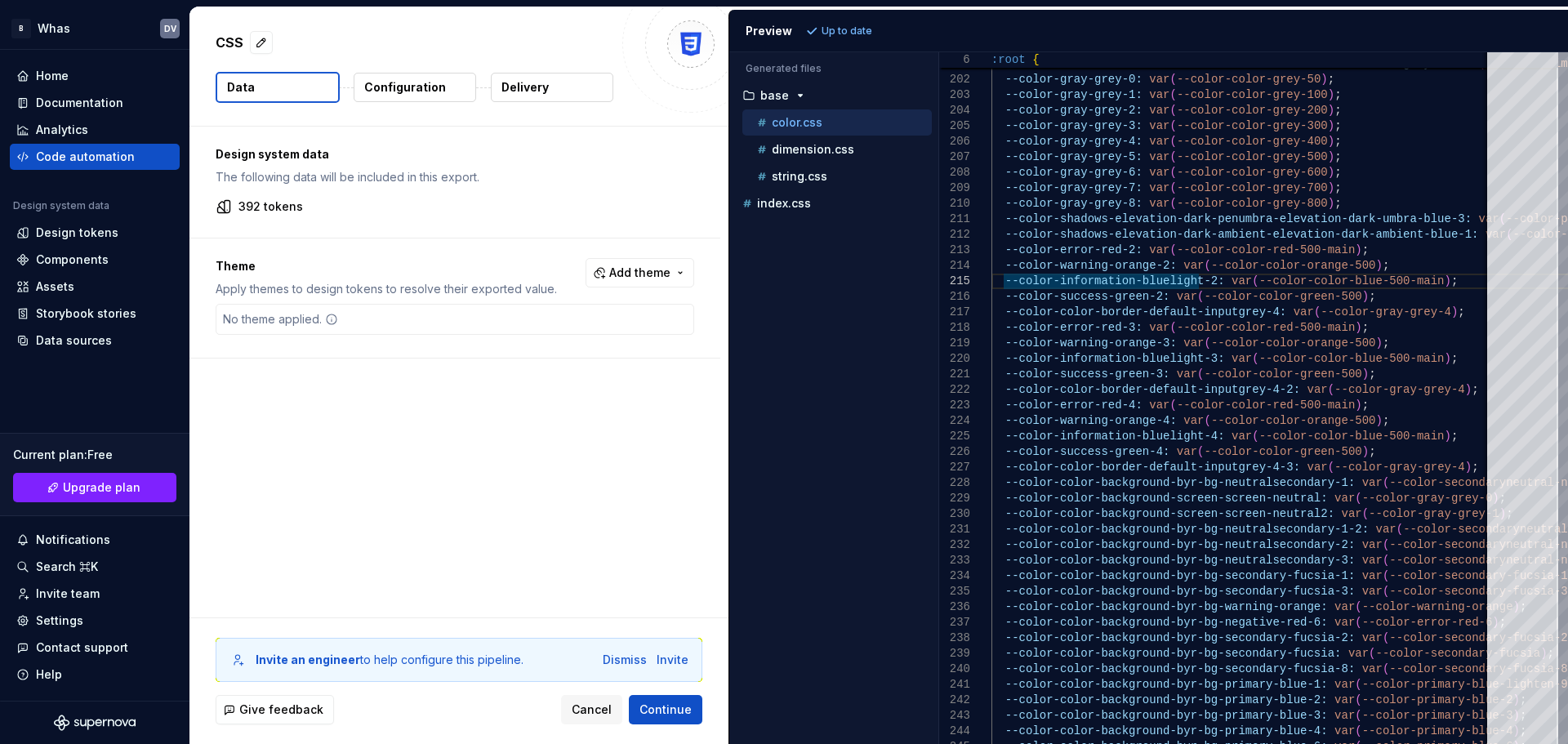 click on "Accessibility guide for tree .
Navigate the tree with the arrow keys. Common tree hotkeys apply. Further keybindings are available:
enter to execute primary action on focused item
f2 to start renaming the focused item
escape to abort renaming an item
control+d to start dragging selected items
base color.css dimension.css string.css index.css" at bounding box center (834, 411) 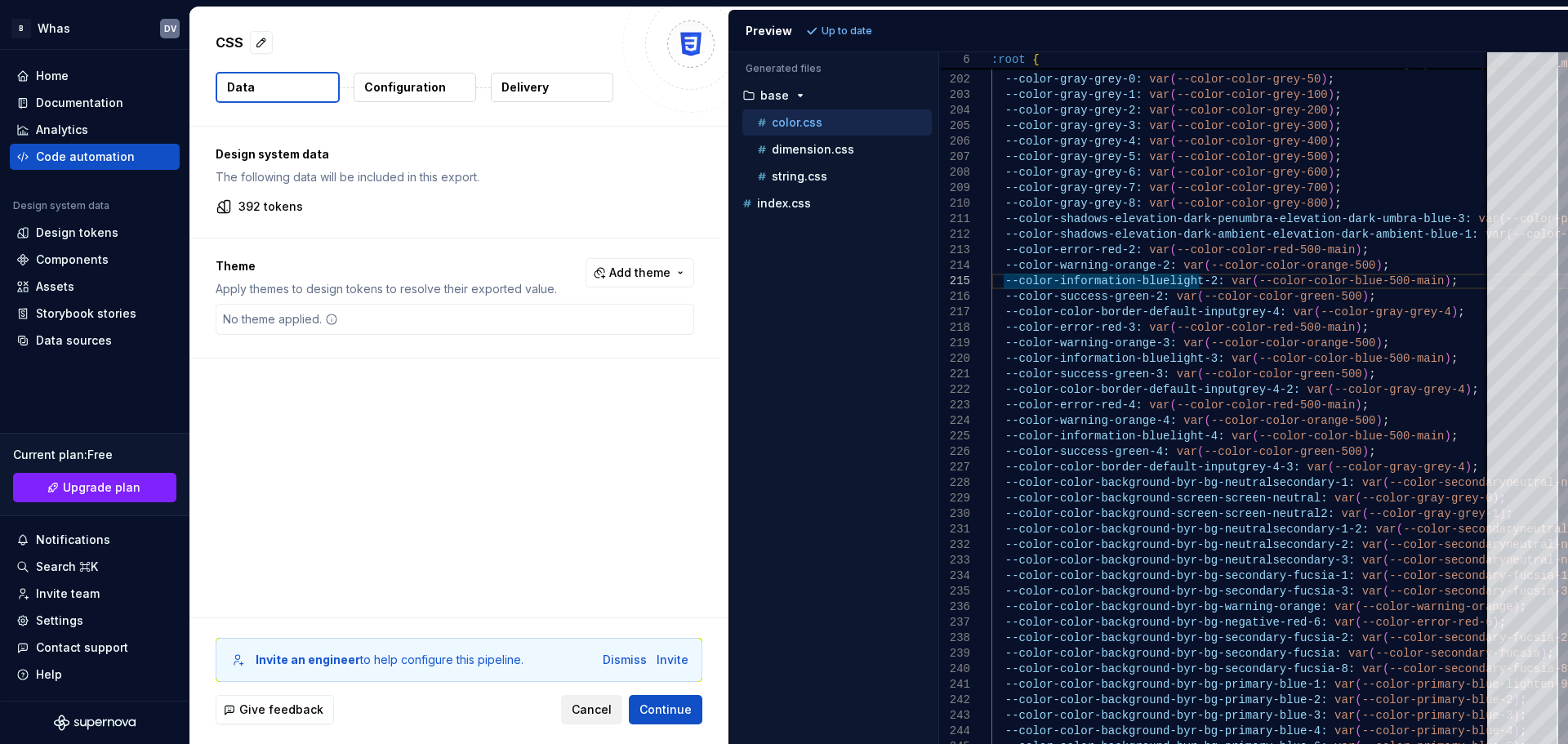 click on "Cancel" at bounding box center [591, 710] 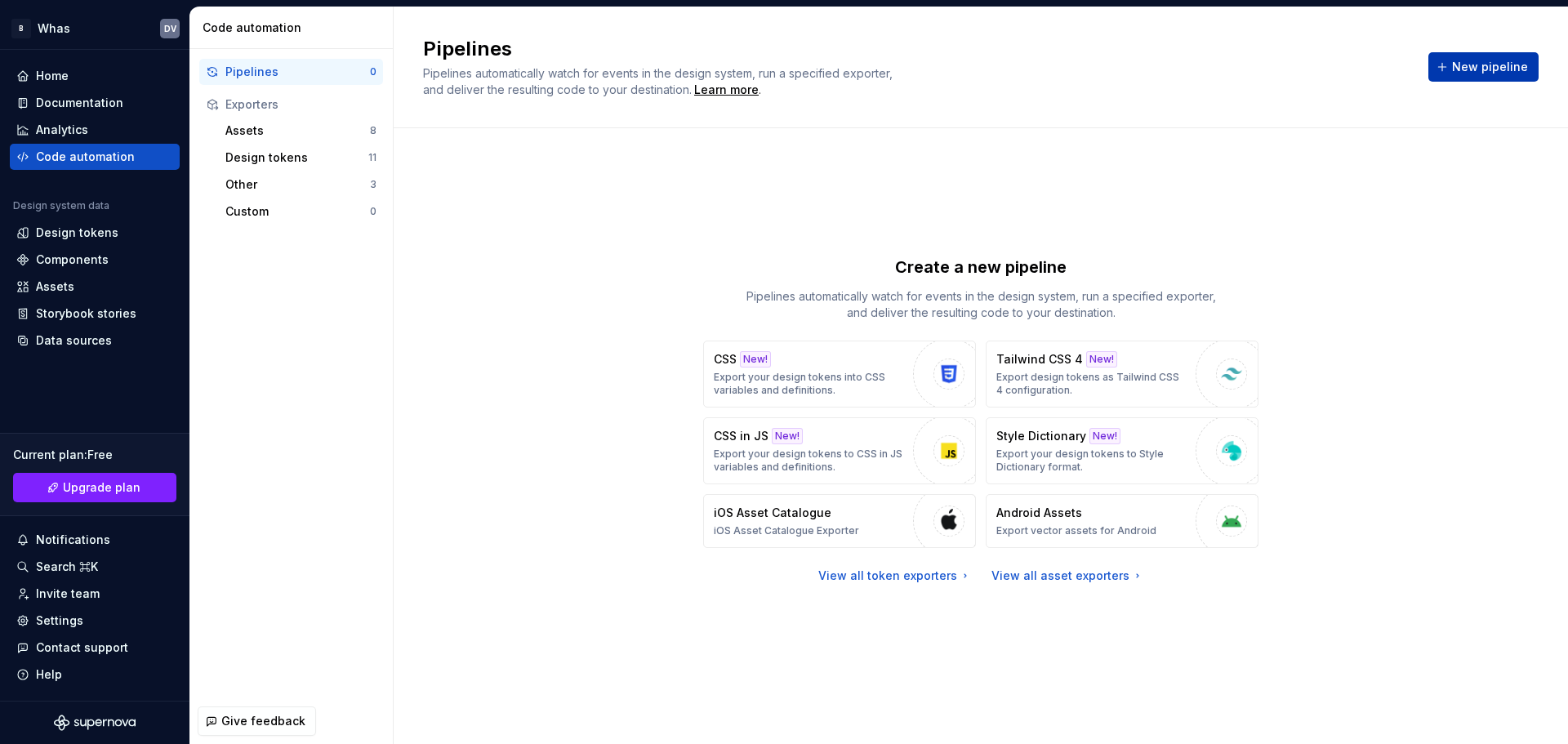click on "New pipeline" at bounding box center [1490, 67] 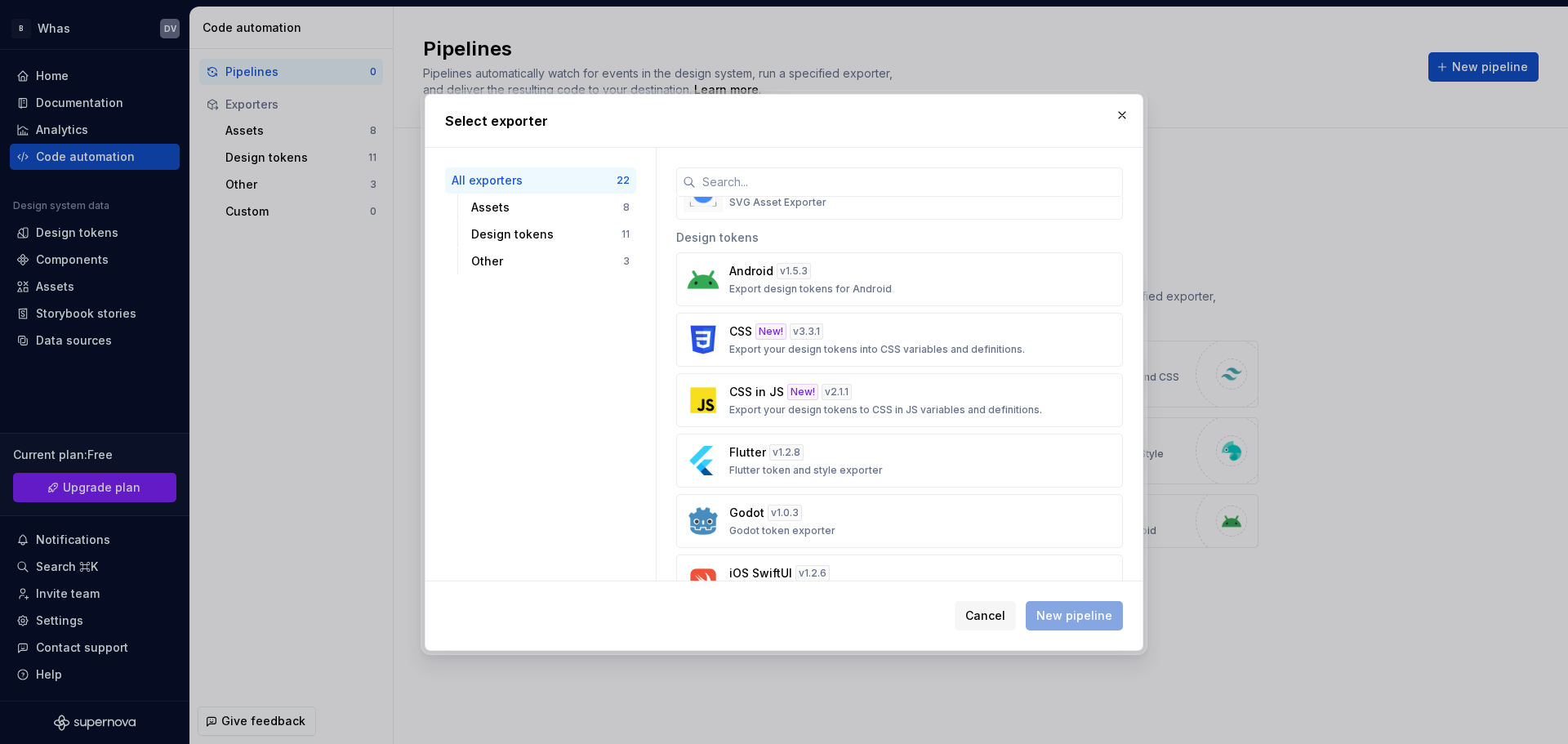 scroll, scrollTop: 490, scrollLeft: 0, axis: vertical 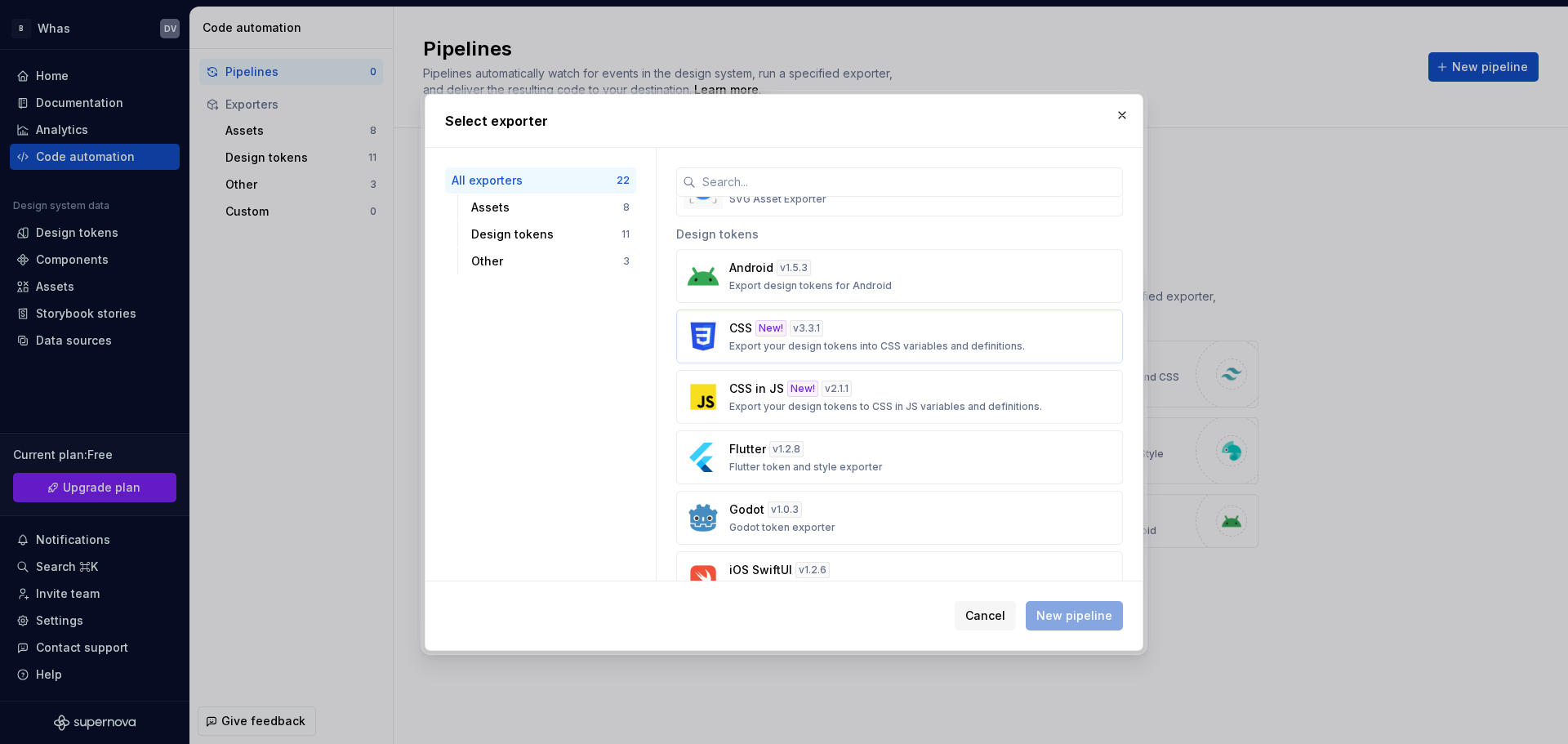 click on "CSS New! v 3.3.1 Export your design tokens into CSS variables and definitions." at bounding box center [894, 336] 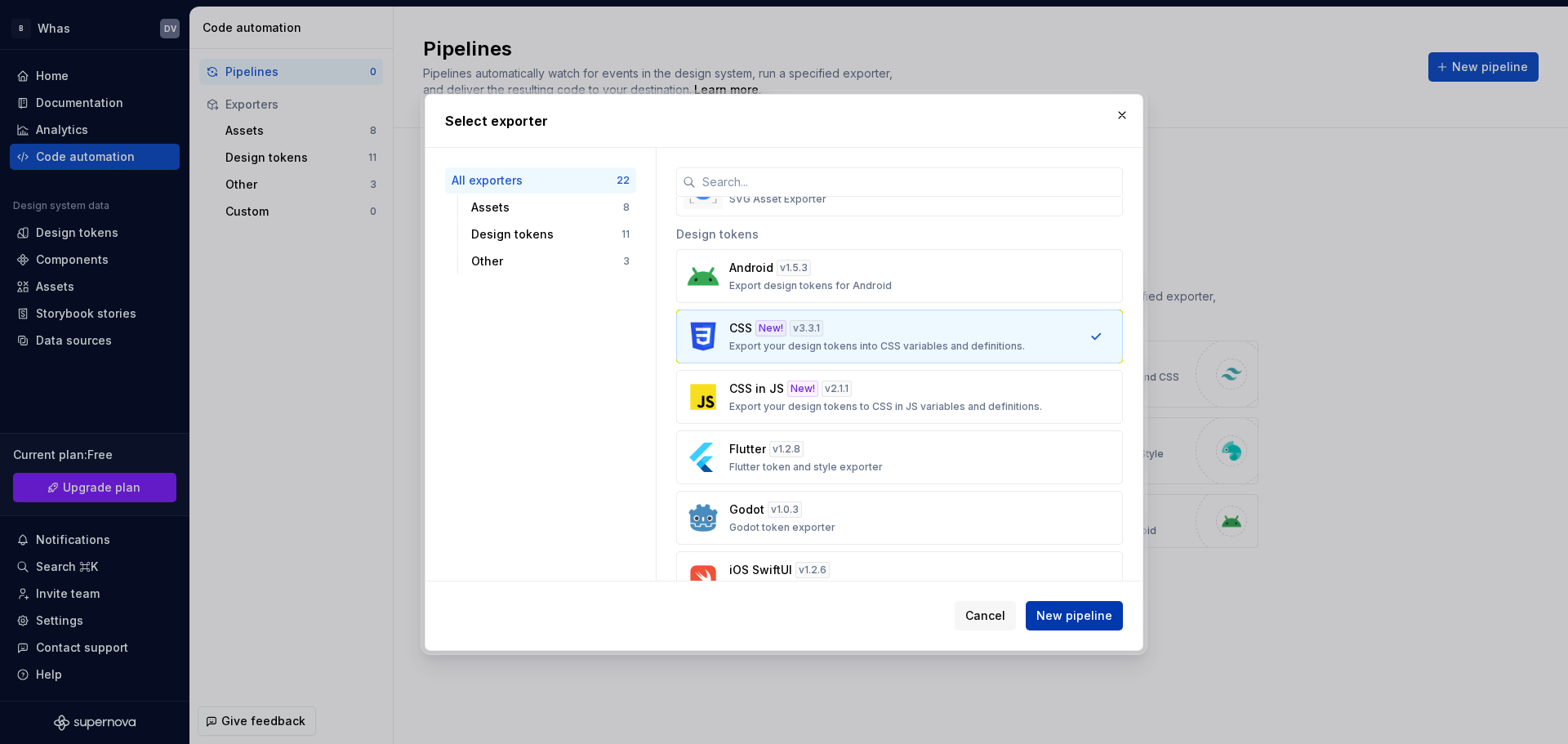 click on "New pipeline" at bounding box center (1074, 616) 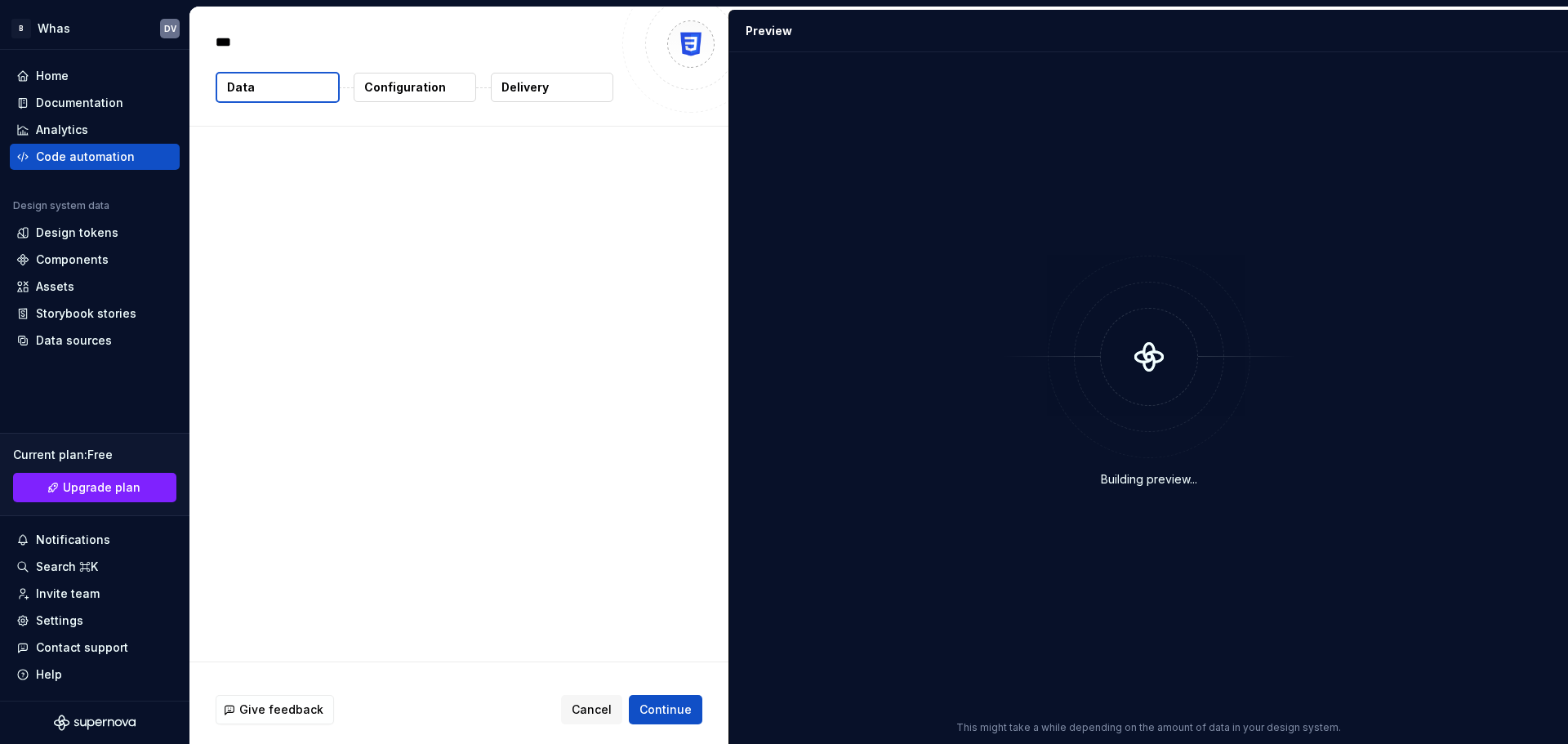 type on "*" 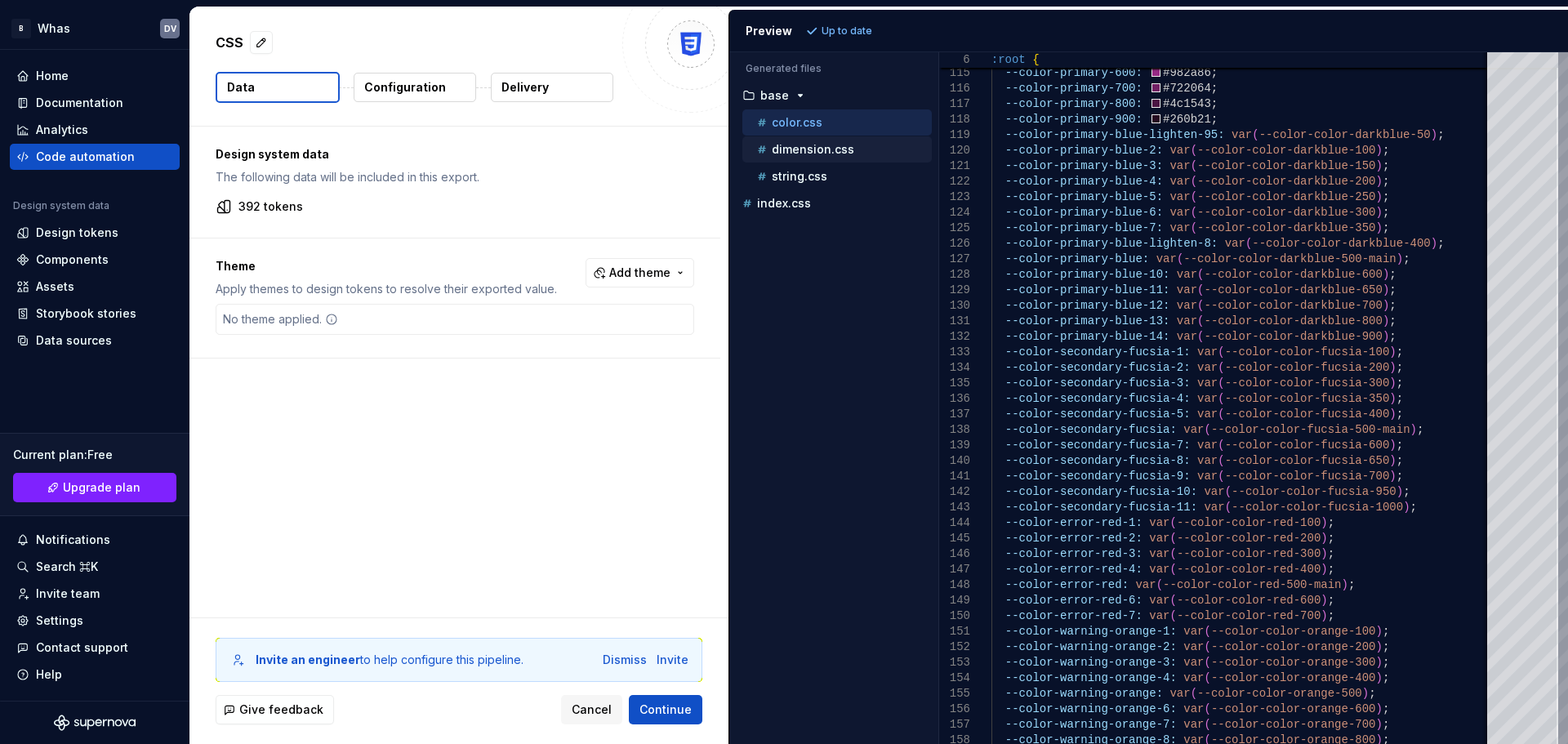 click on "dimension.css" at bounding box center (813, 149) 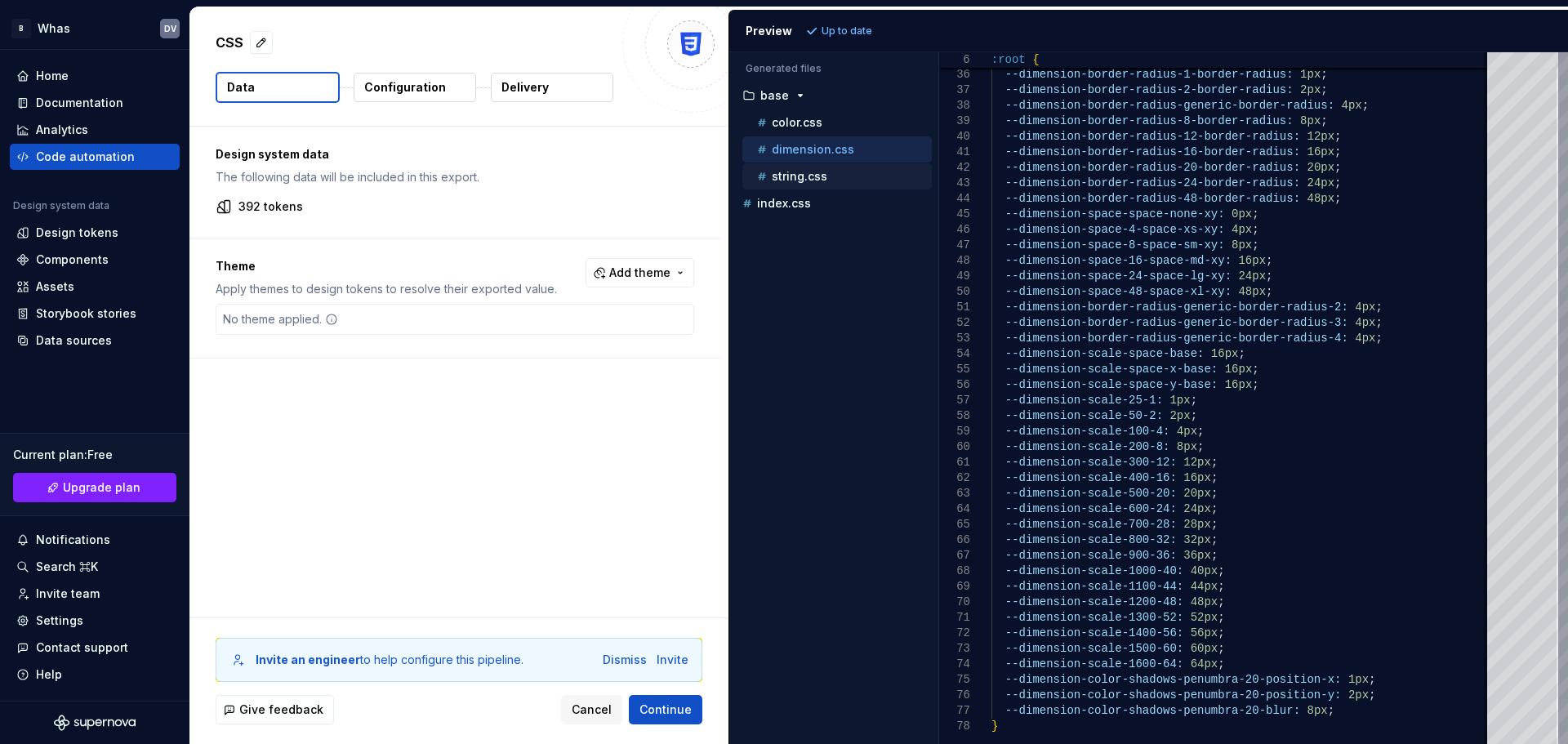 click on "string.css" at bounding box center [800, 176] 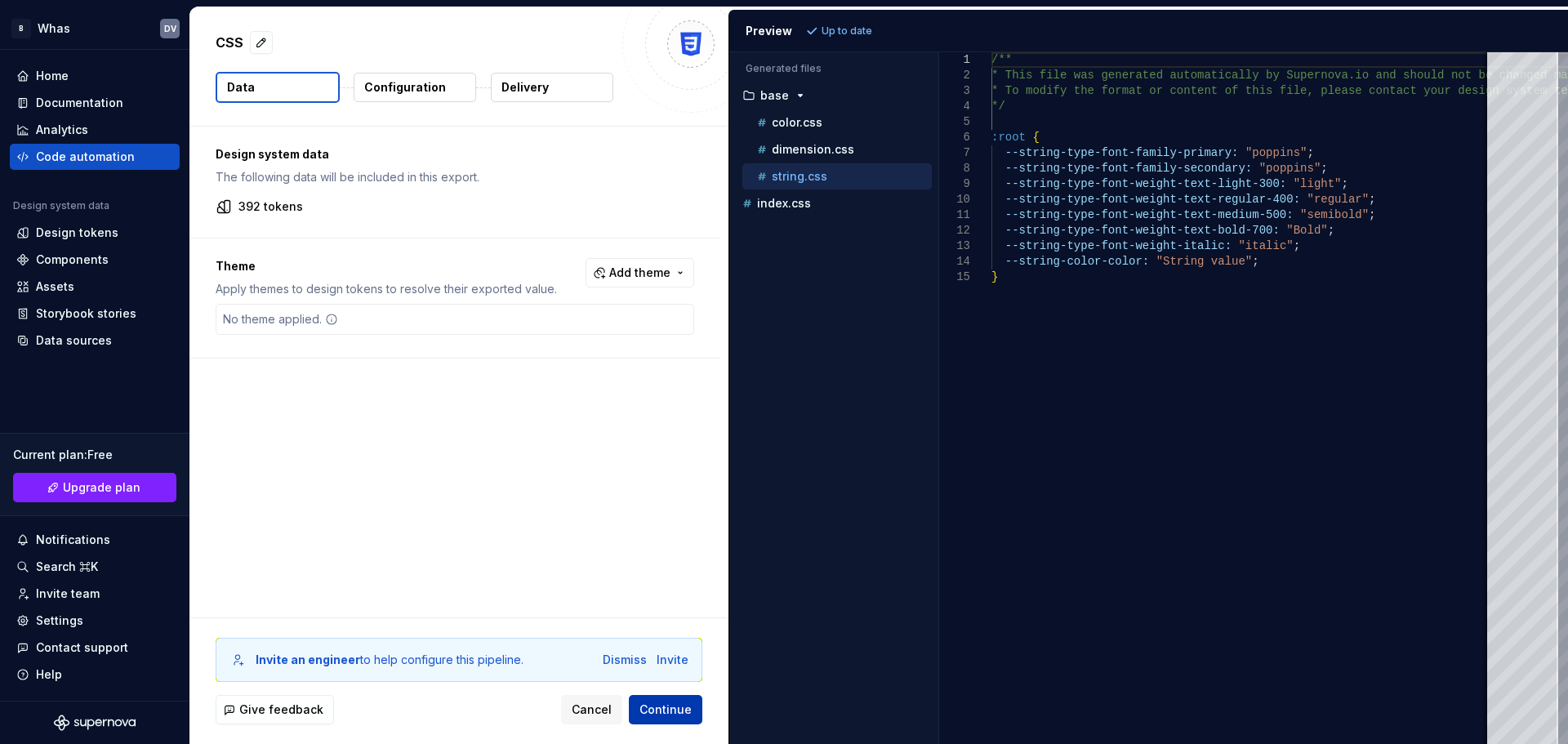 click on "Continue" at bounding box center (666, 710) 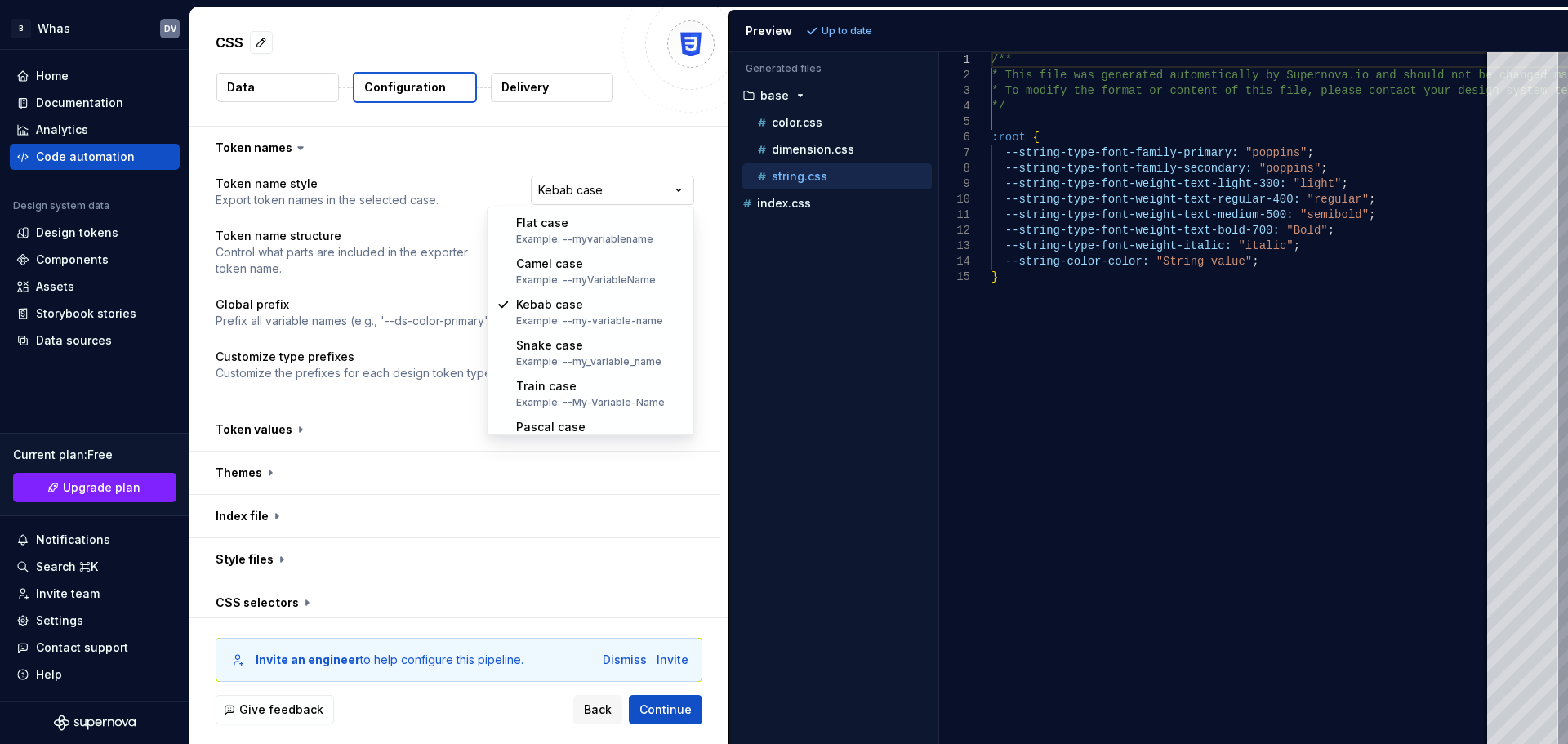 click on "**********" at bounding box center [784, 372] 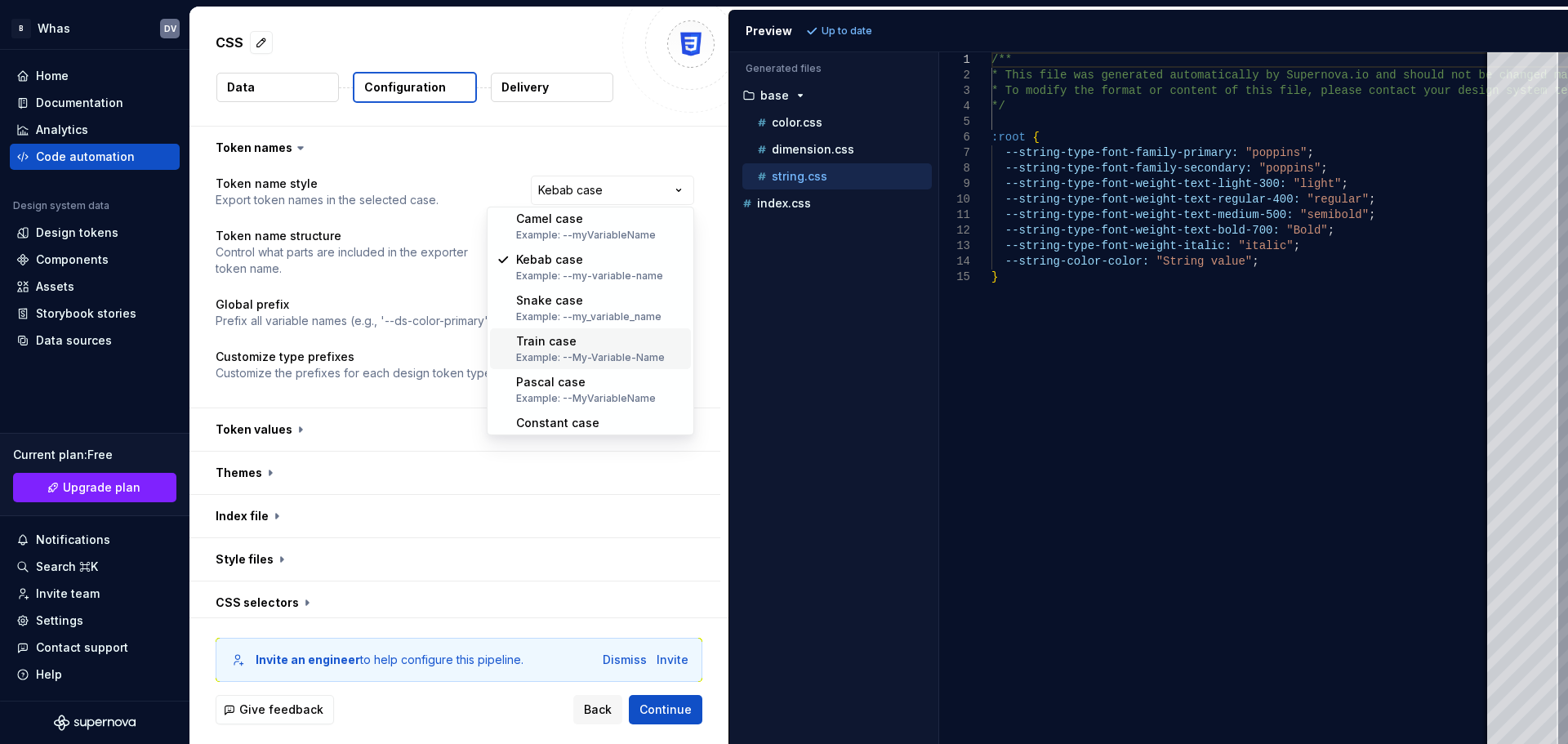 scroll, scrollTop: 64, scrollLeft: 0, axis: vertical 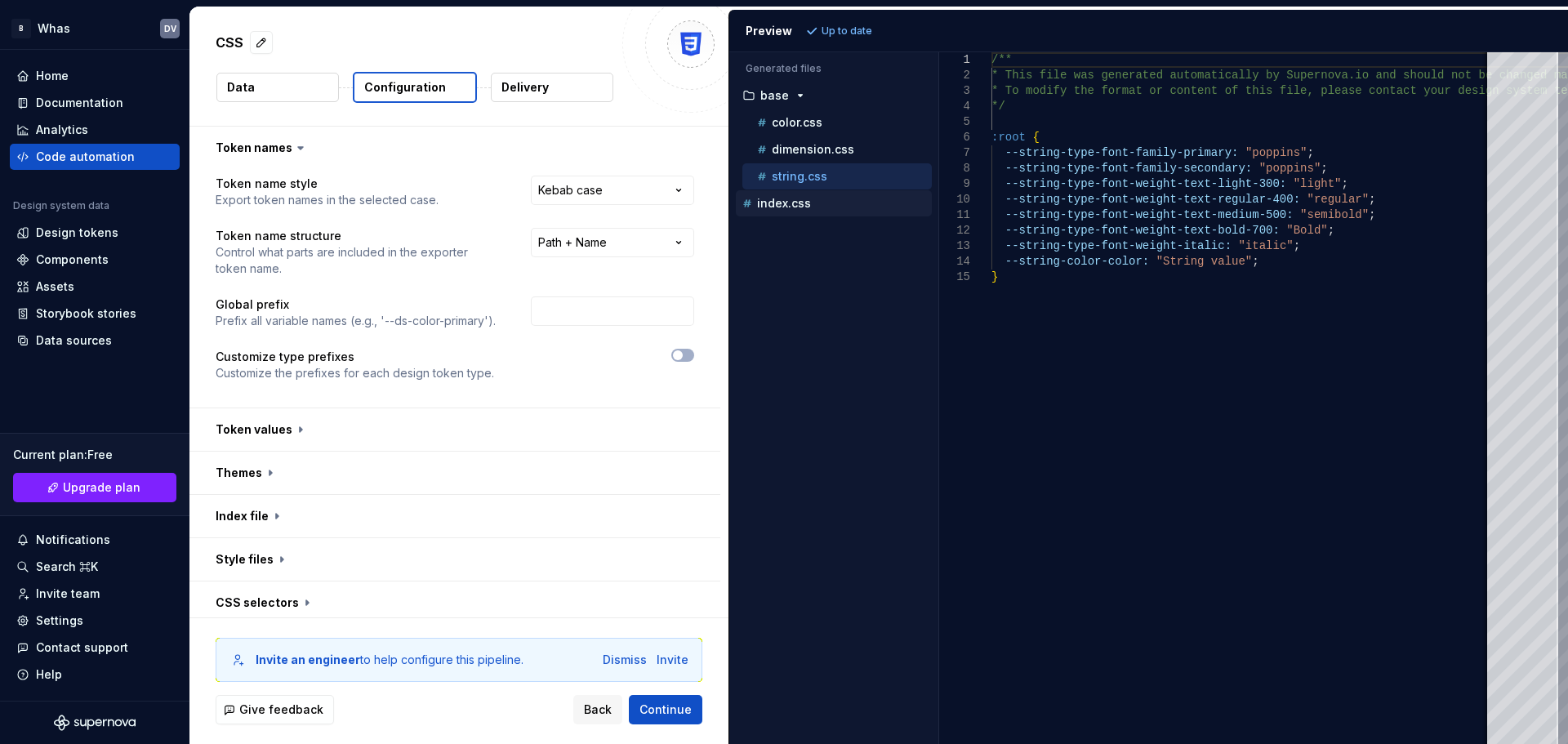 click on "index.css" at bounding box center (835, 203) 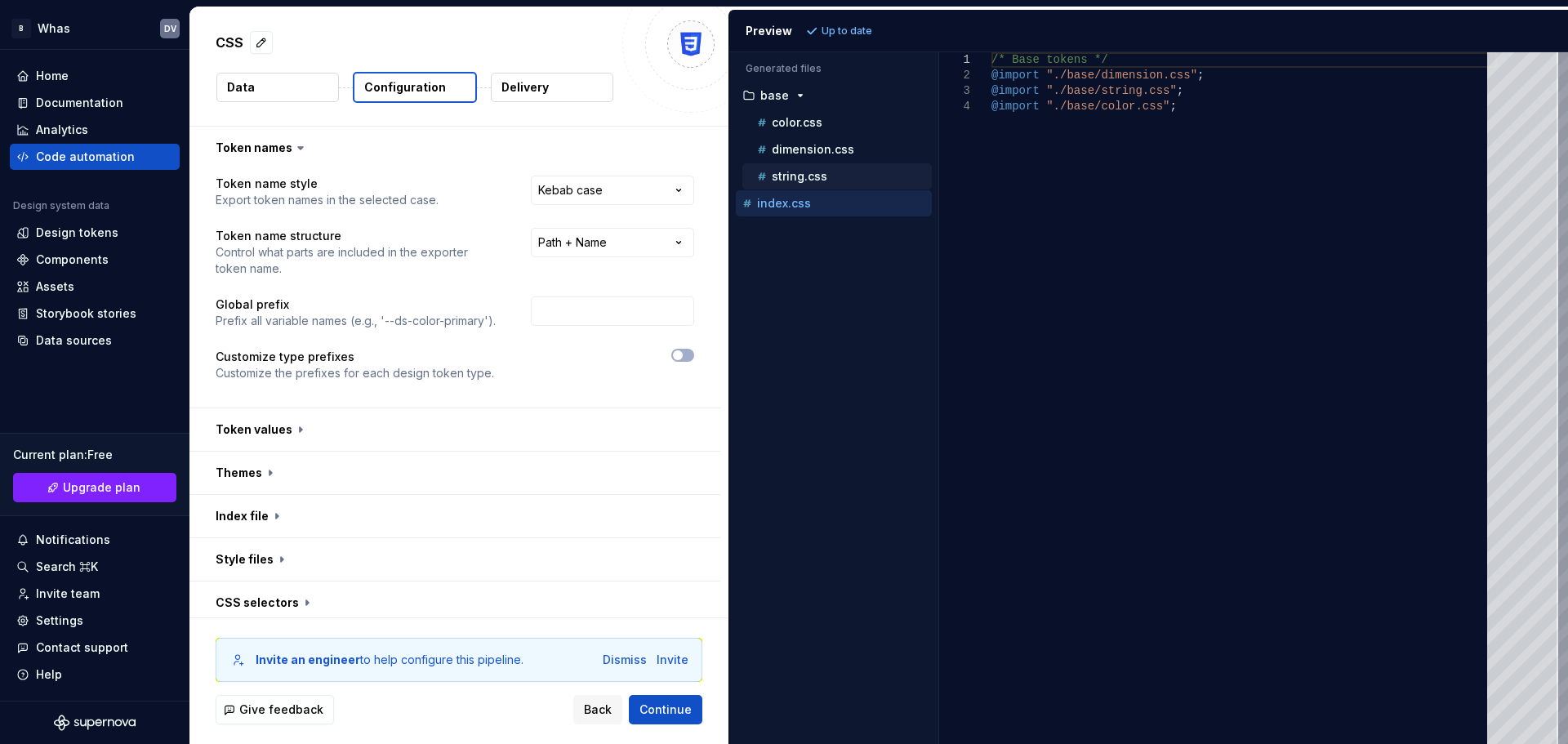 click on "string.css" at bounding box center (800, 176) 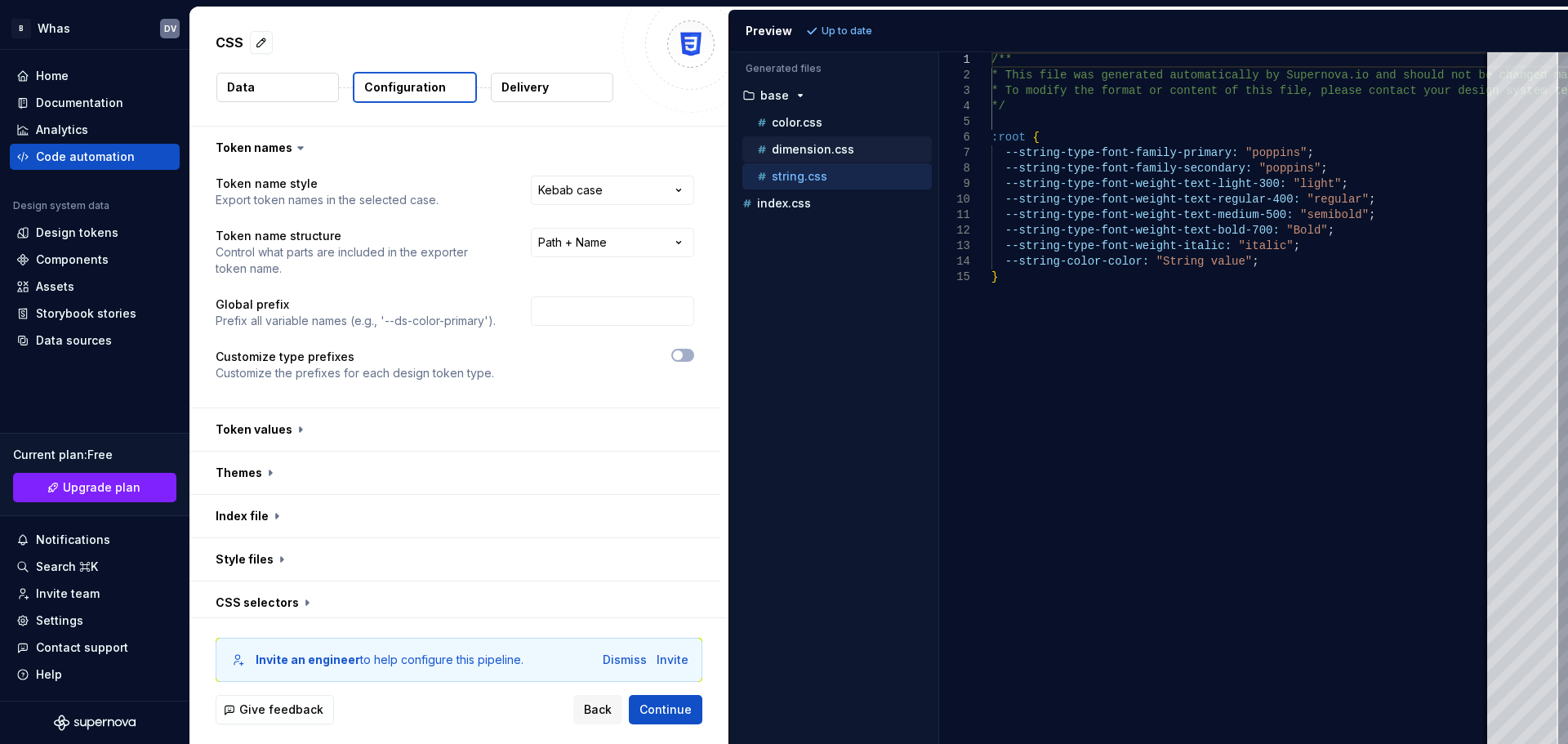 click on "dimension.css" at bounding box center (813, 149) 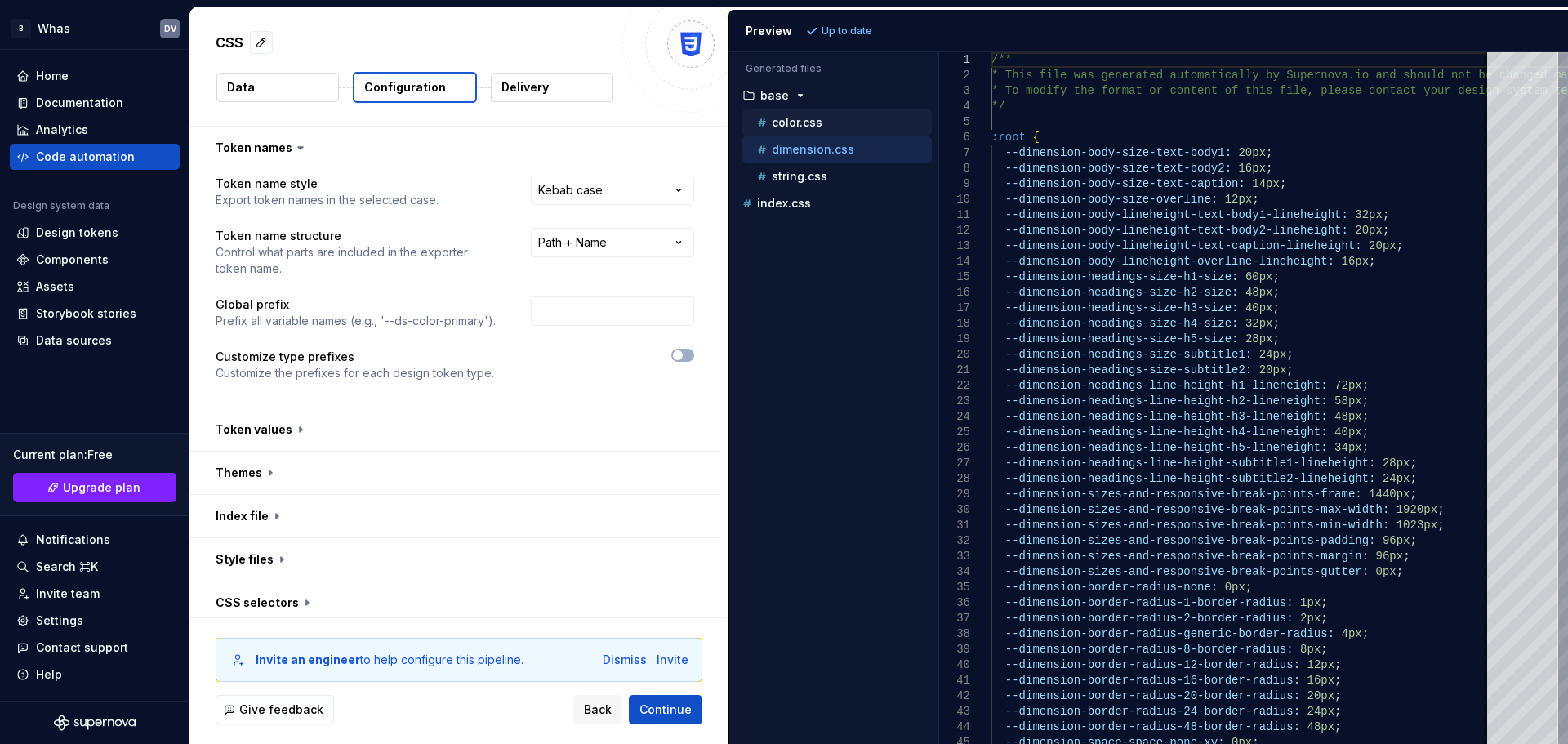 click on "color.css" at bounding box center [797, 123] 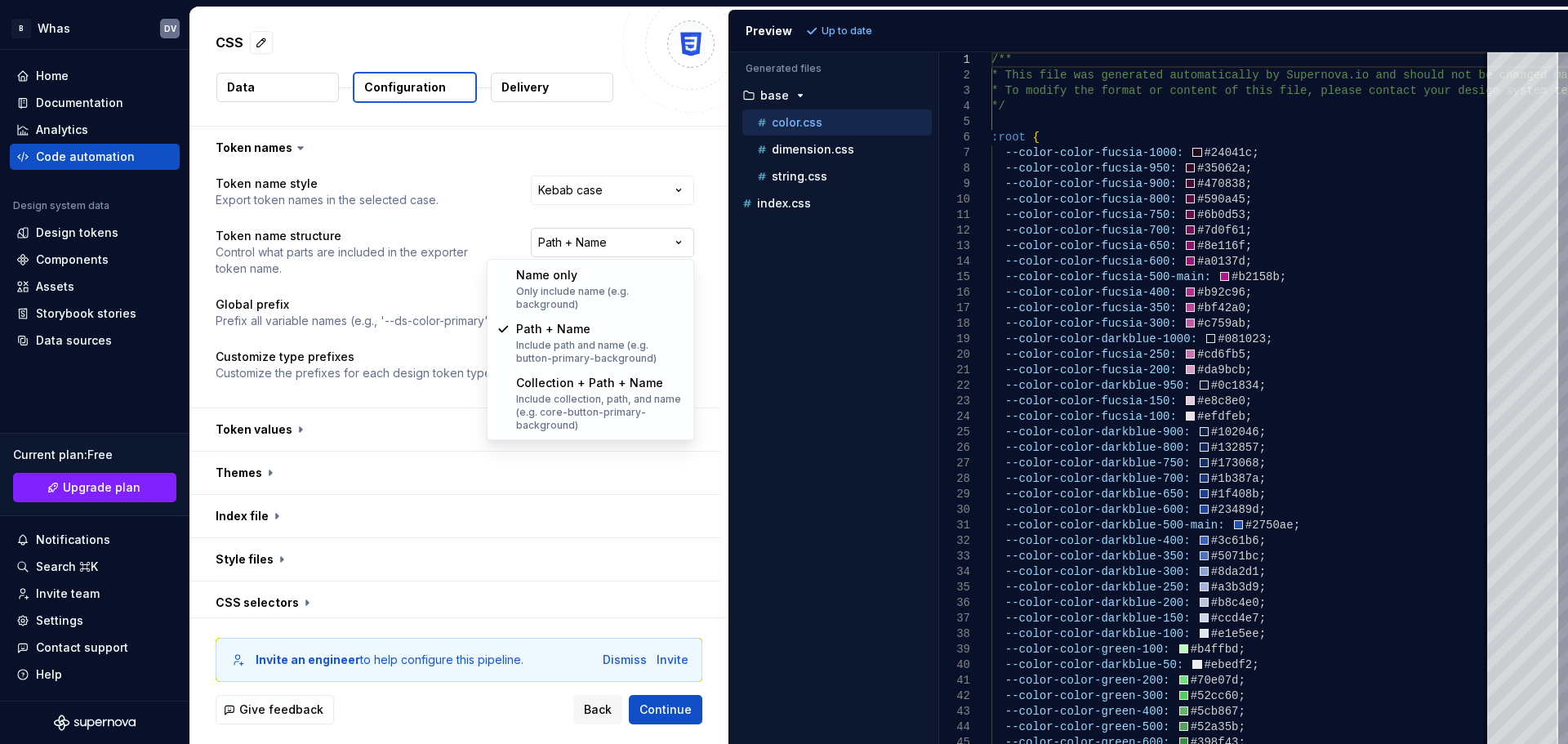 click on "**********" at bounding box center (784, 372) 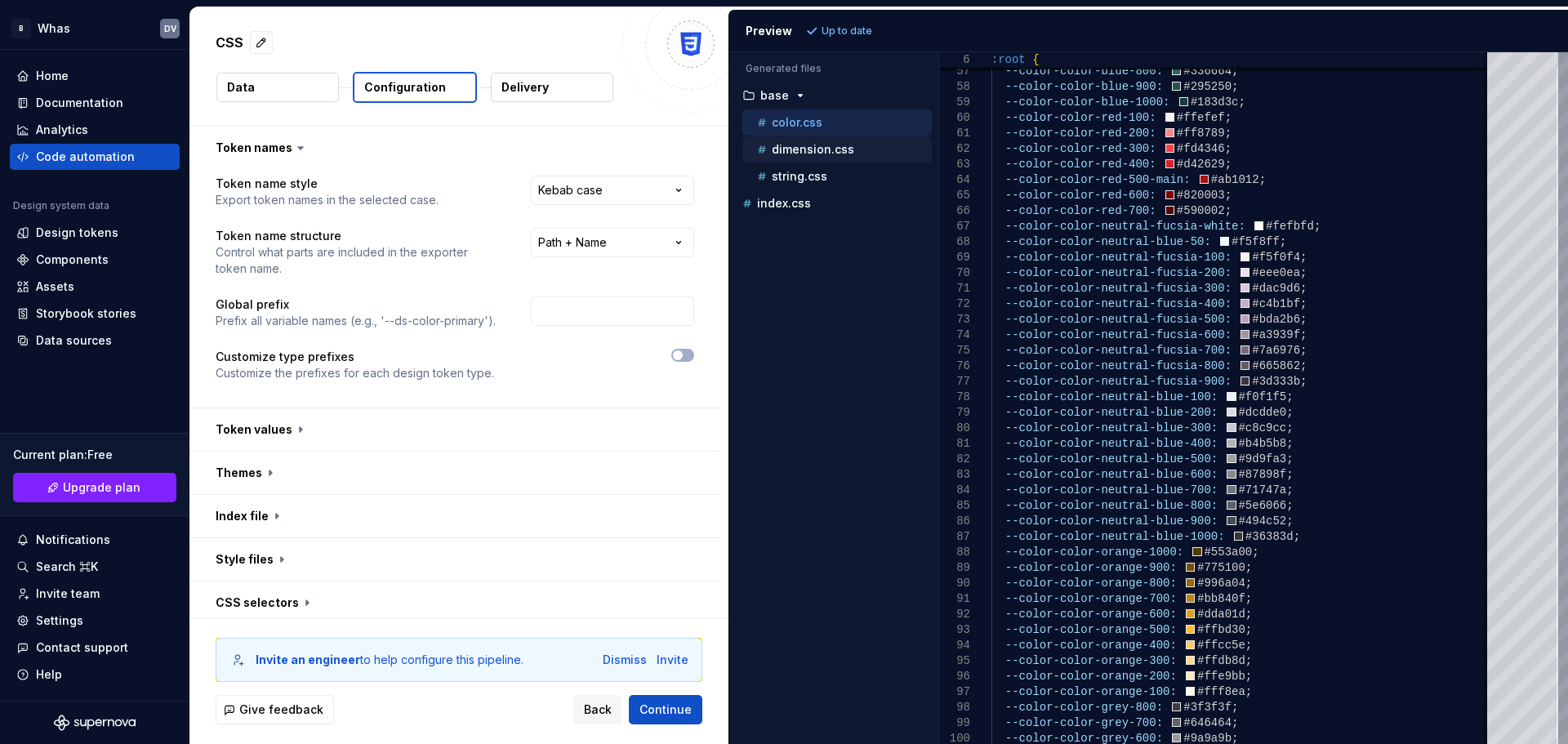 click on "dimension.css" at bounding box center [813, 149] 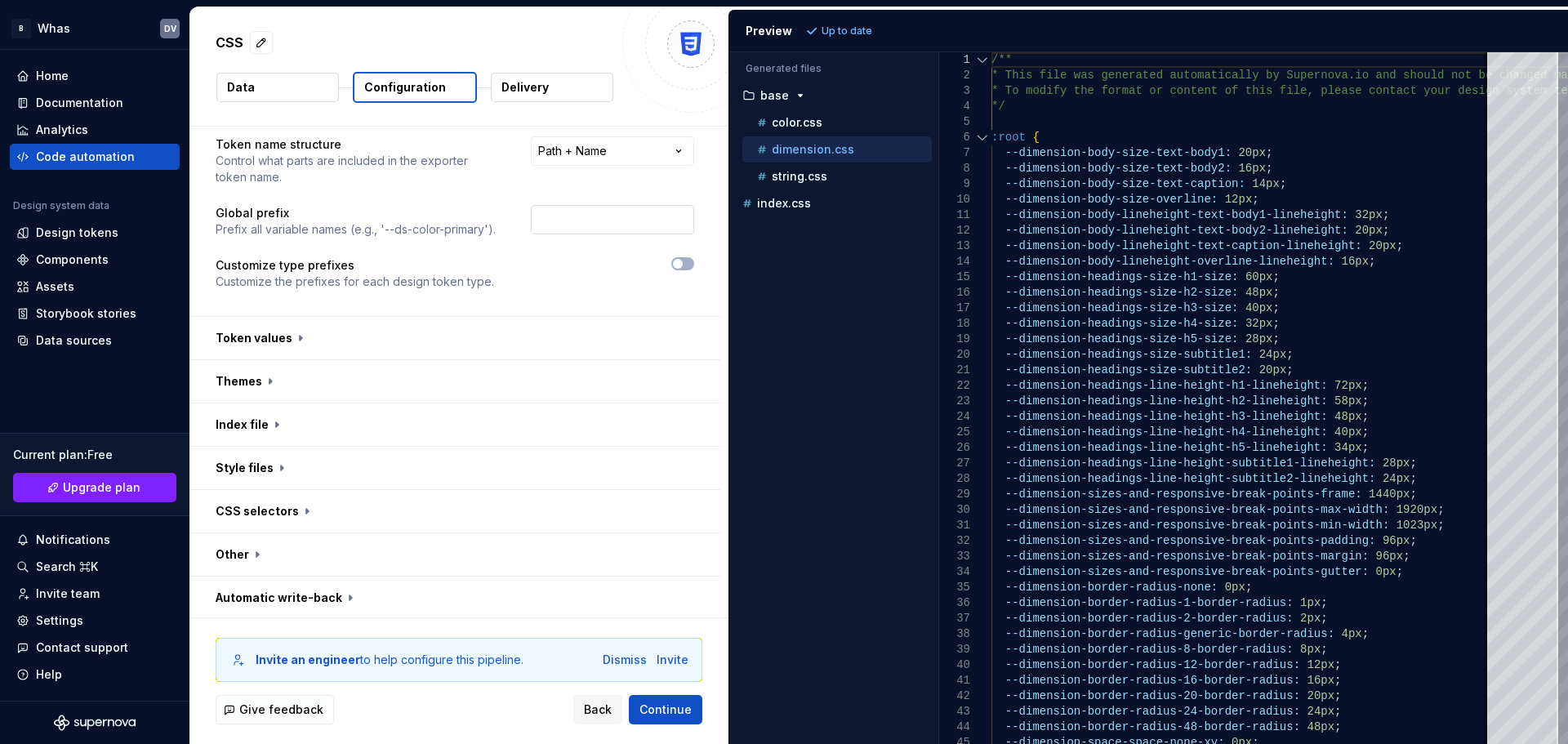 scroll, scrollTop: 94, scrollLeft: 0, axis: vertical 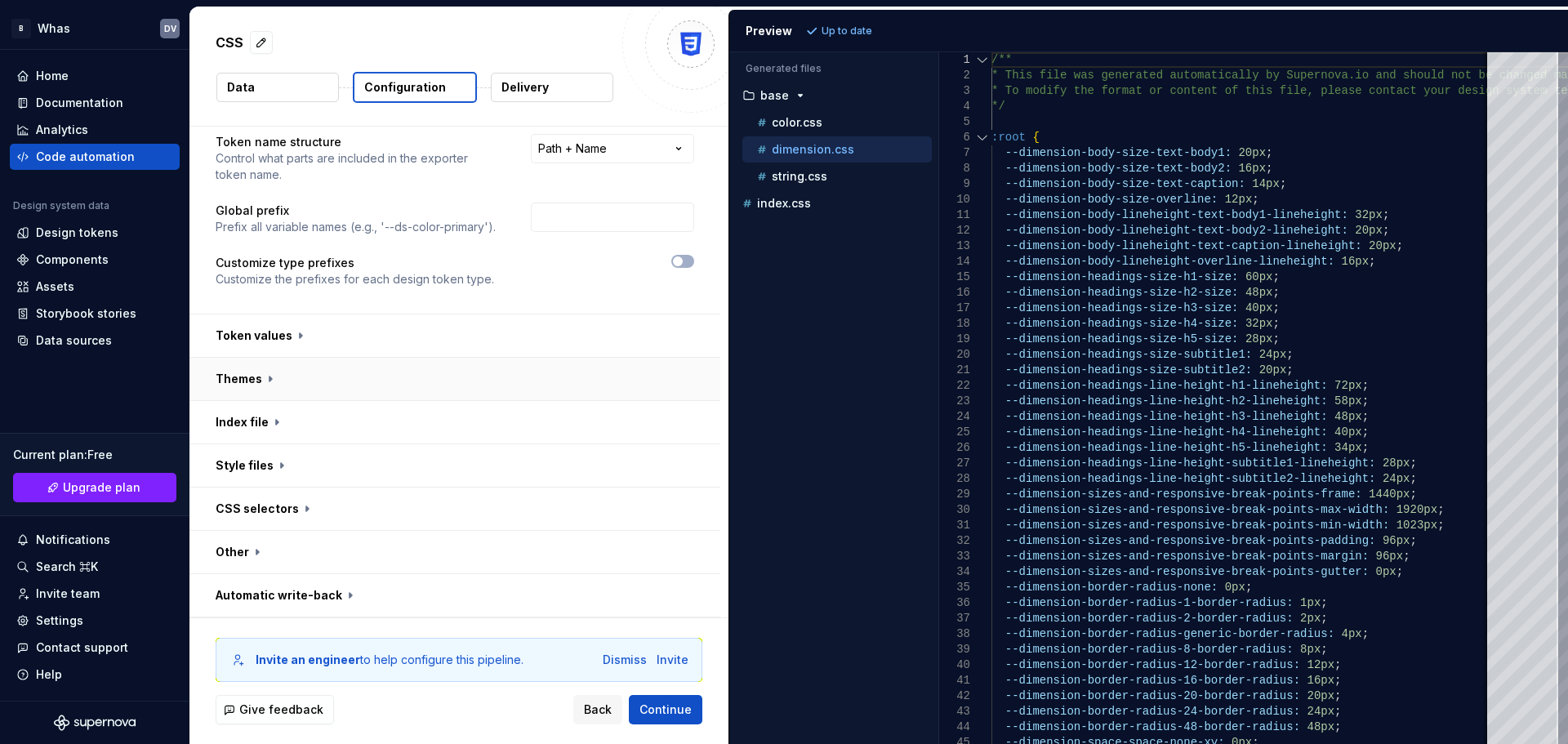 click at bounding box center (455, 379) 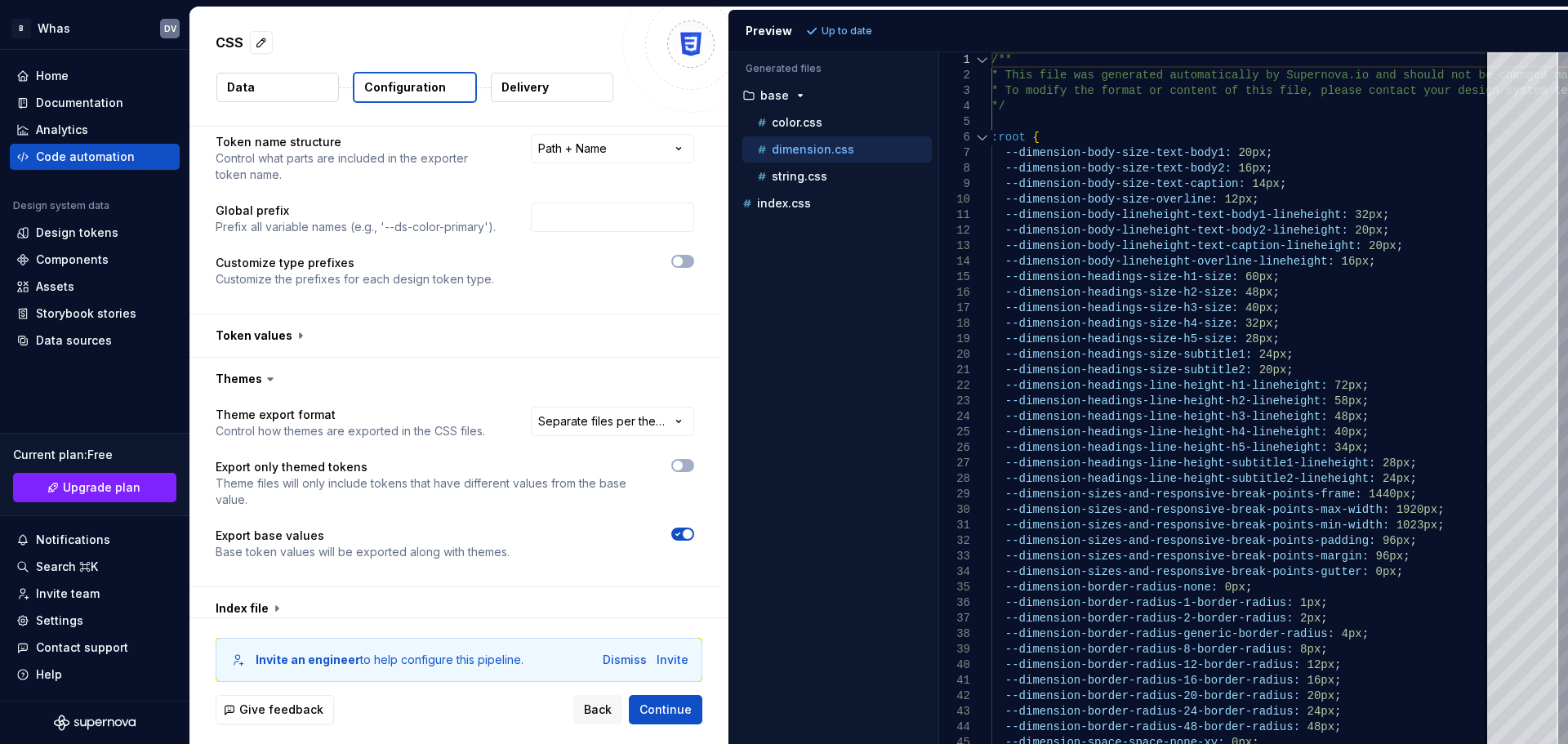 click 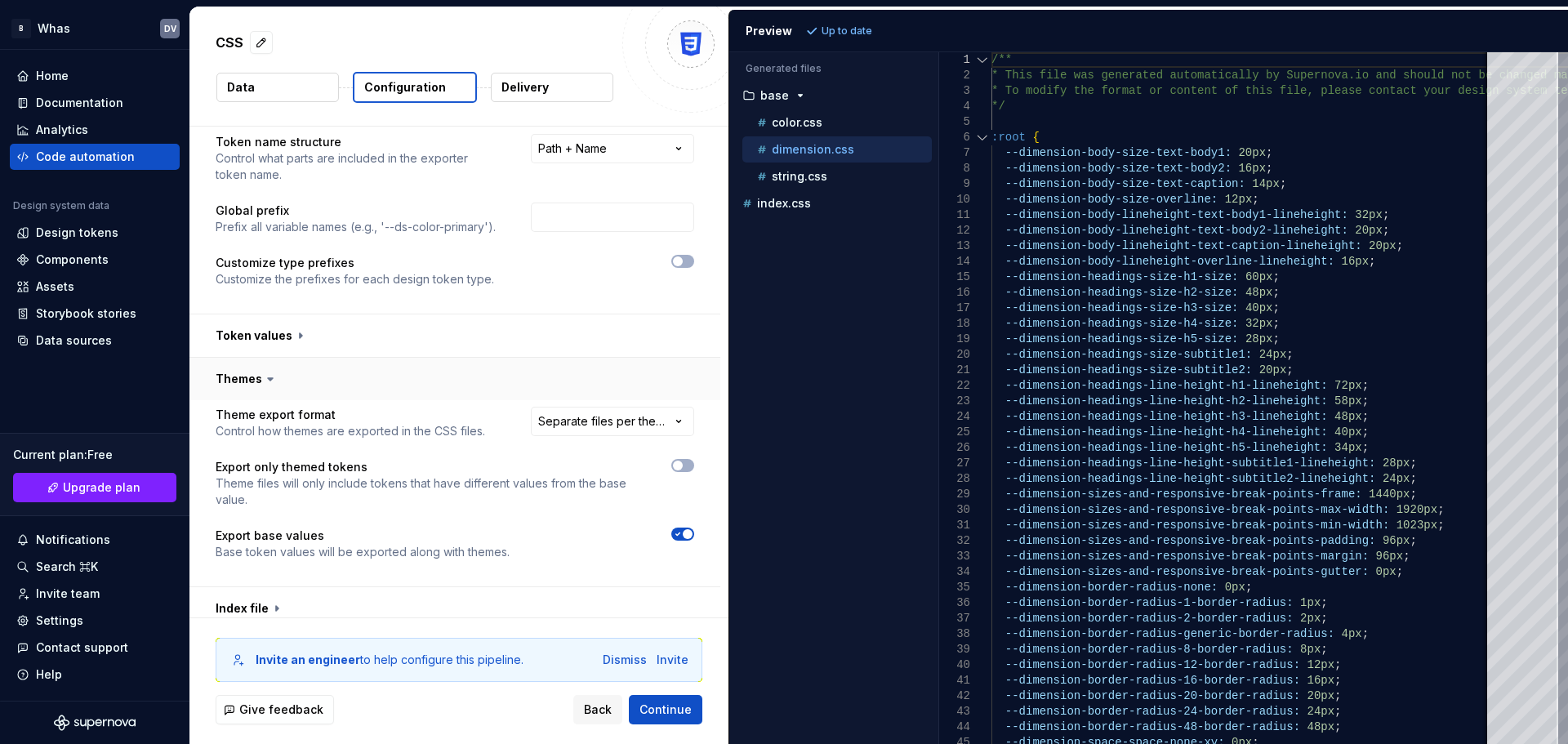 click at bounding box center (455, 379) 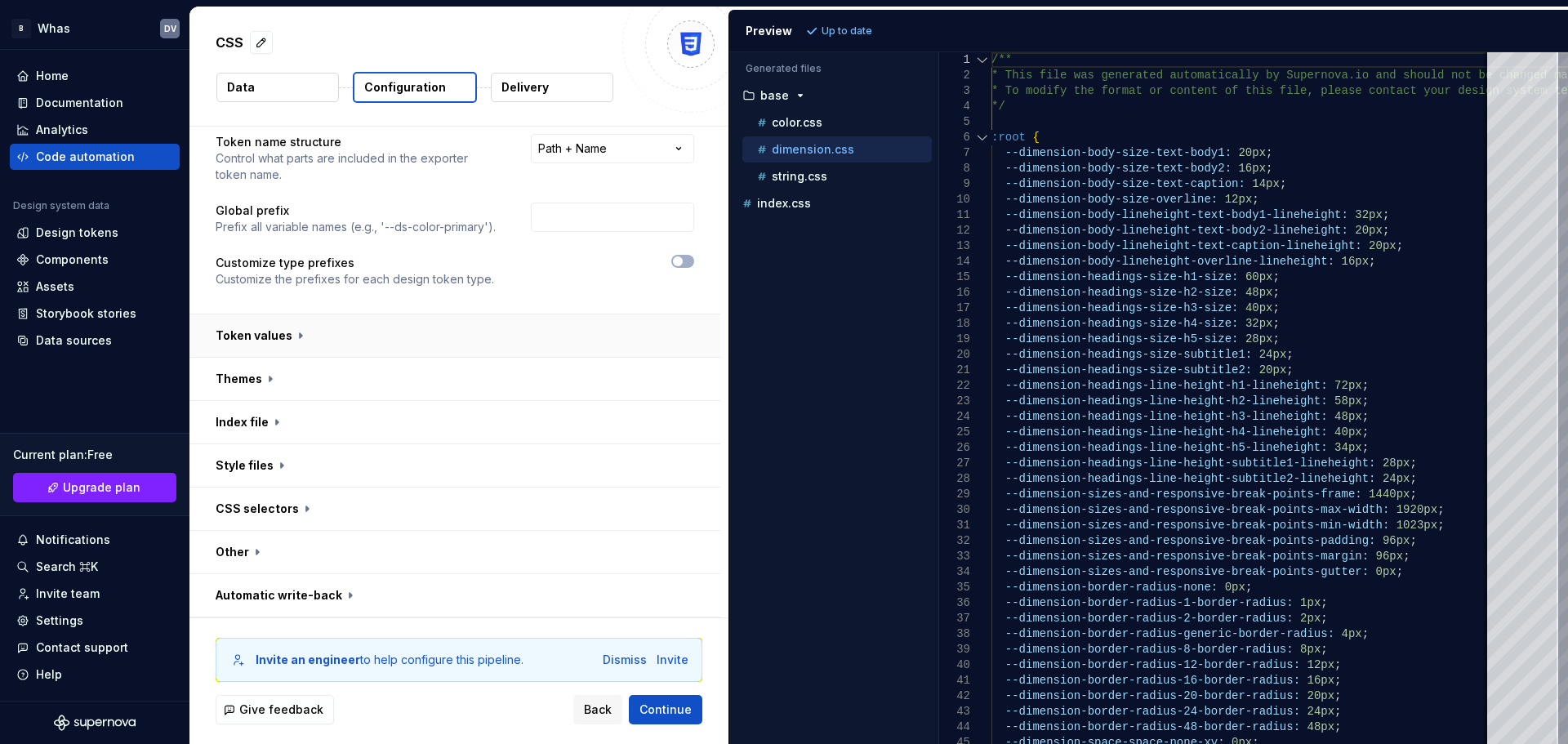 click at bounding box center (455, 336) 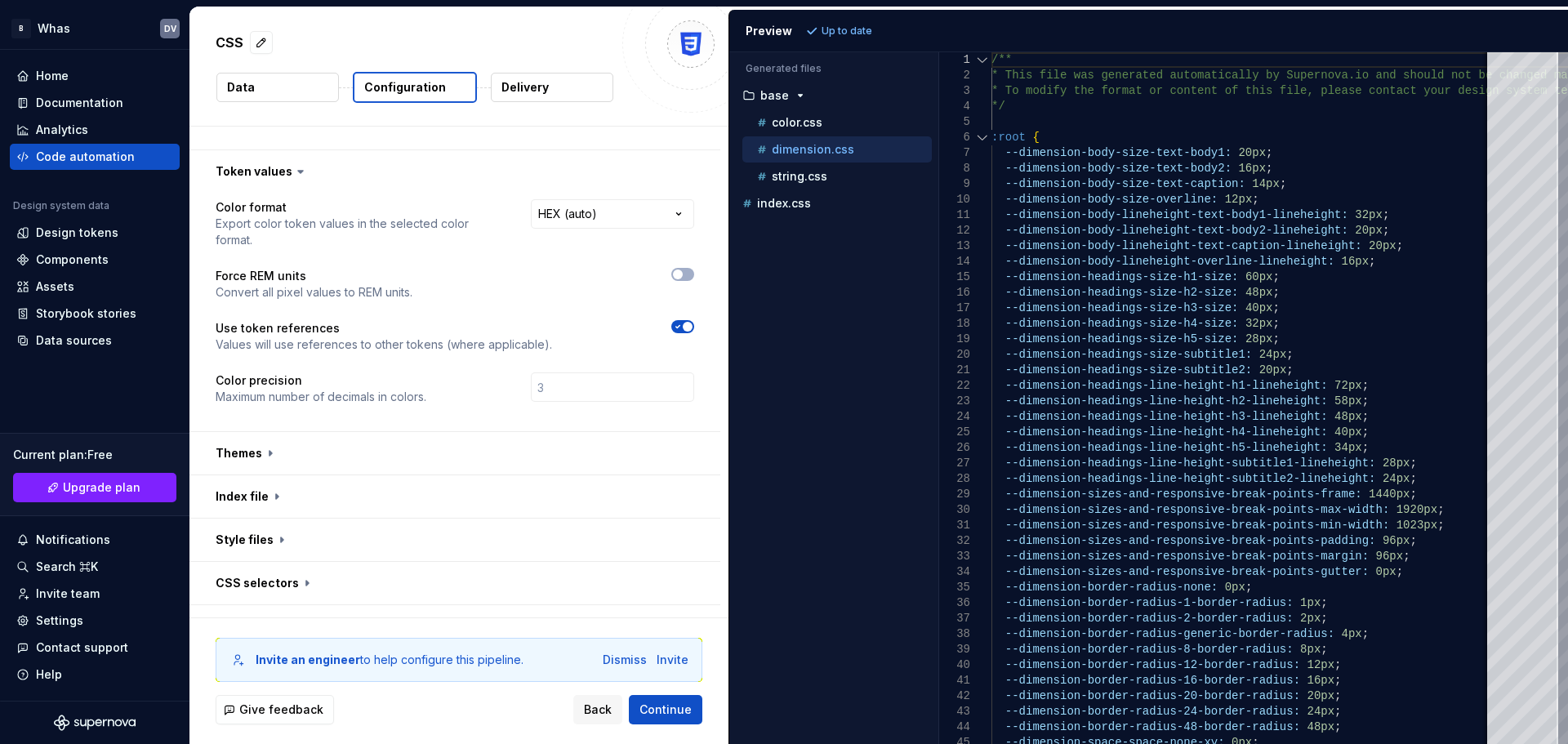 scroll, scrollTop: 332, scrollLeft: 0, axis: vertical 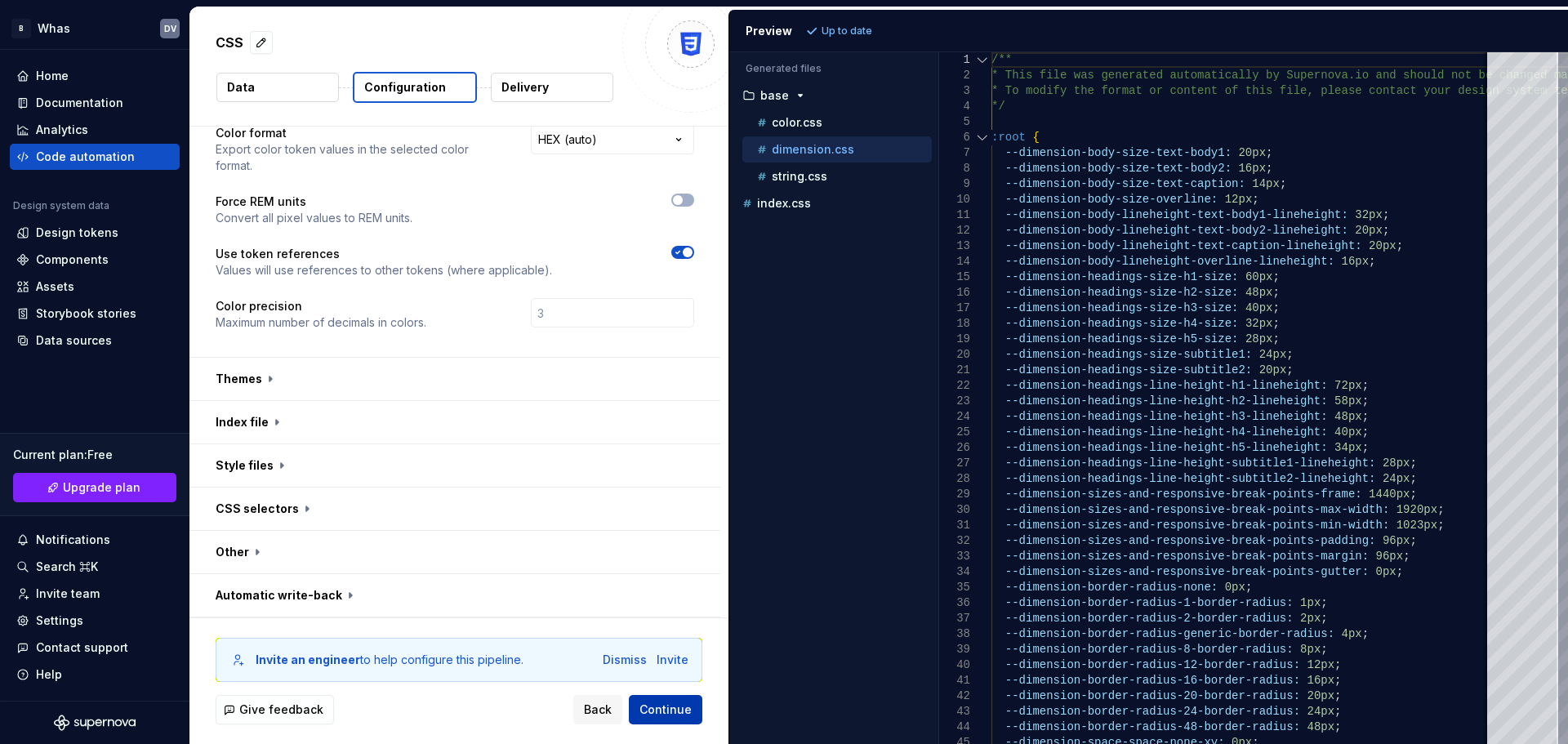 click on "Continue" at bounding box center (666, 710) 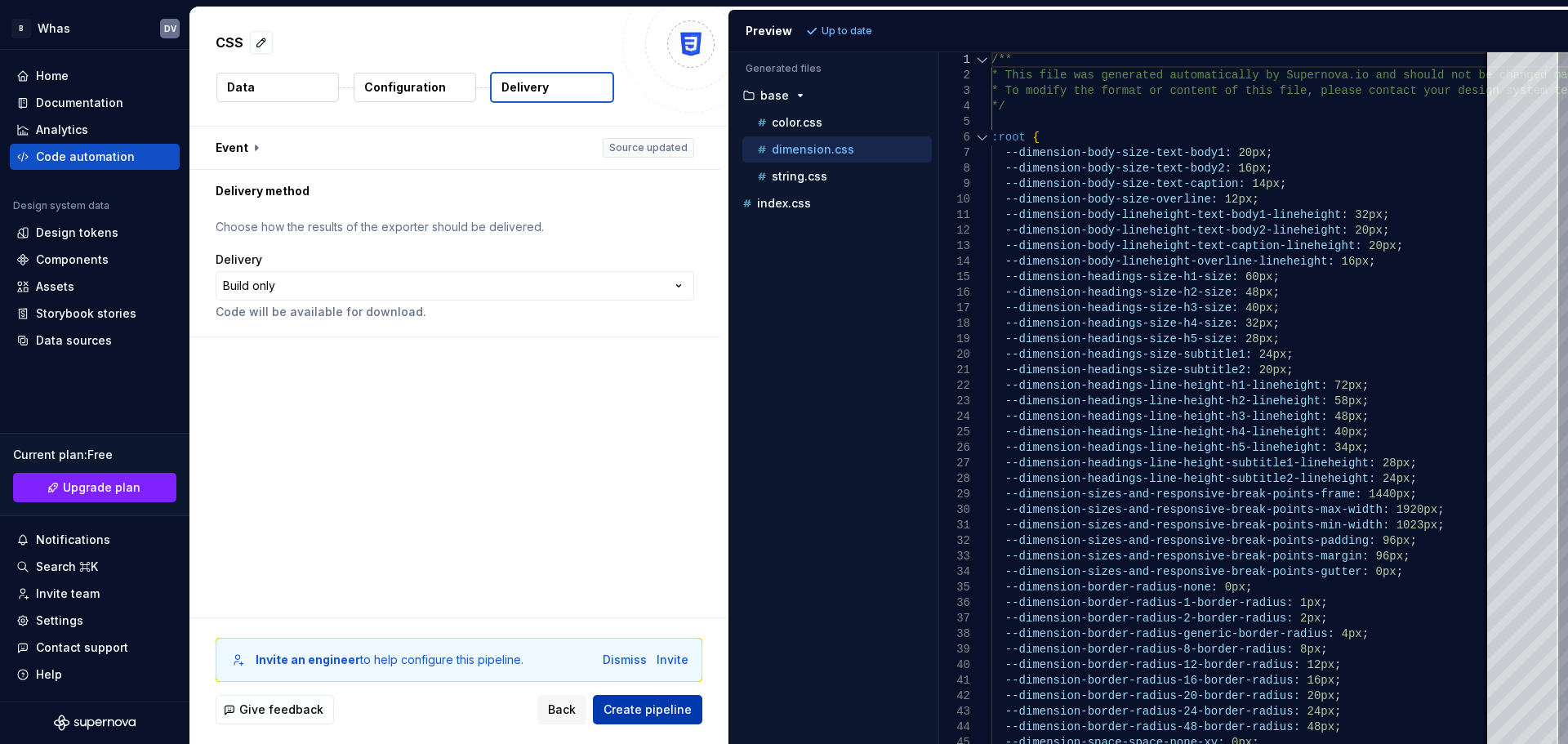 scroll, scrollTop: 0, scrollLeft: 0, axis: both 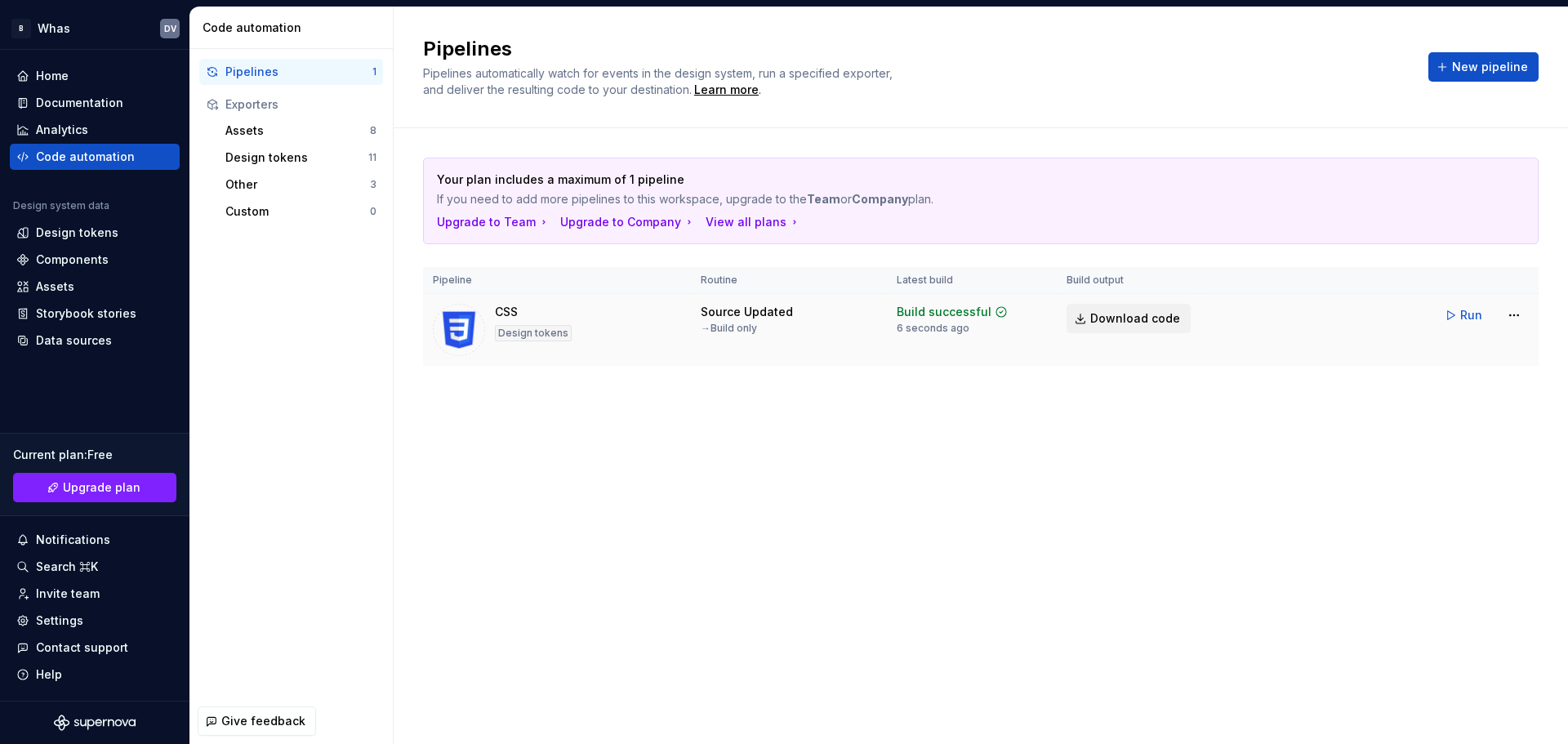 click on "Download code" at bounding box center (1129, 319) 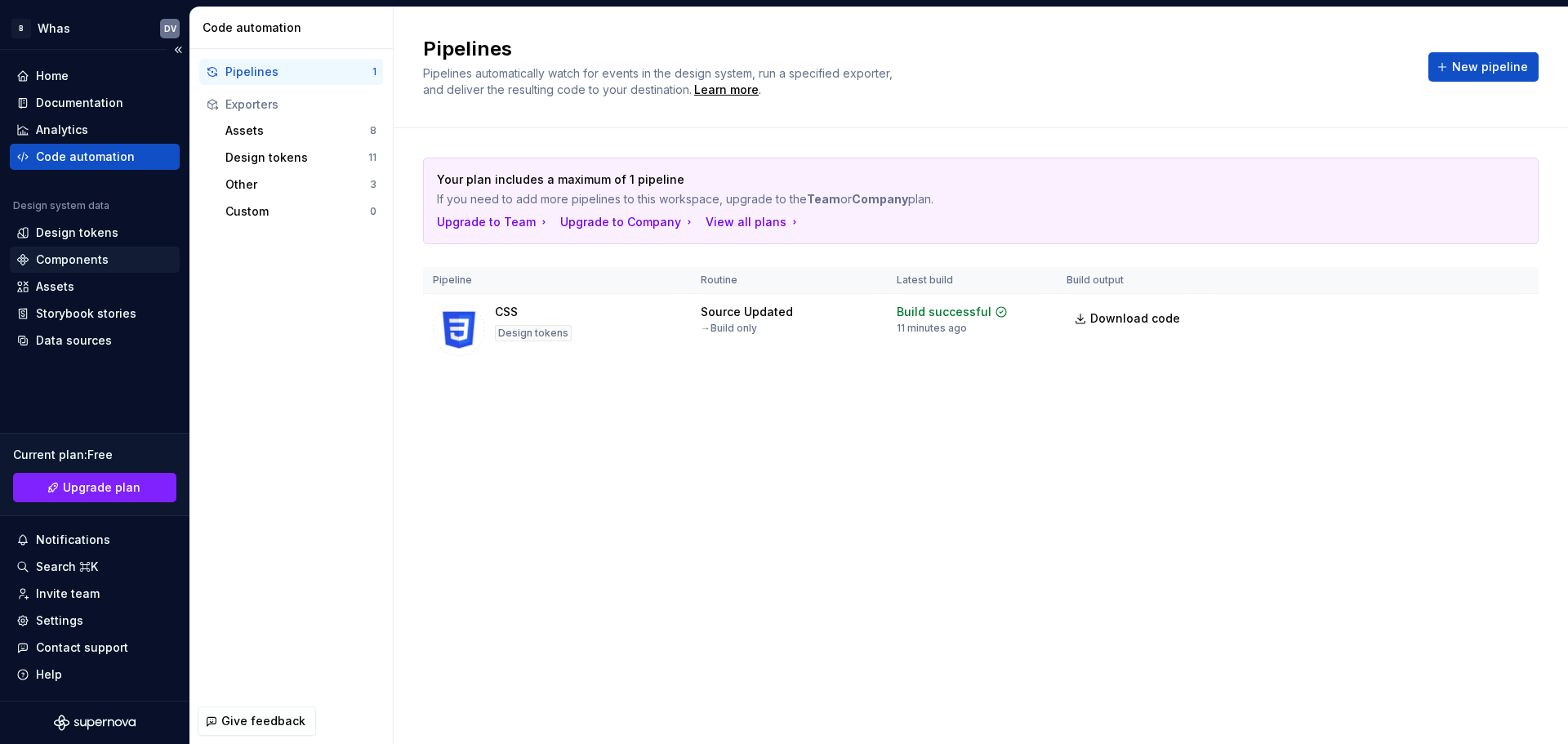 click on "Components" at bounding box center (95, 260) 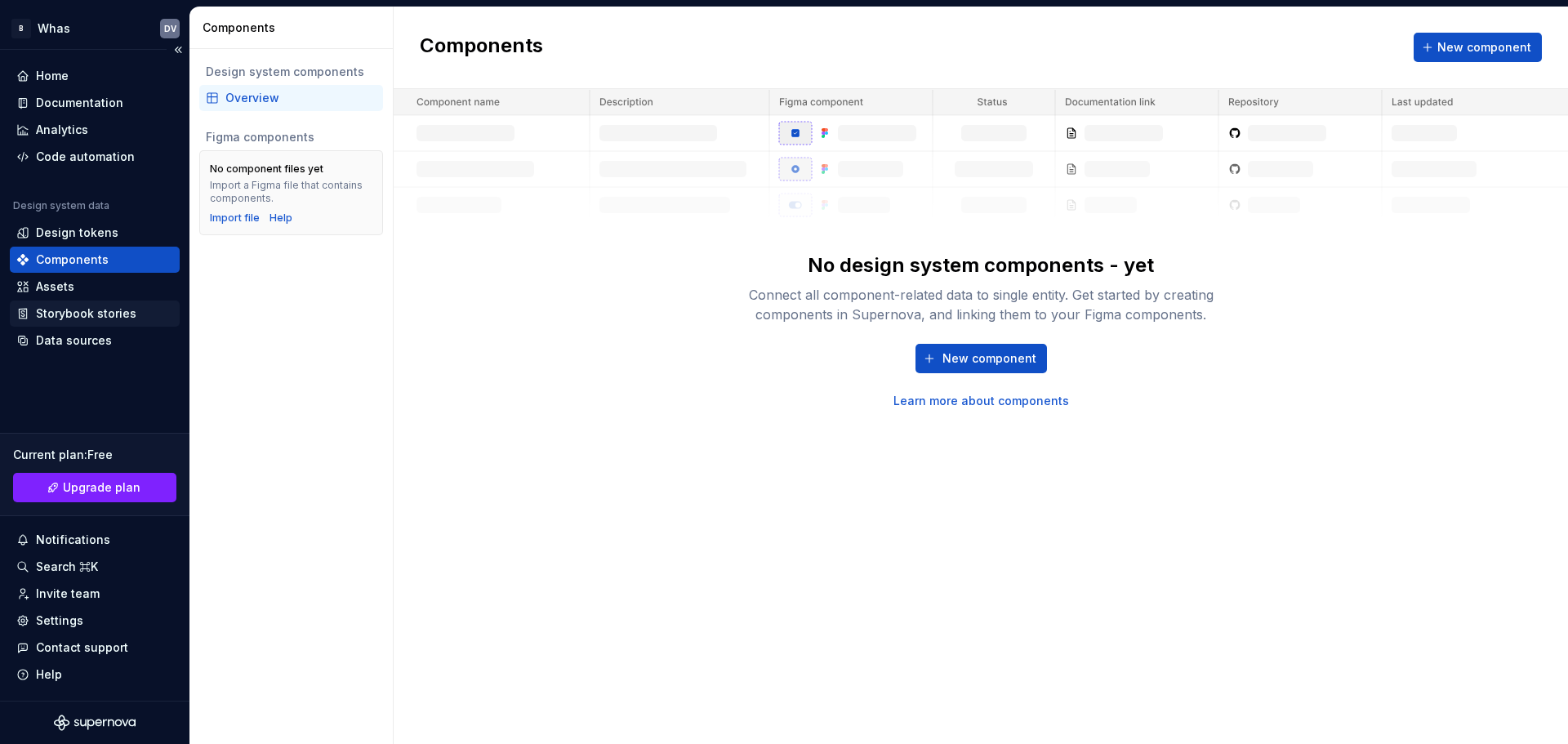 click on "Storybook stories" at bounding box center (86, 314) 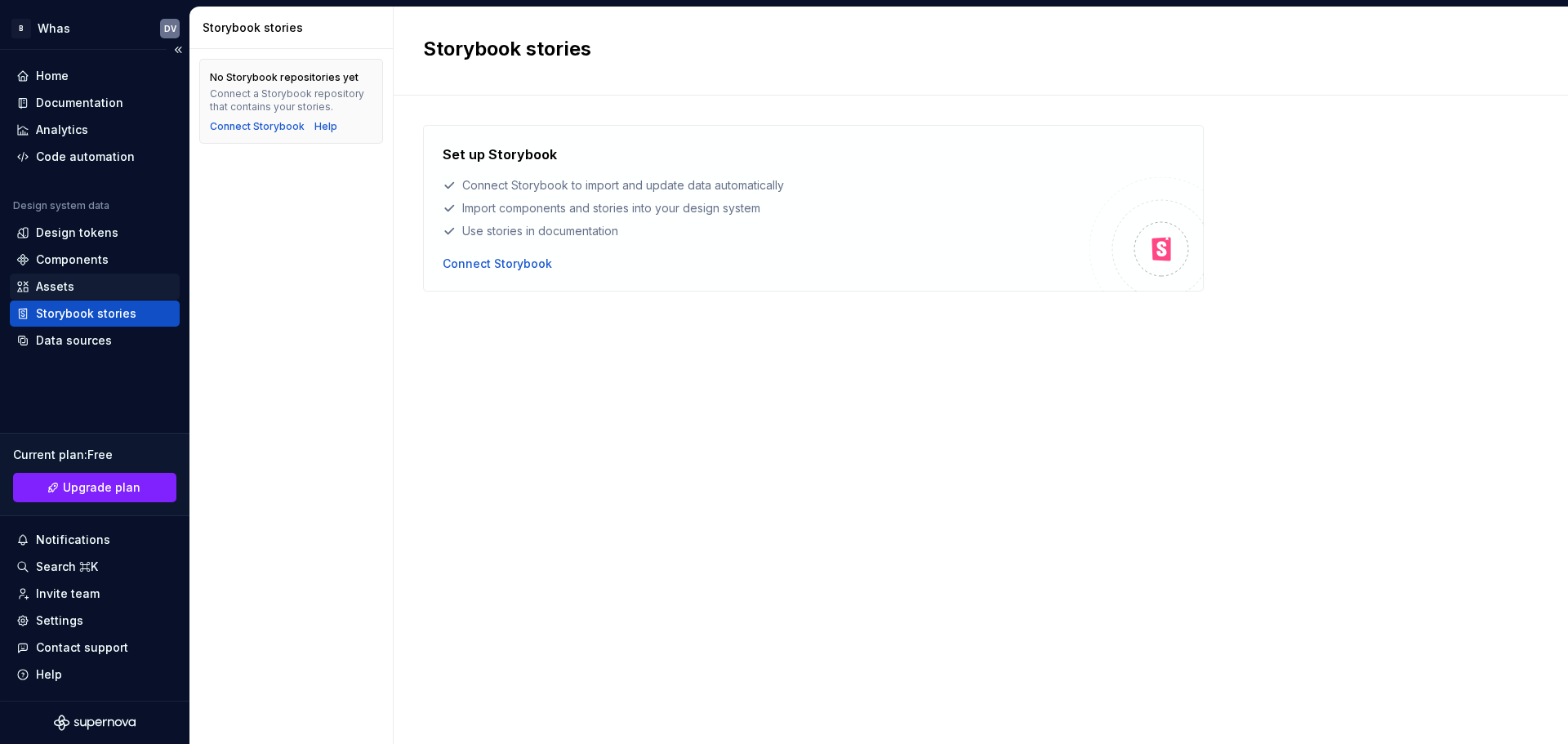 click on "Assets" at bounding box center (55, 287) 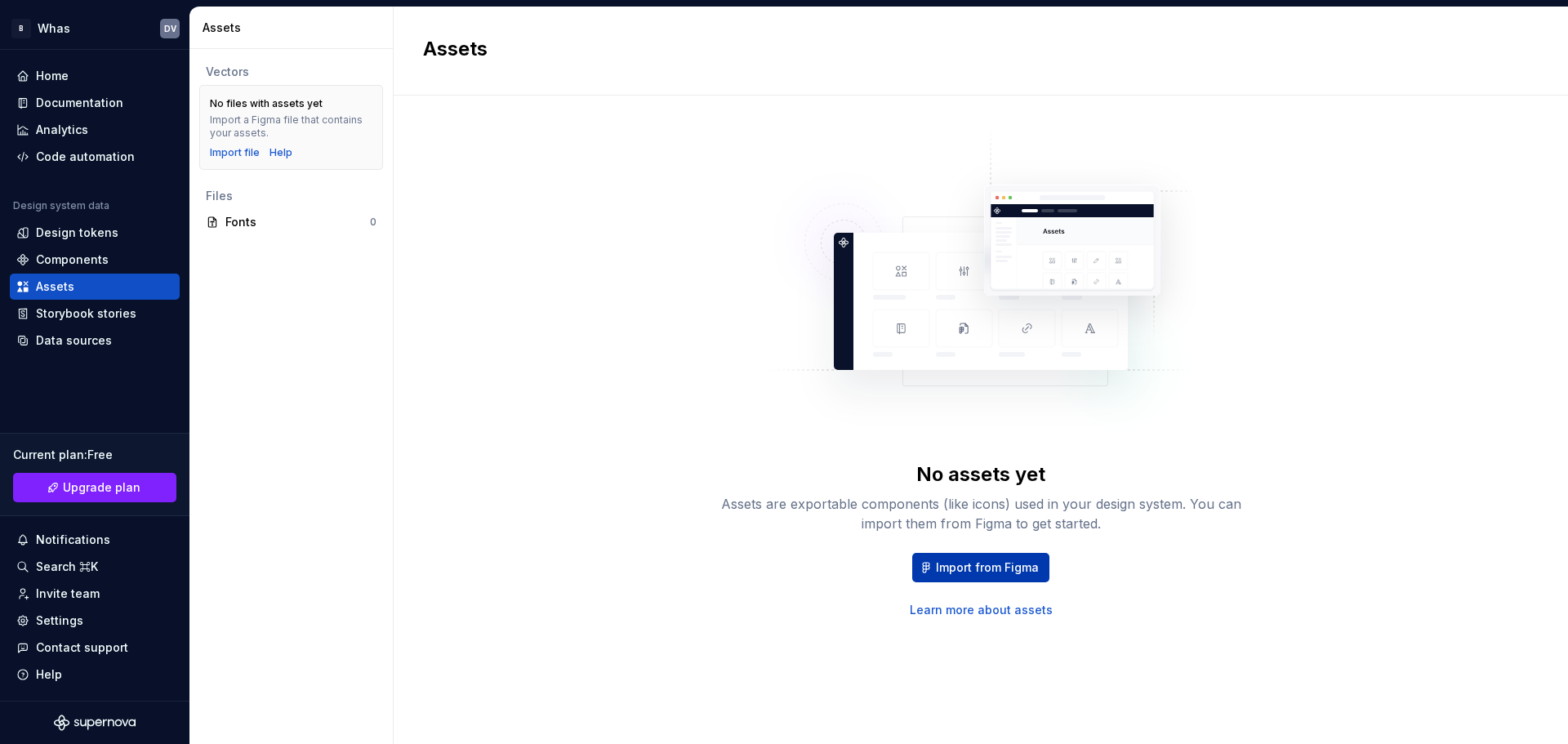 click on "Import from Figma" at bounding box center [981, 568] 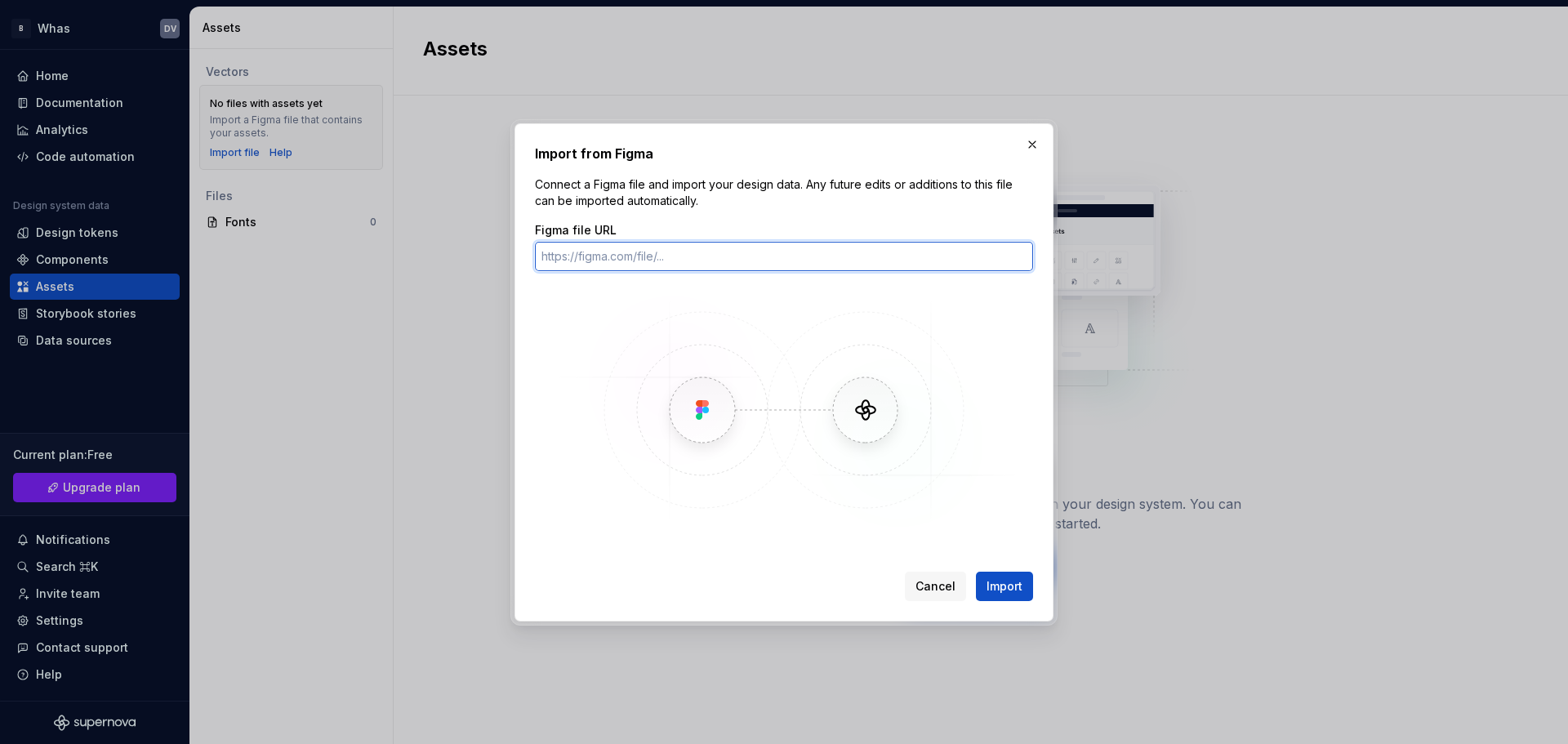 paste on "https://www.figma.com/design/XzK5hqqoz8Ichq1jMYil3Z/Design-system-draft?node-id=2065-2408&t=G2rKhivBC85AWKzz-1" 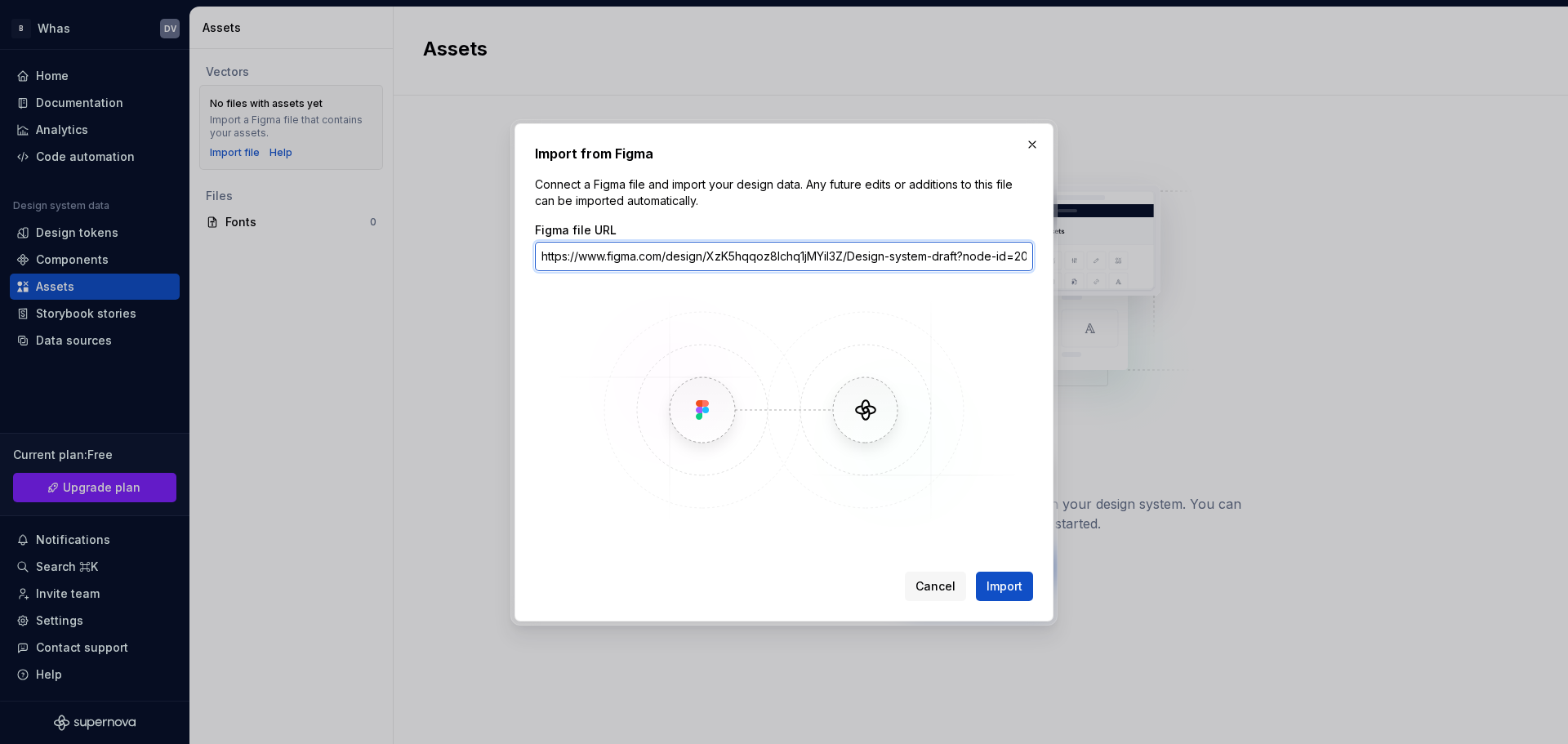 scroll, scrollTop: 0, scrollLeft: 198, axis: horizontal 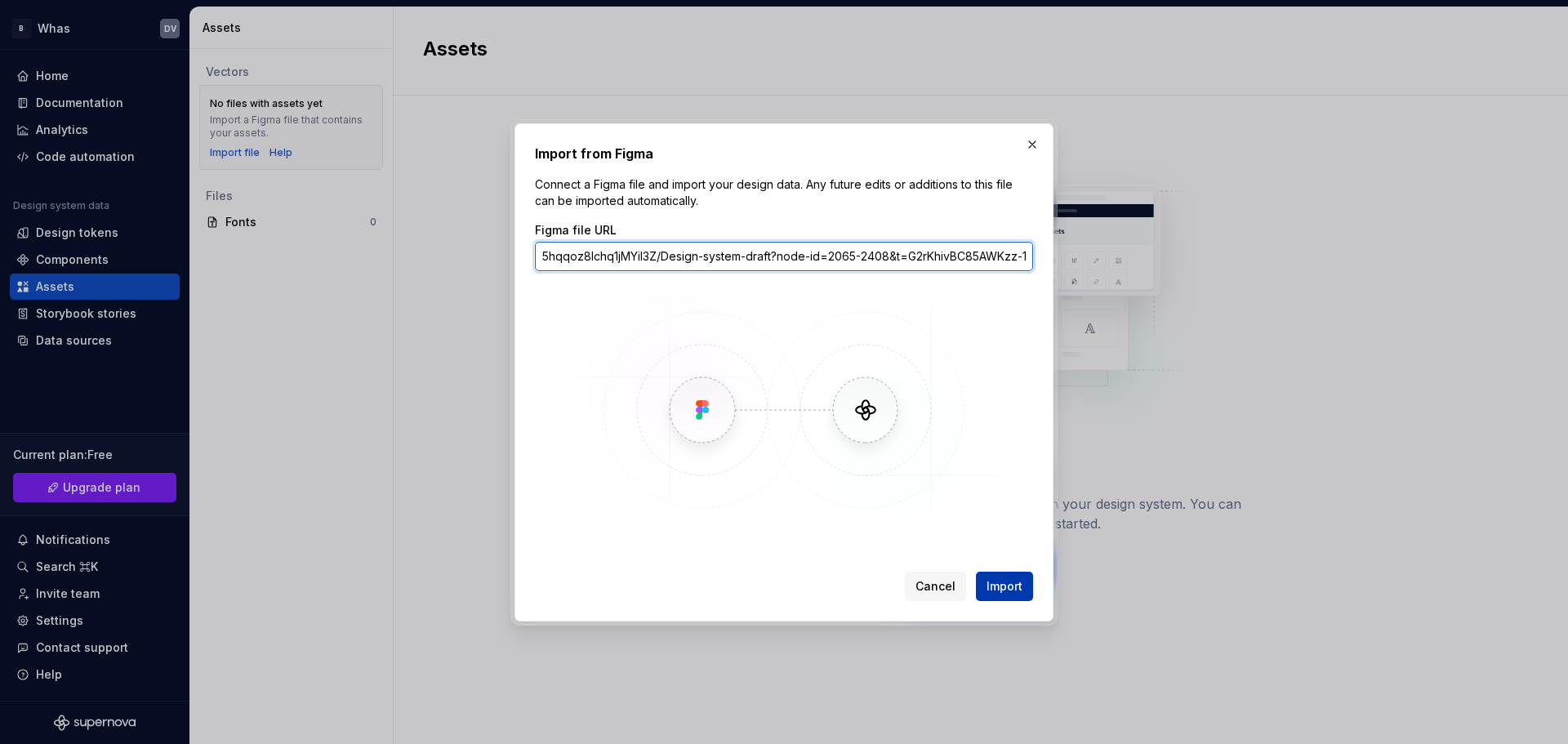type on "https://www.figma.com/design/XzK5hqqoz8Ichq1jMYil3Z/Design-system-draft?node-id=2065-2408&t=G2rKhivBC85AWKzz-1" 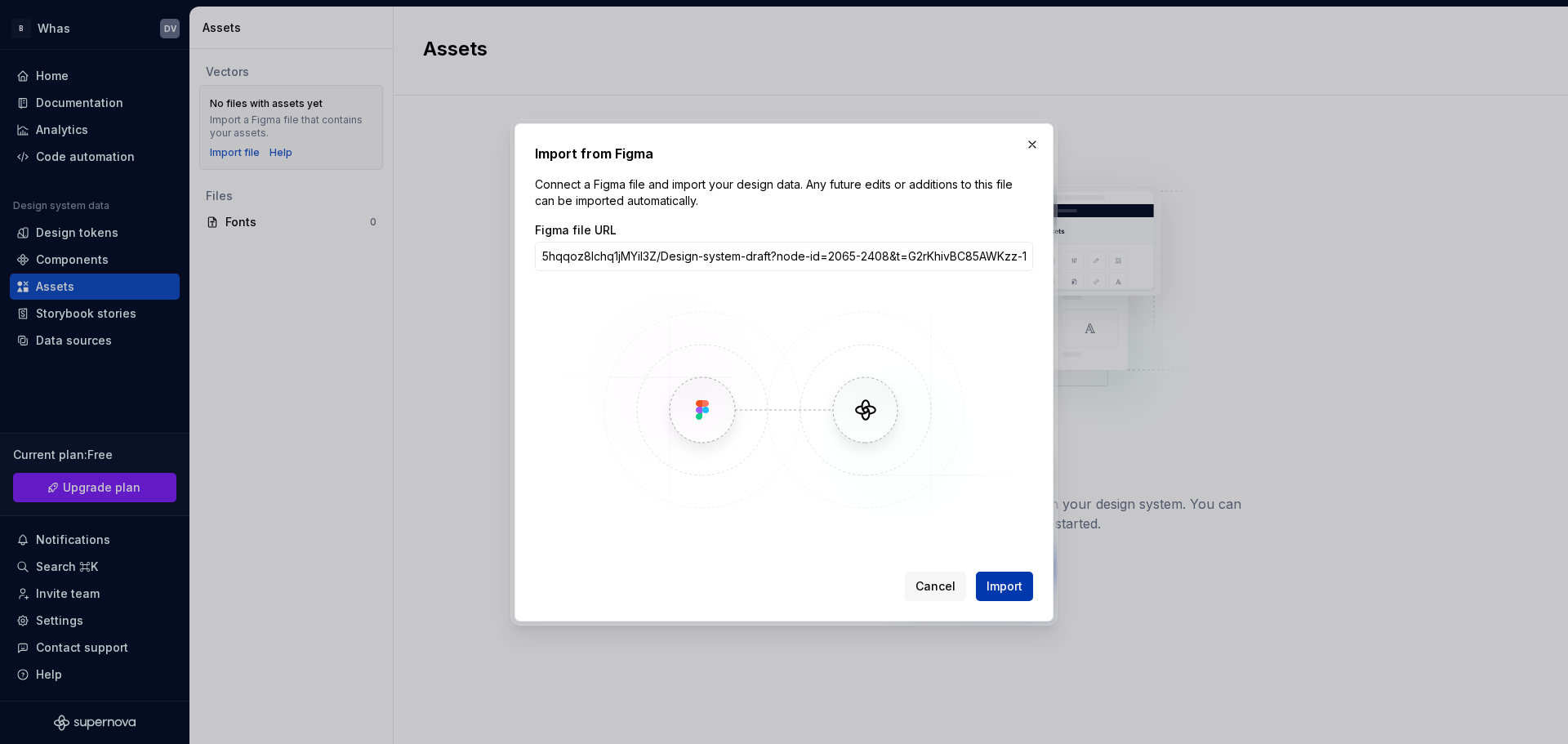 scroll, scrollTop: 0, scrollLeft: 0, axis: both 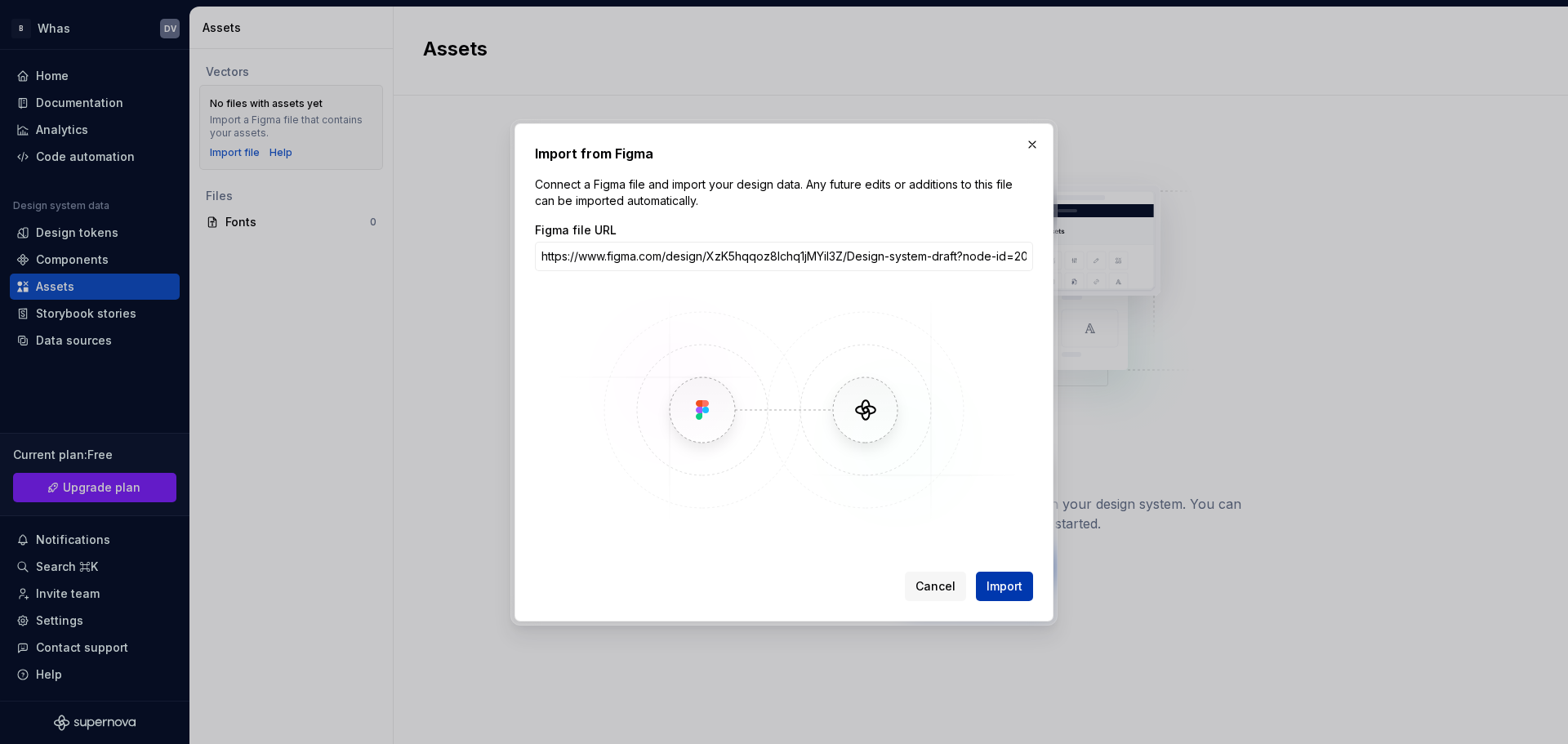 click on "Import" at bounding box center [1004, 586] 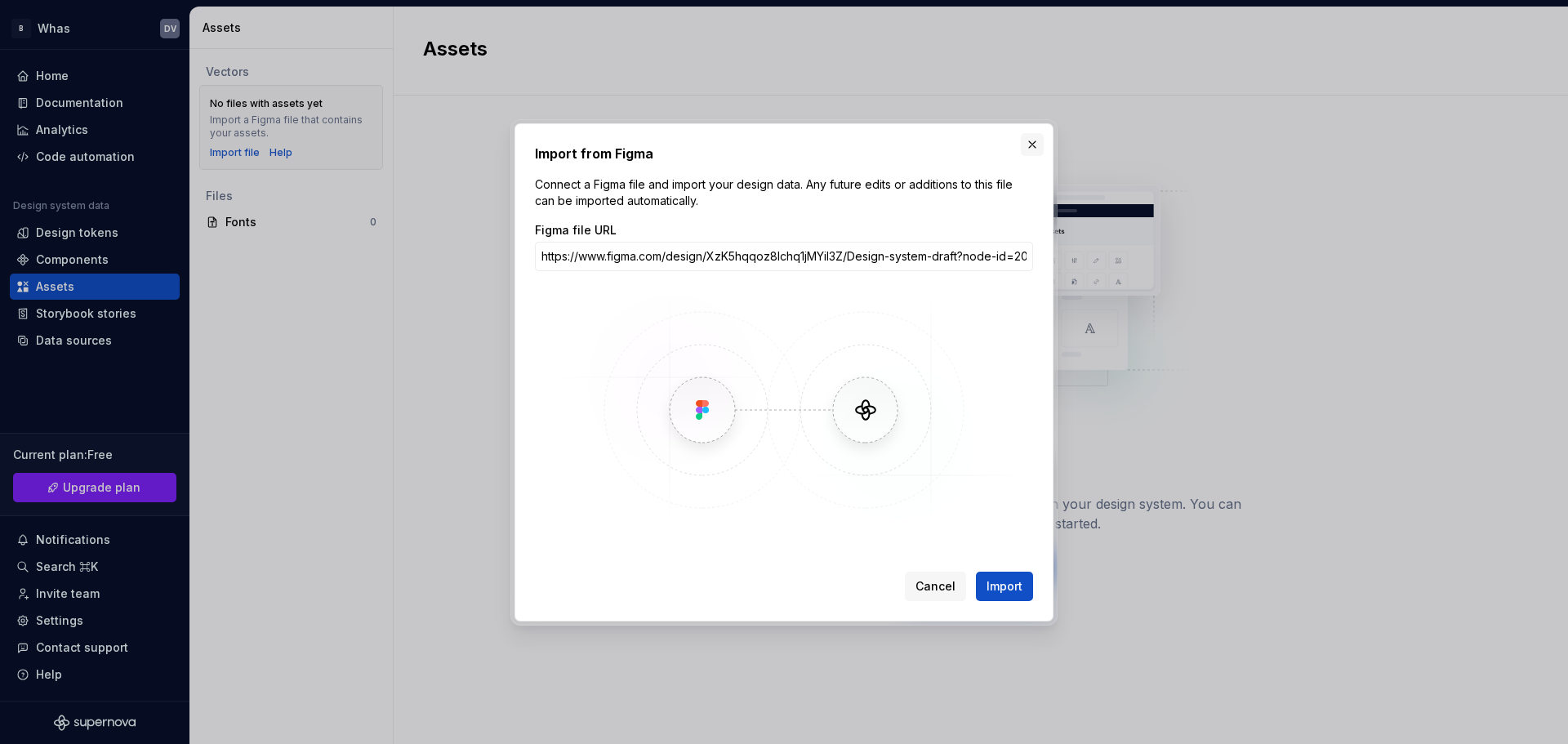click at bounding box center (1032, 145) 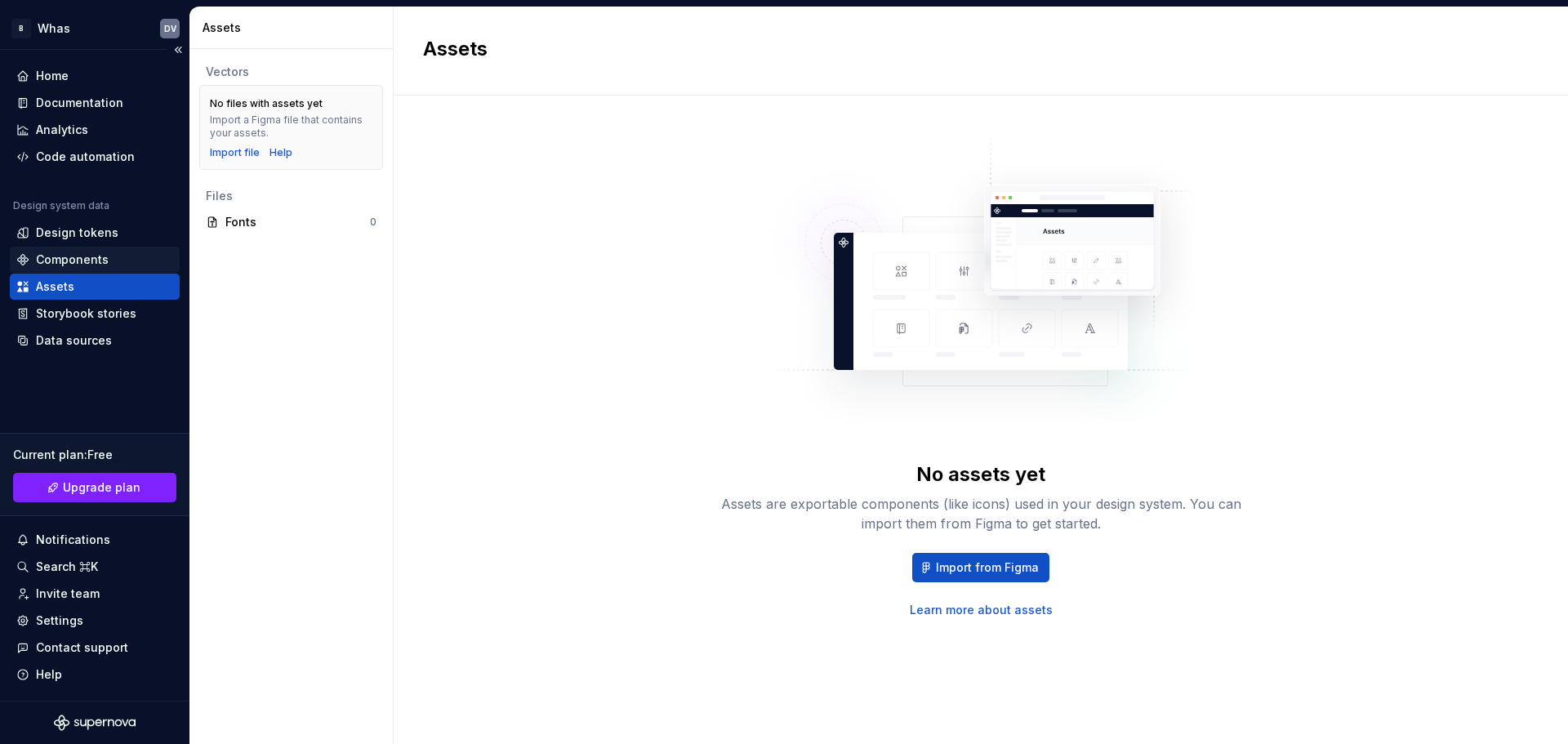click on "Components" at bounding box center (72, 260) 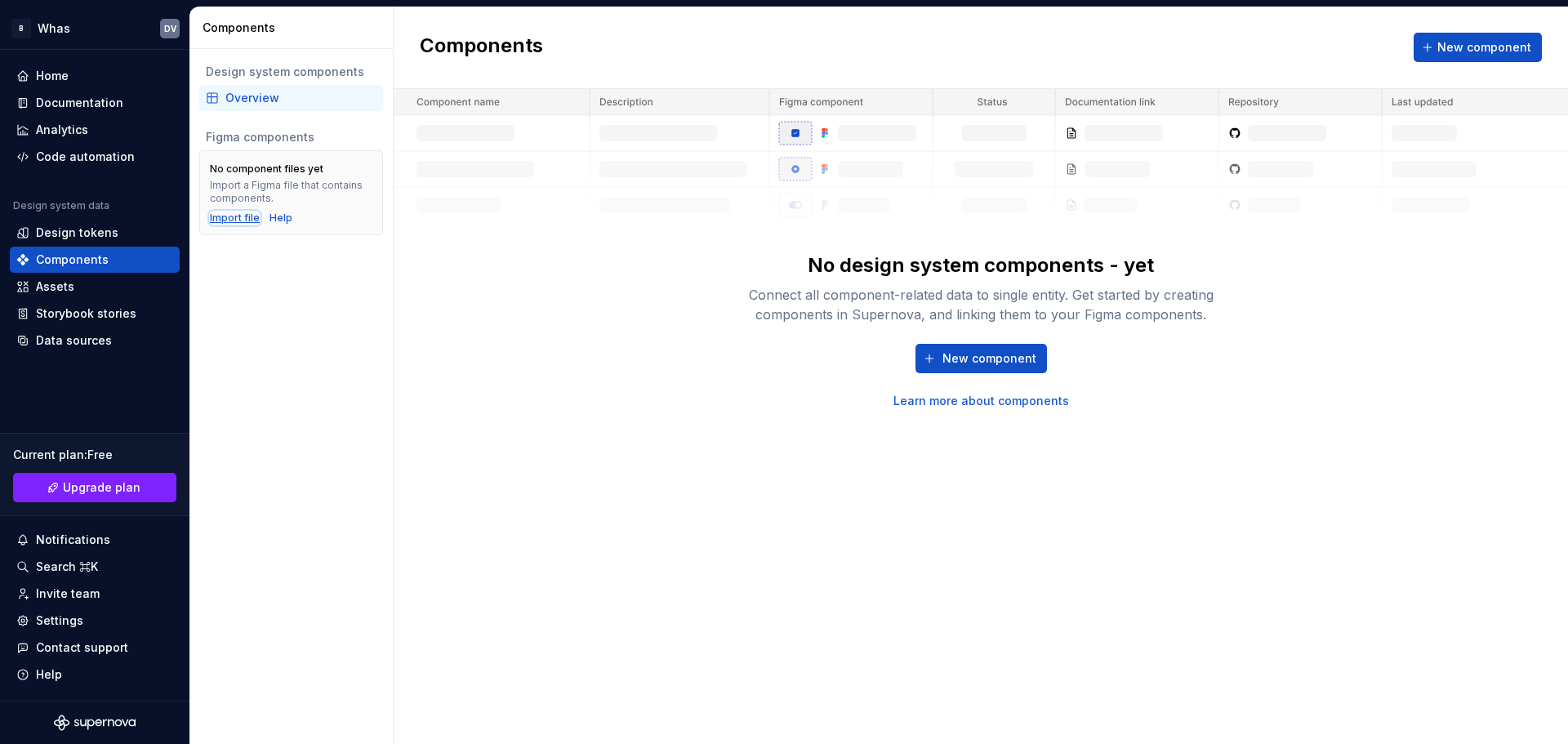 click on "Import file" at bounding box center (234, 218) 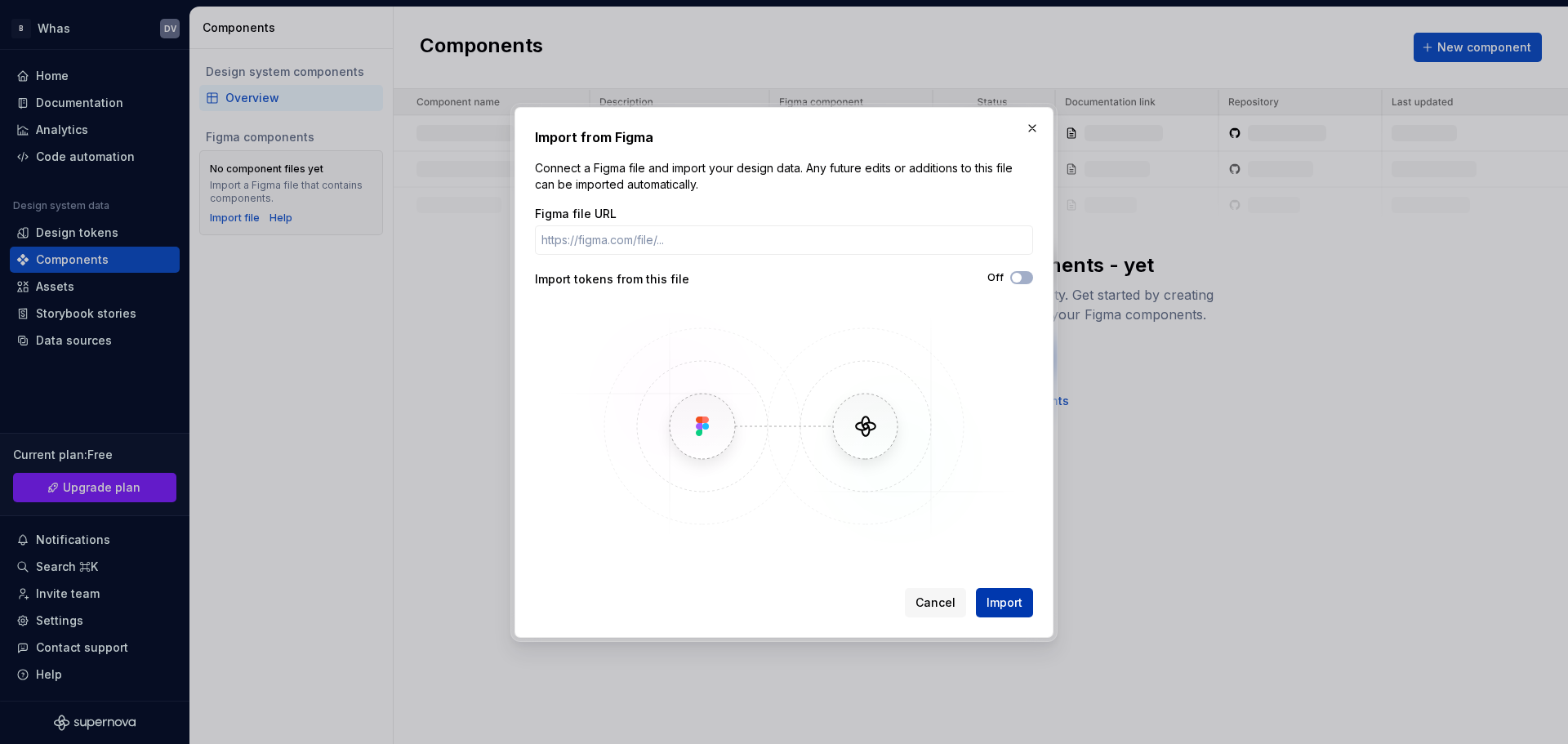 click on "Import" at bounding box center [1004, 603] 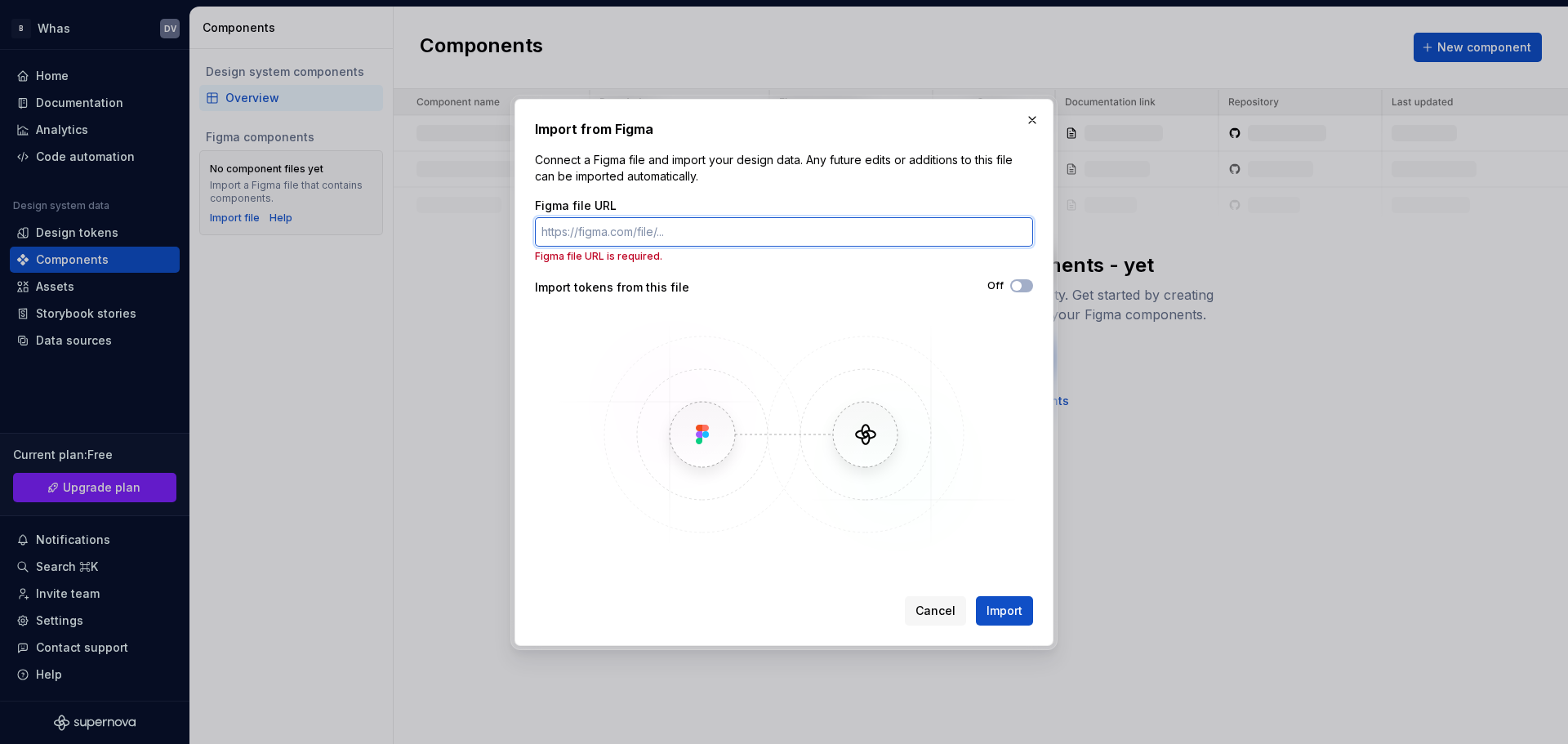 paste on "https://www.figma.com/design/XzK5hqqoz8Ichq1jMYil3Z/Design-system-draft?node-id=2065-2408&t=G2rKhivBC85AWKzz-1" 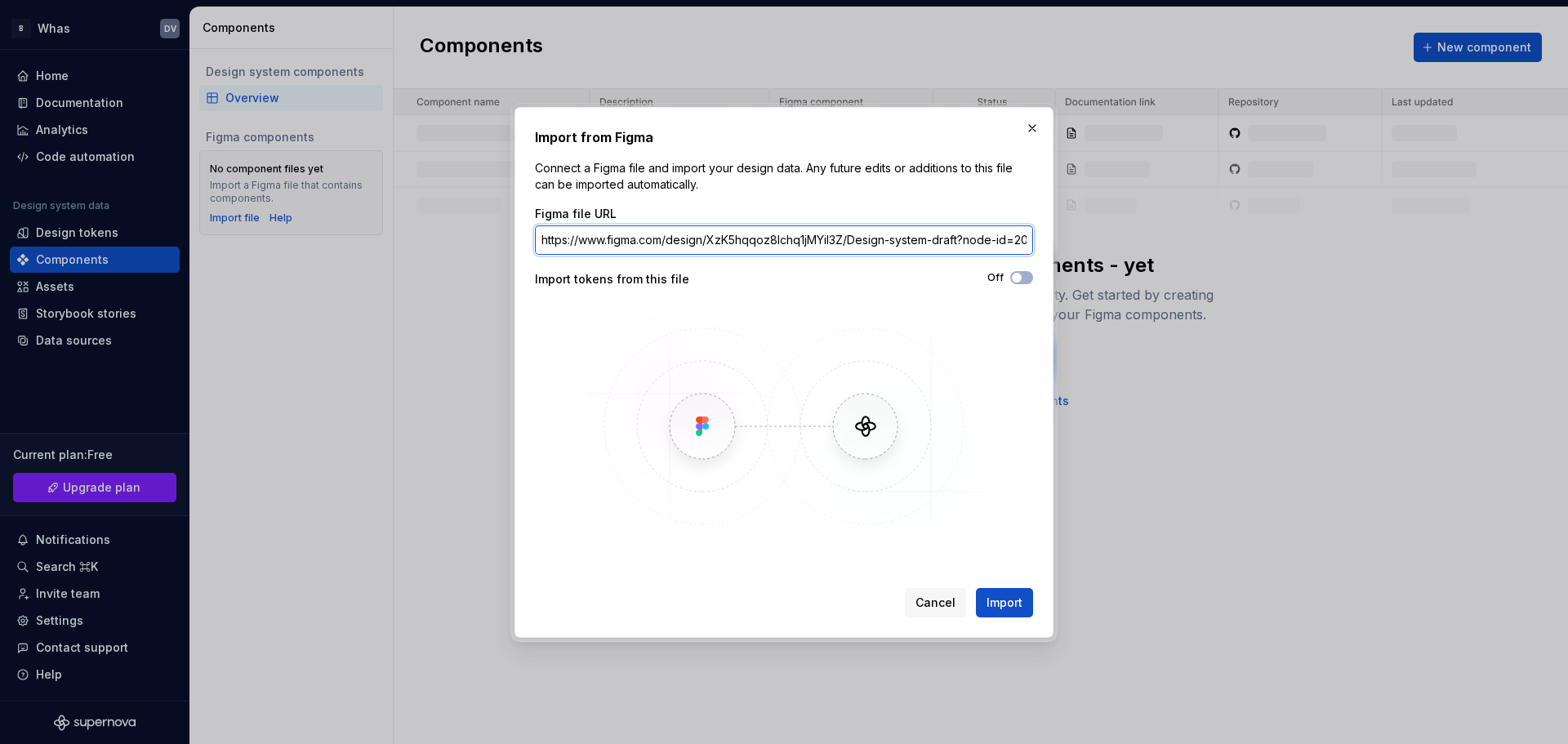 scroll, scrollTop: 0, scrollLeft: 198, axis: horizontal 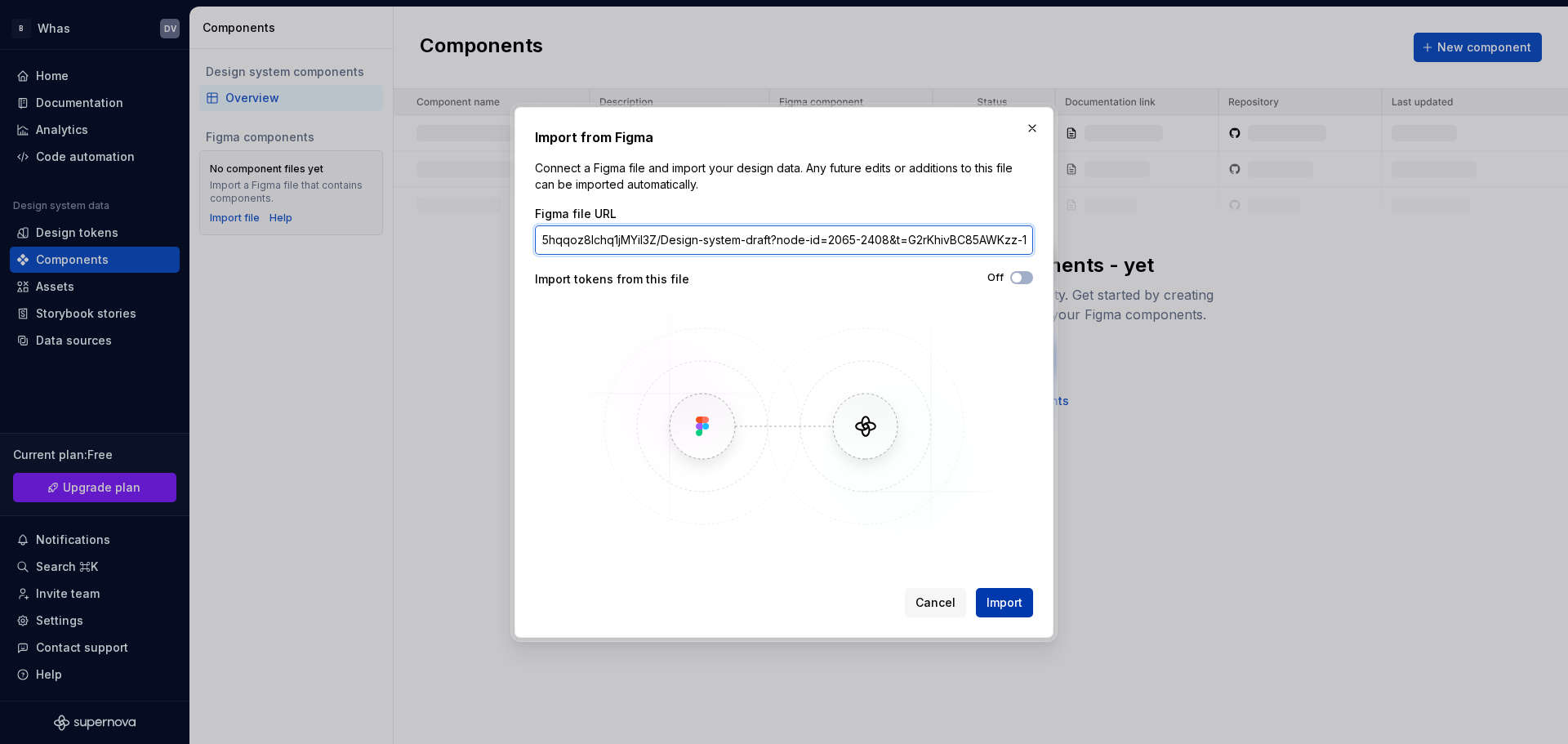 type on "https://www.figma.com/design/XzK5hqqoz8Ichq1jMYil3Z/Design-system-draft?node-id=2065-2408&t=G2rKhivBC85AWKzz-1" 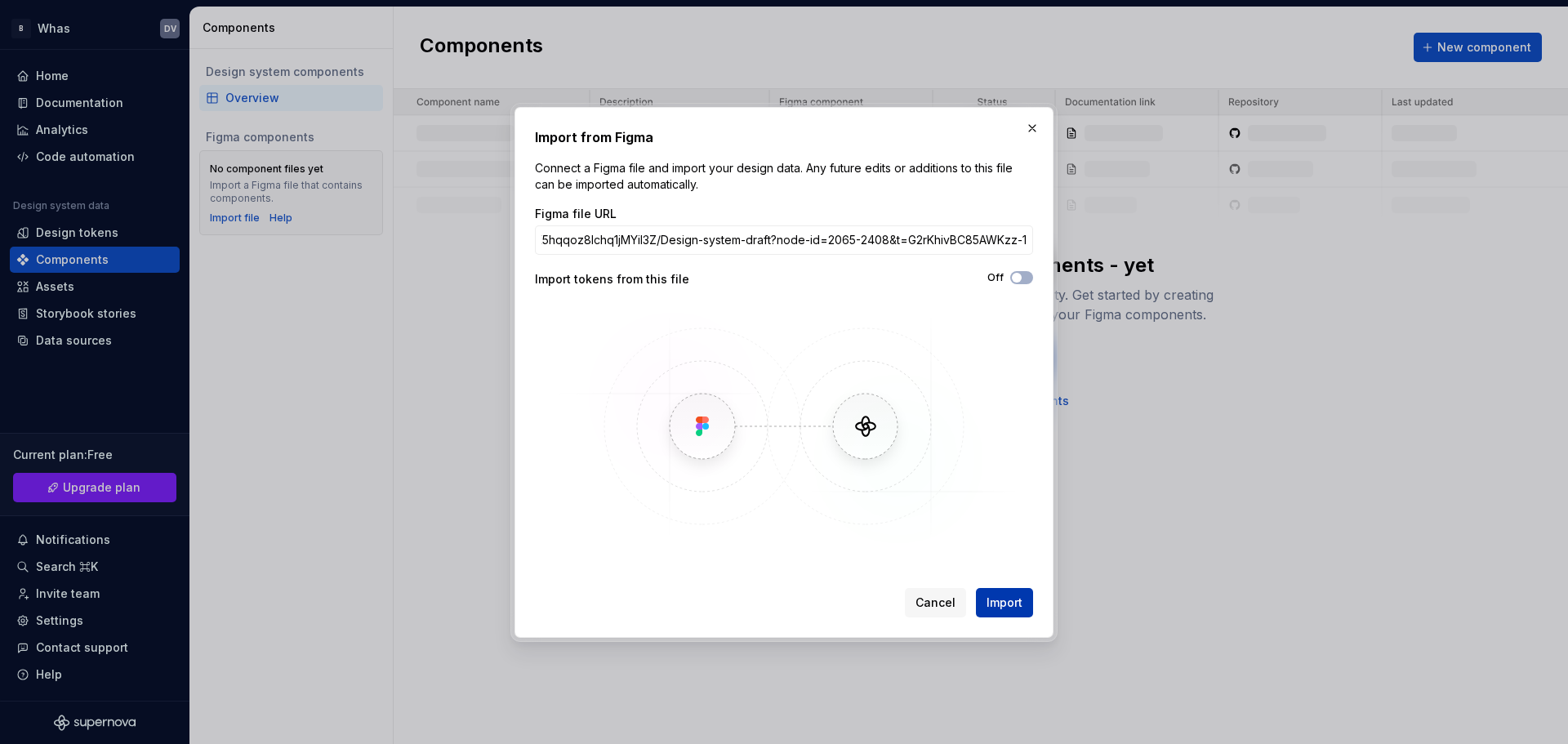 scroll, scrollTop: 0, scrollLeft: 0, axis: both 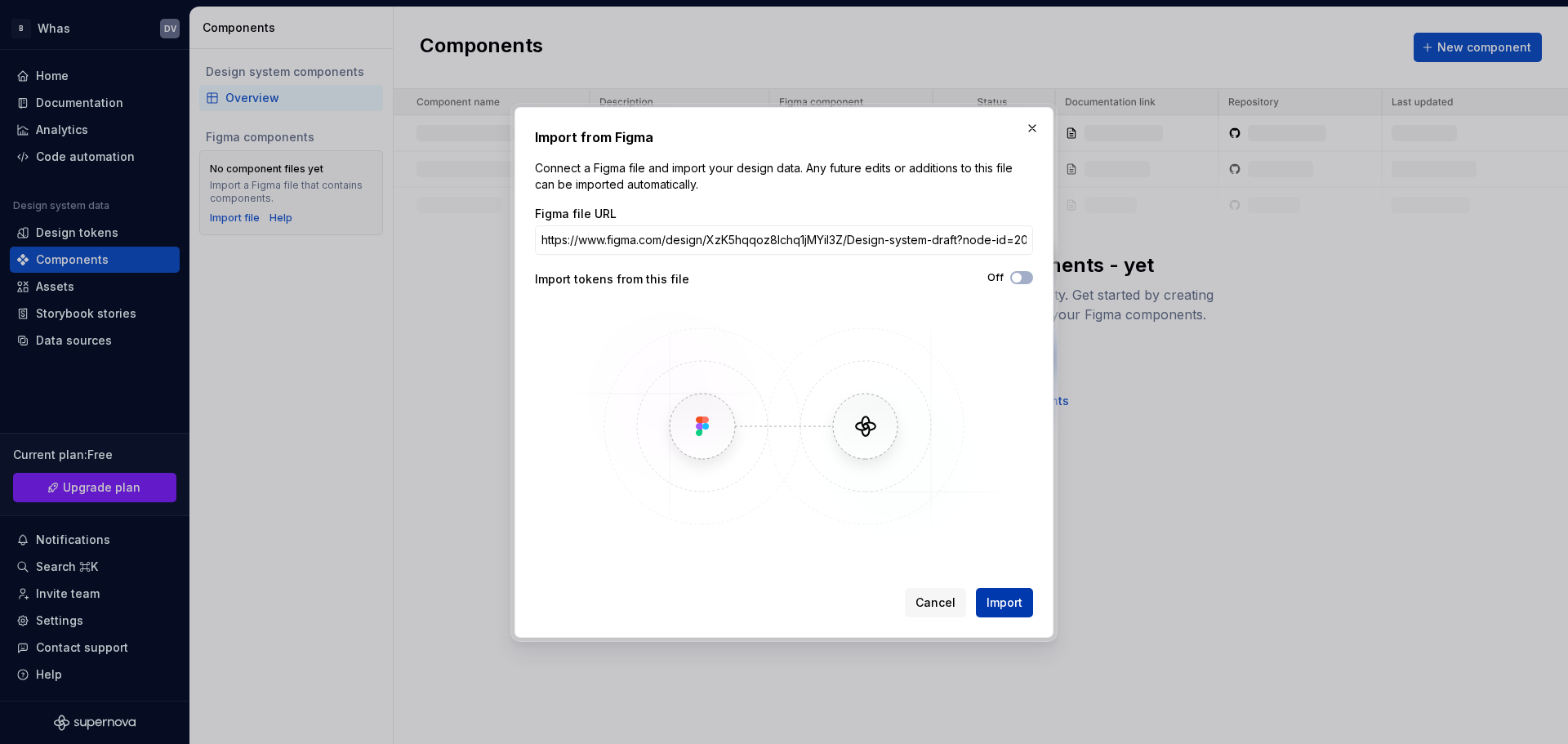 click on "Import" at bounding box center [1004, 603] 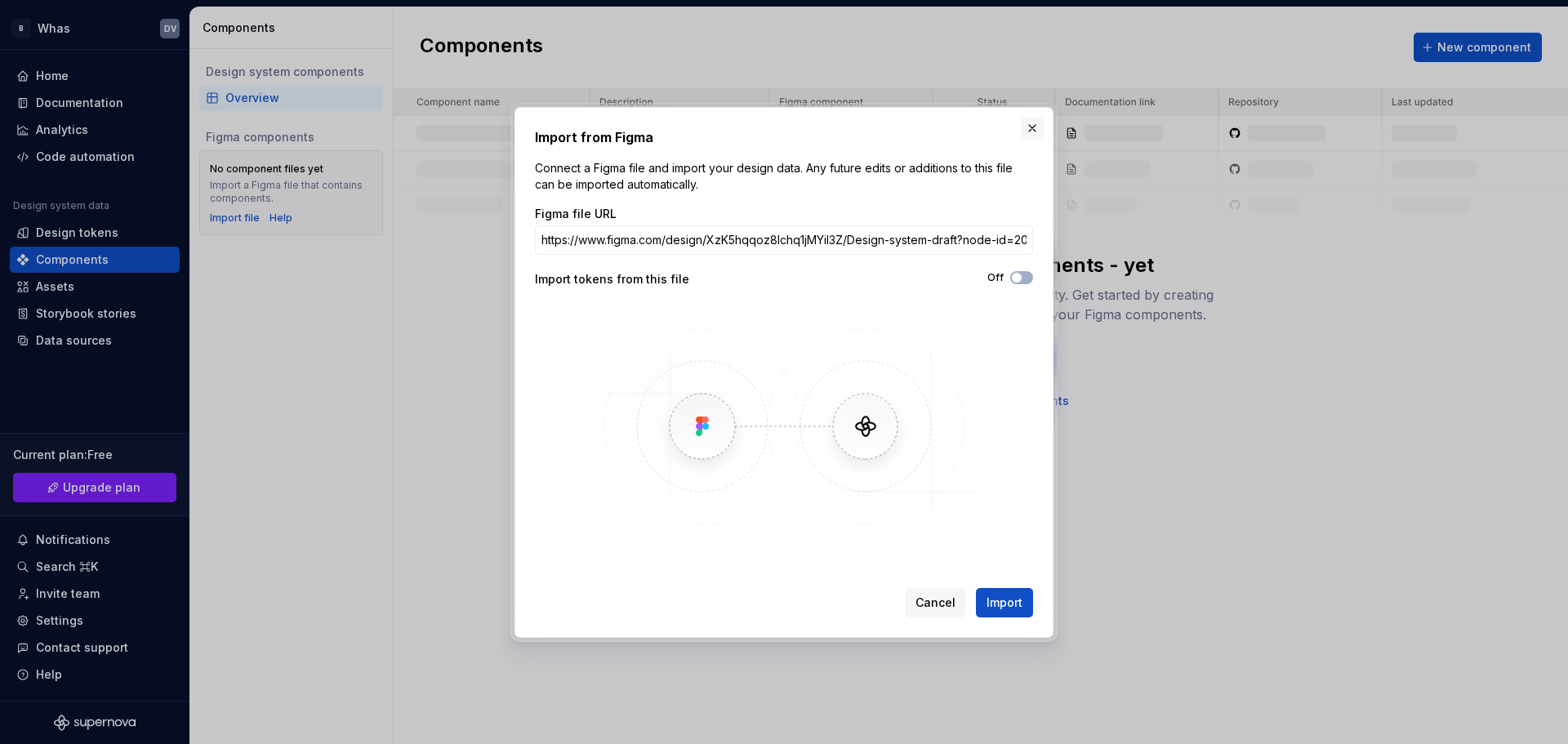 click at bounding box center [1032, 128] 